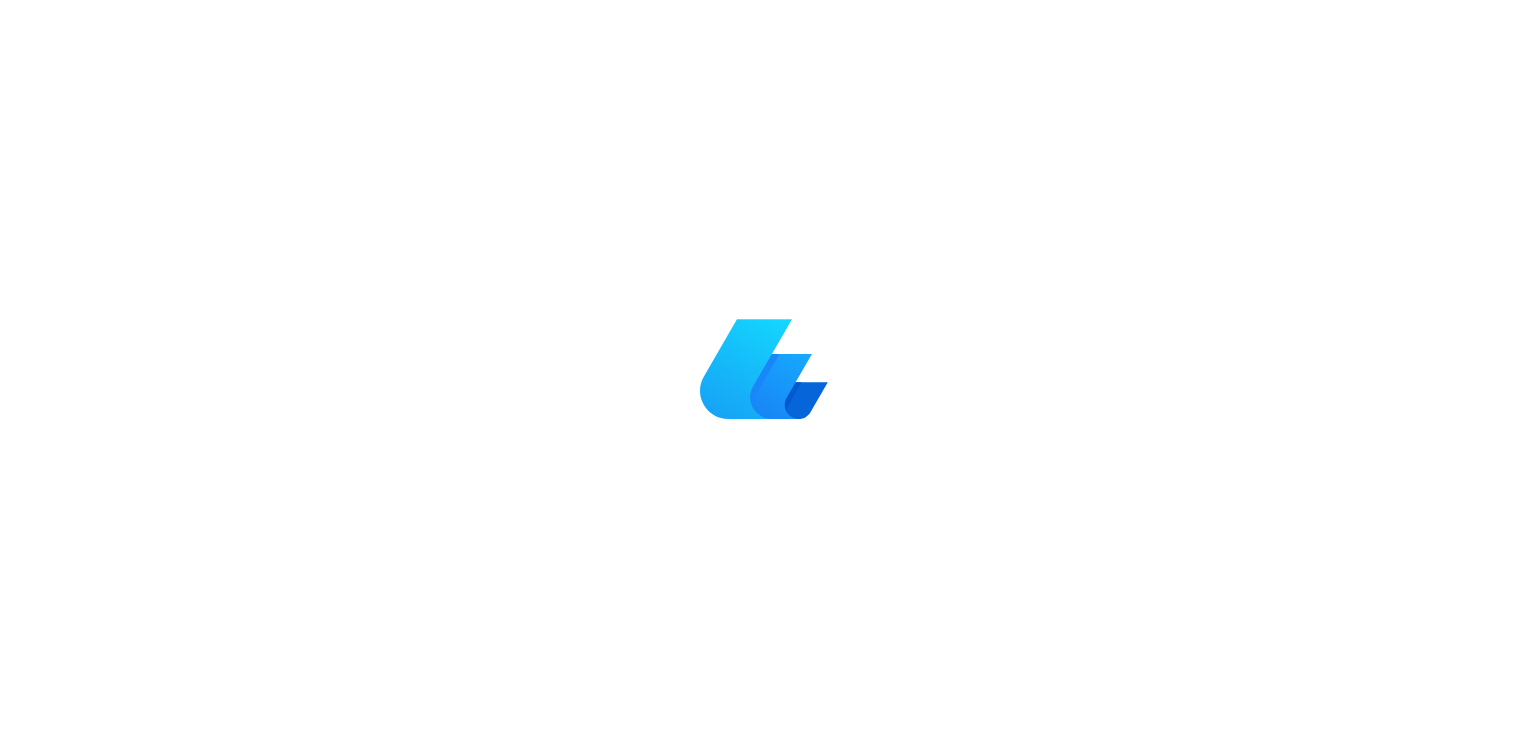 scroll, scrollTop: 0, scrollLeft: 0, axis: both 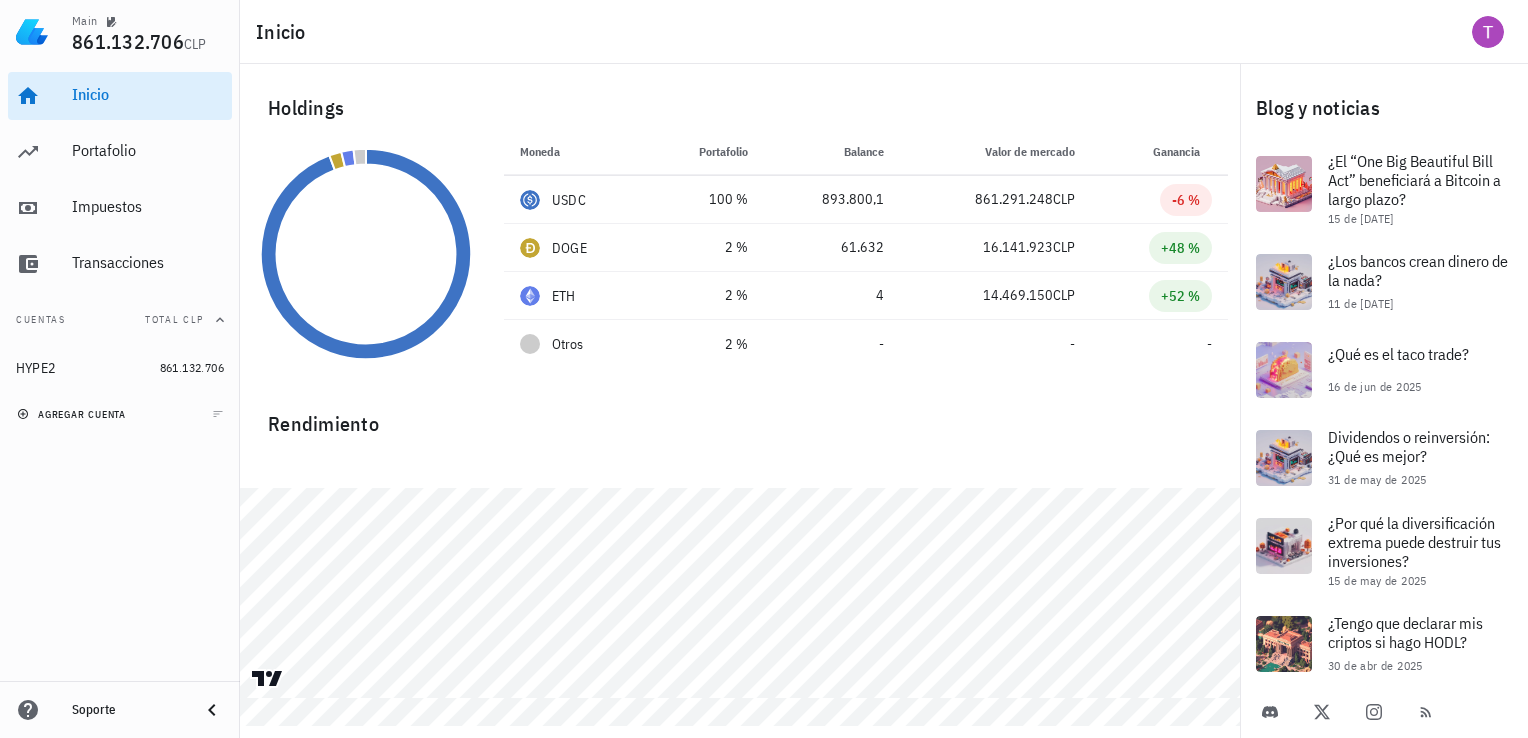 click 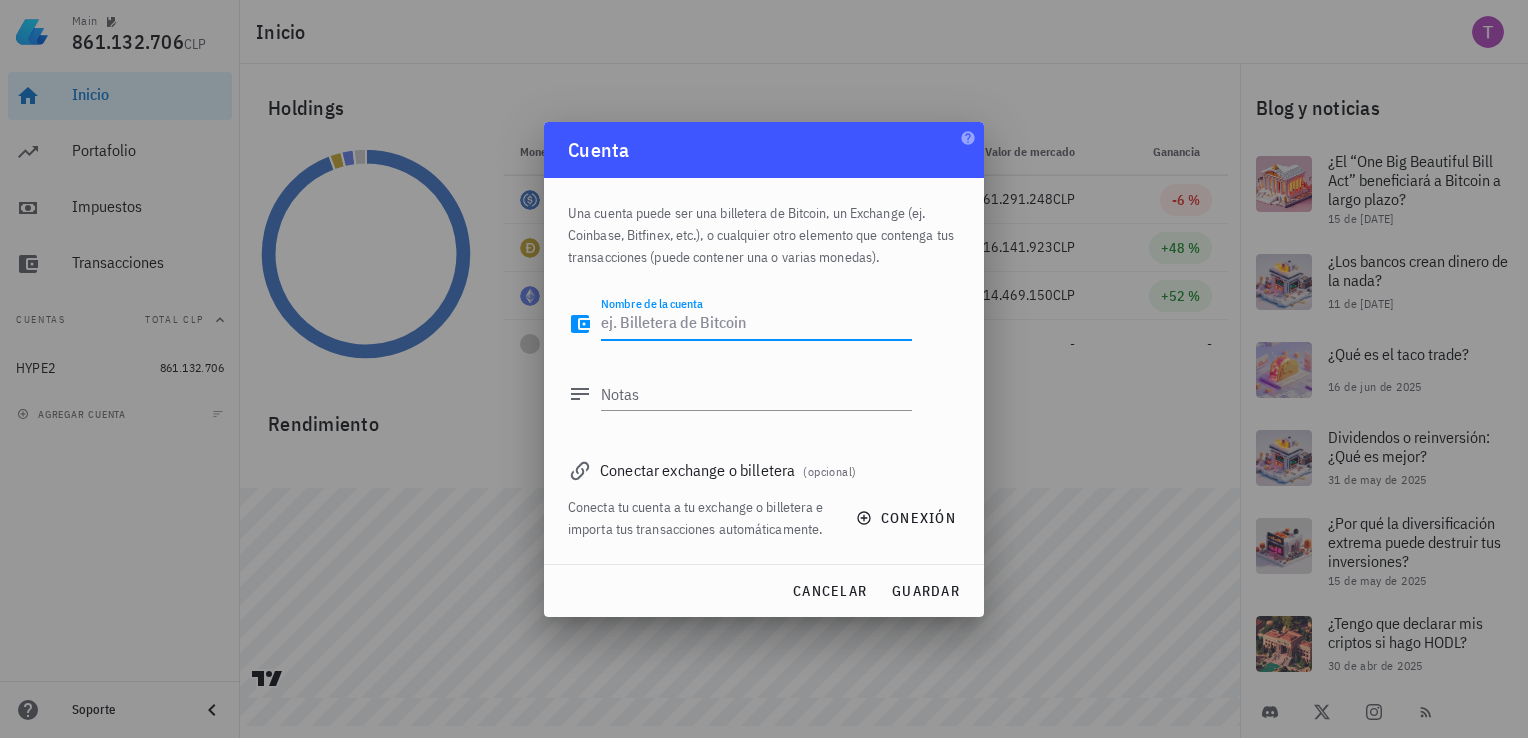 click on "Nombre de la cuenta" at bounding box center (756, 324) 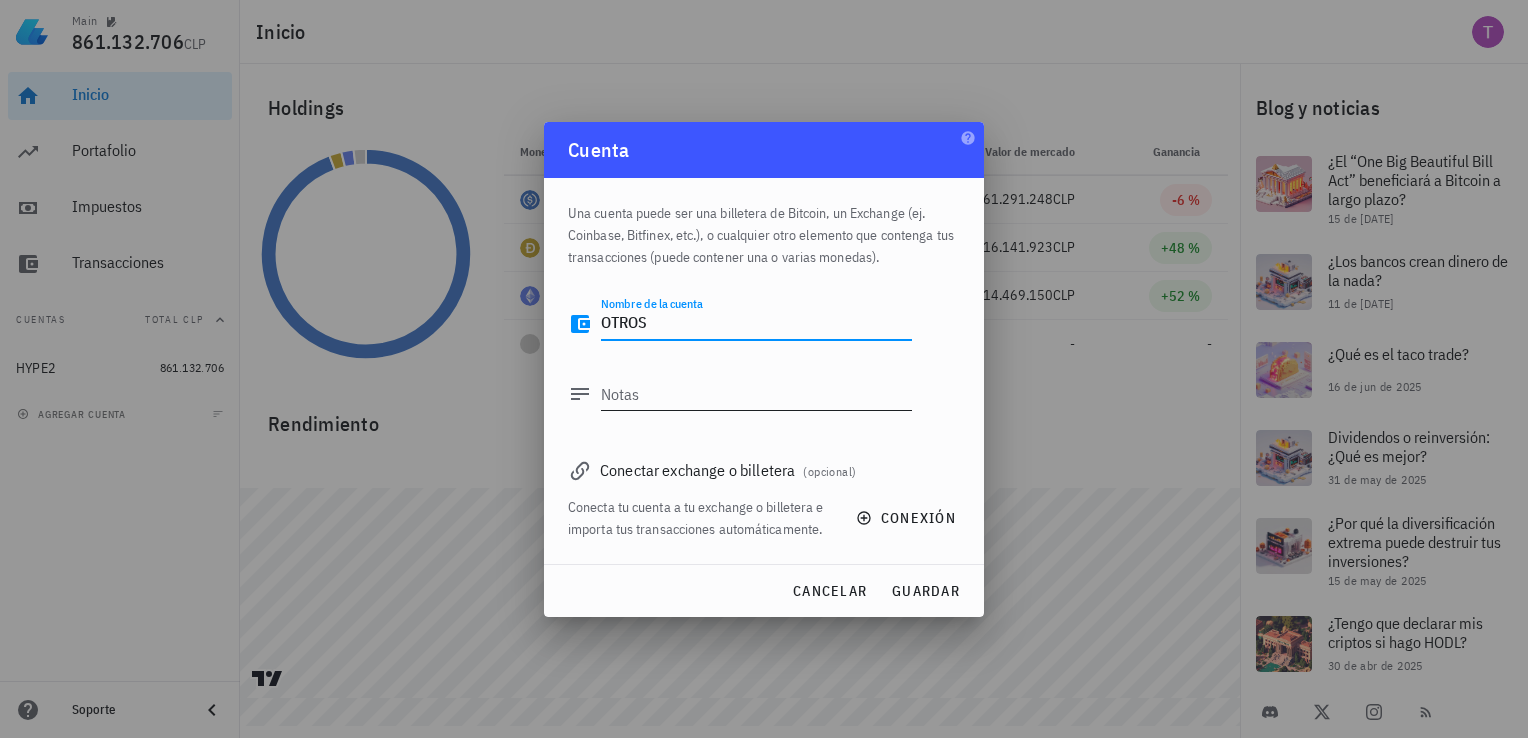 type on "OTROS" 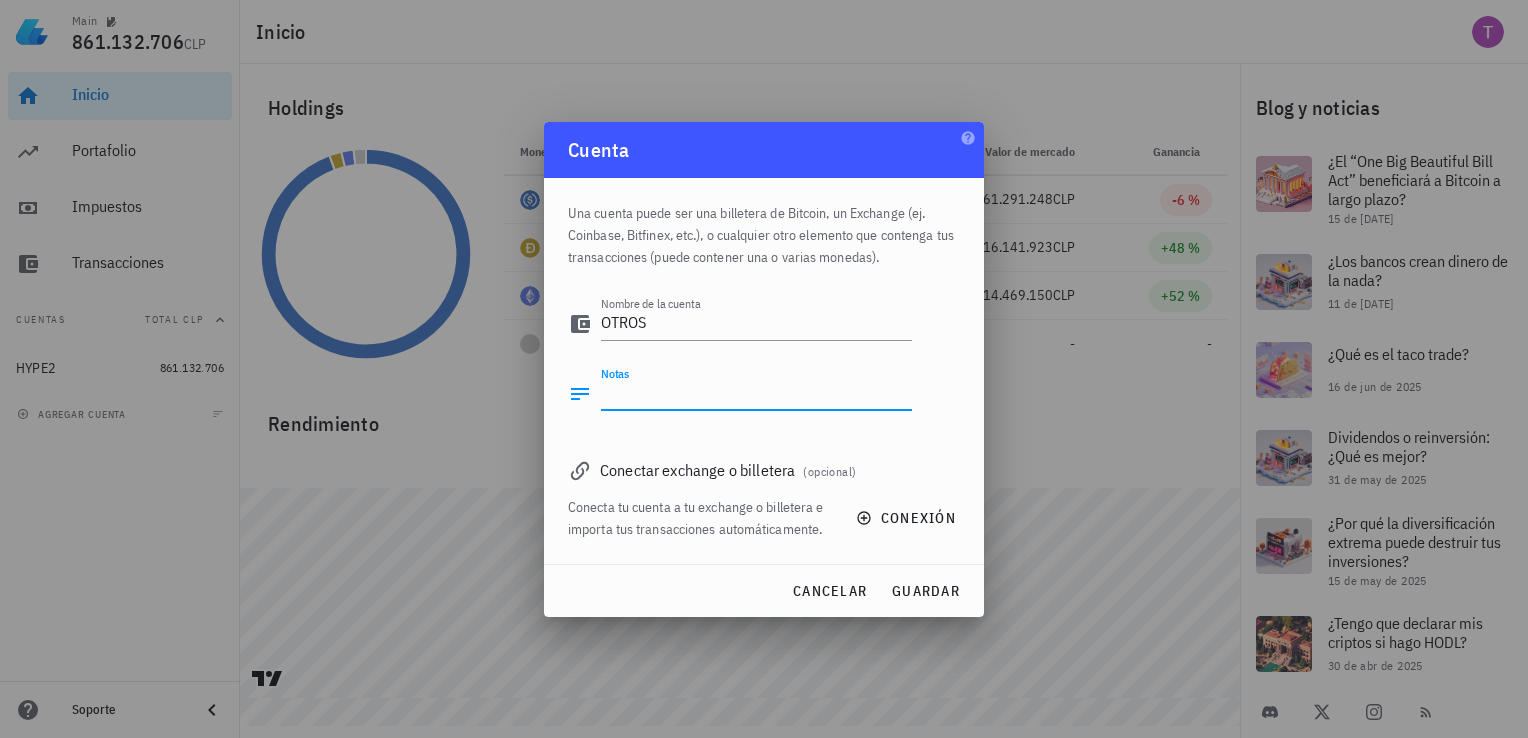 click on "Notas" at bounding box center (756, 394) 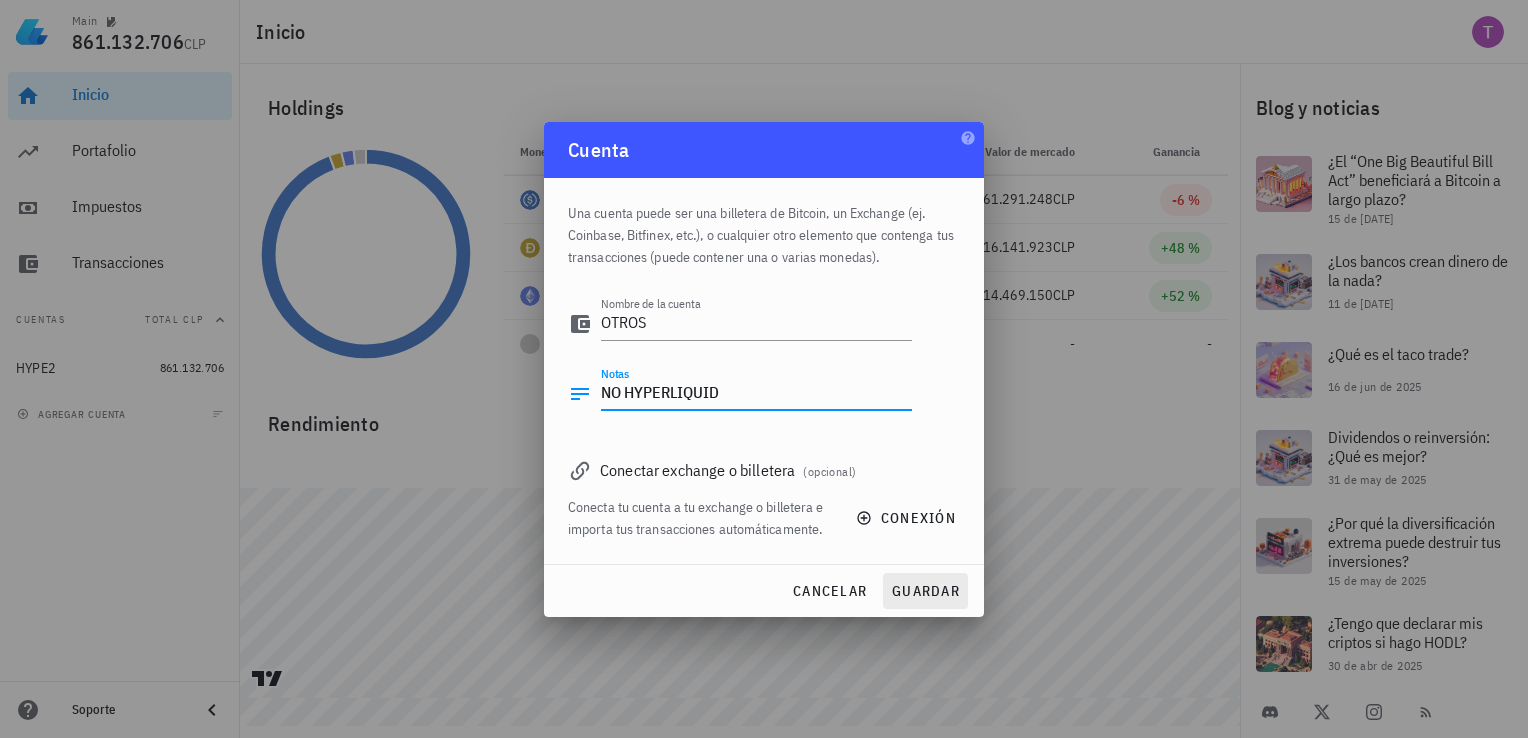 type on "NO HYPERLIQUID" 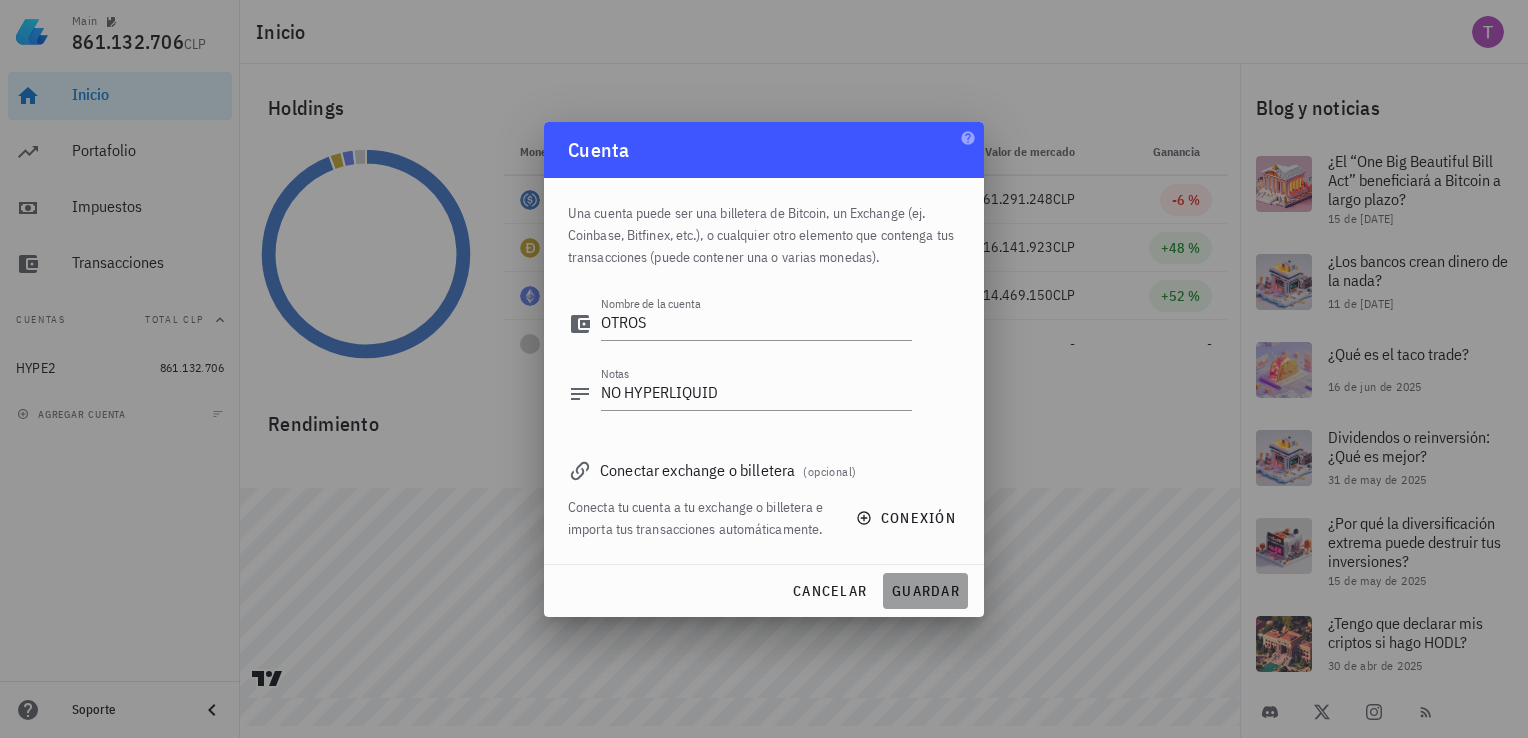 click on "guardar" at bounding box center [925, 591] 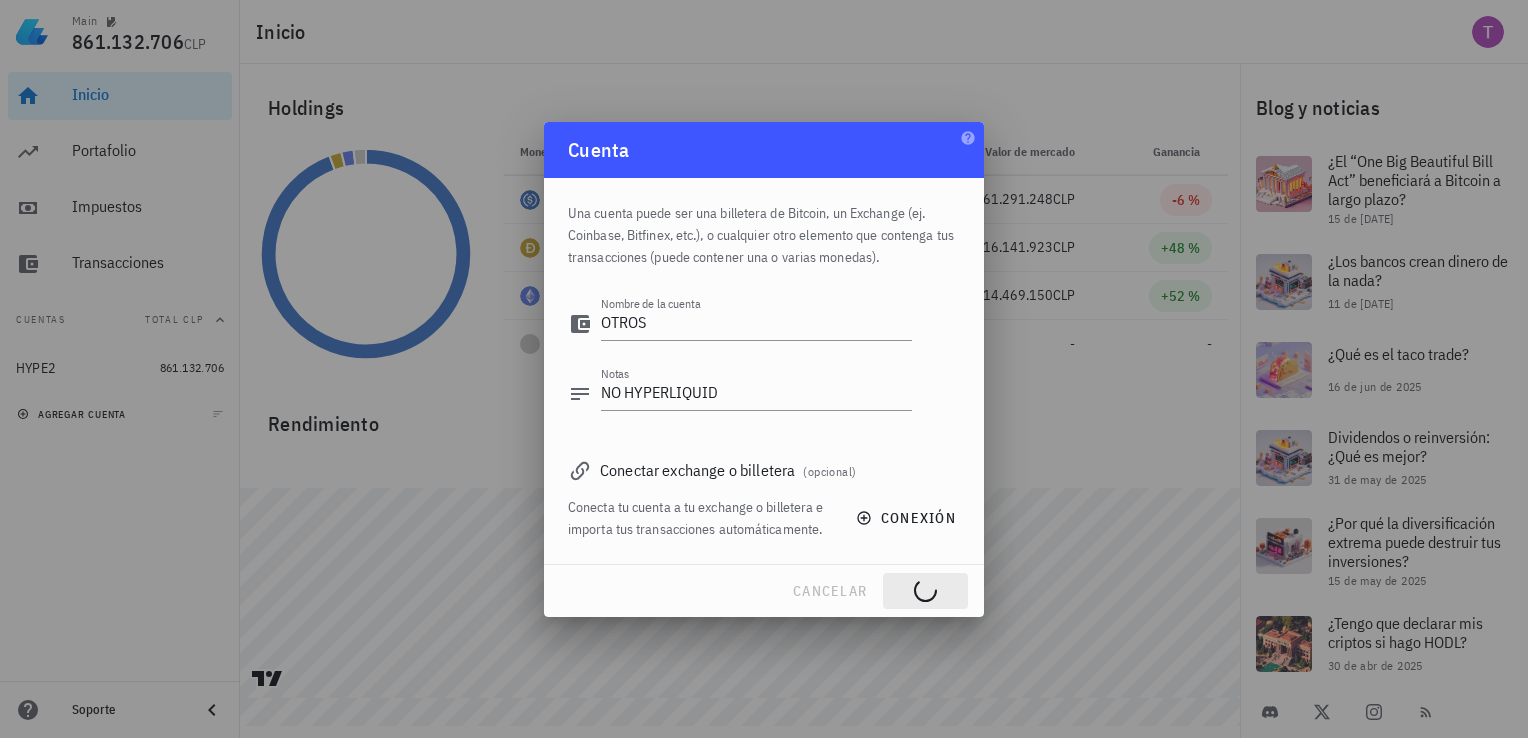 type 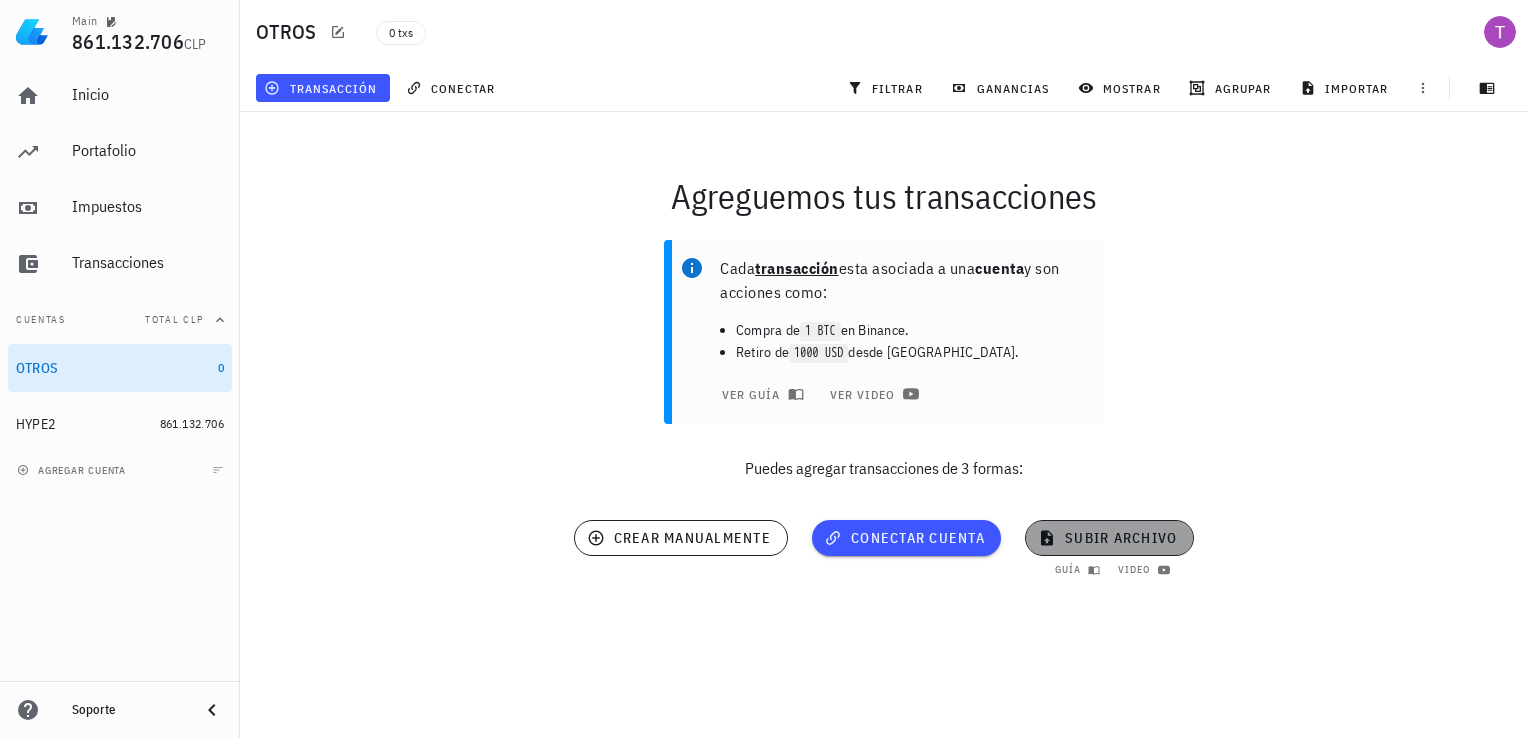 click on "subir archivo" at bounding box center [1109, 538] 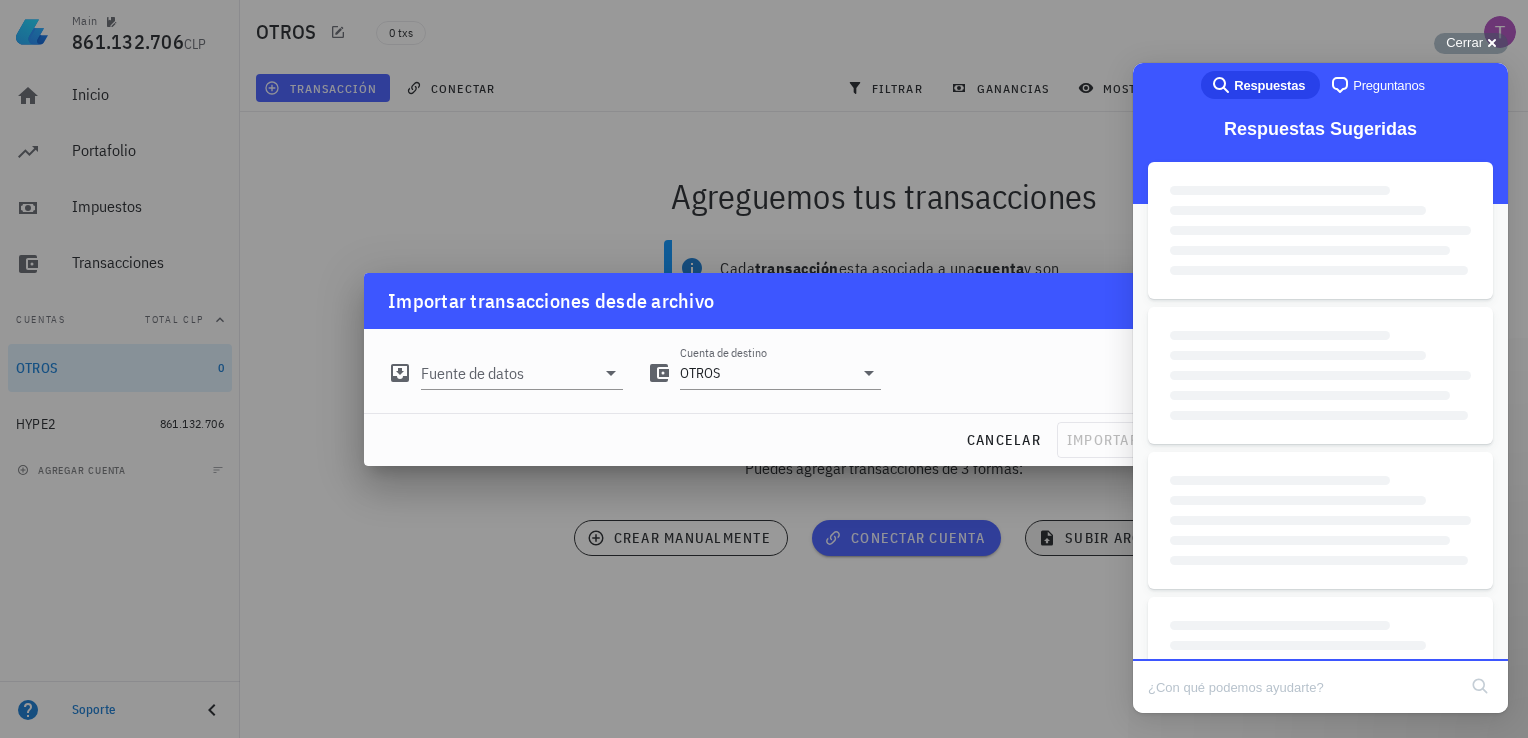 scroll, scrollTop: 0, scrollLeft: 0, axis: both 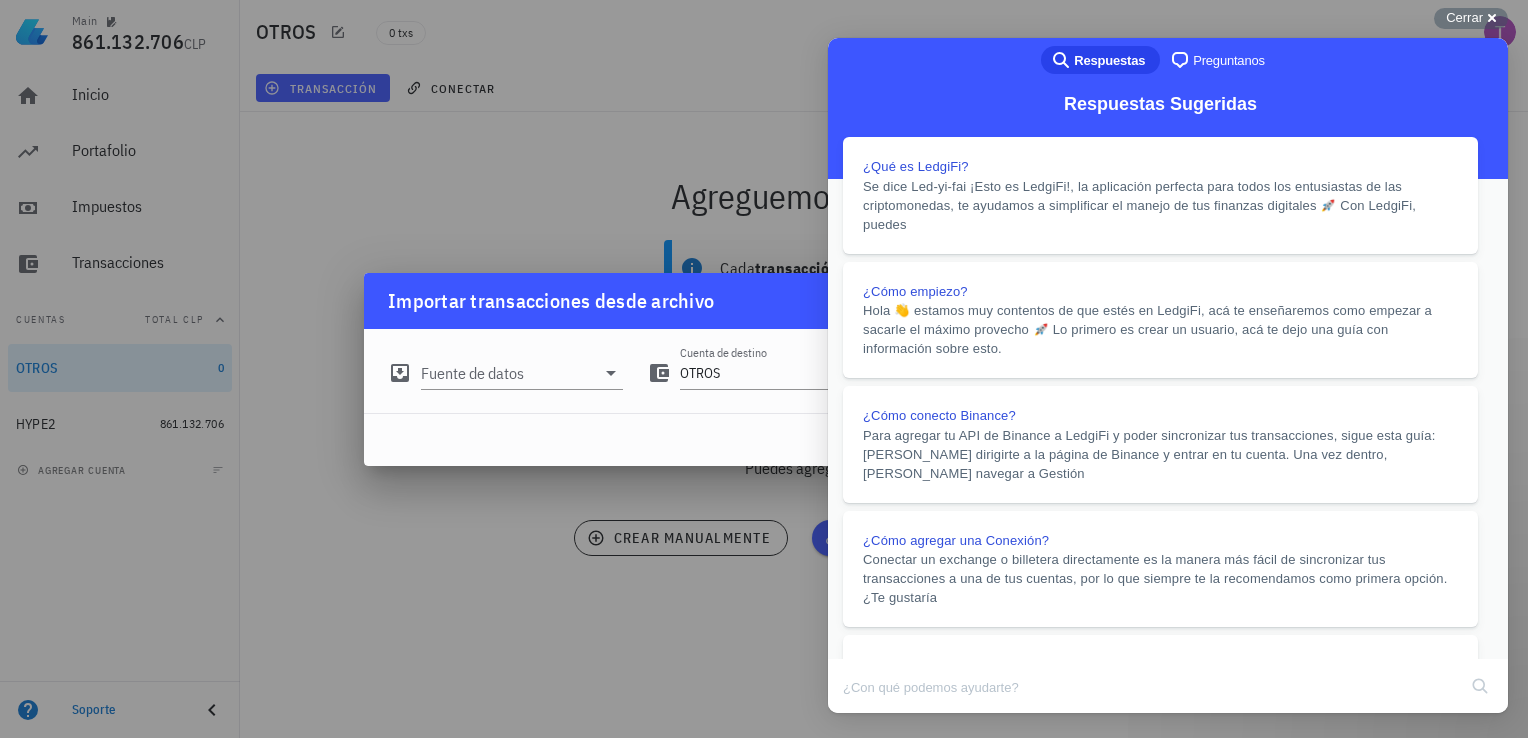 click on "Close" at bounding box center [847, 727] 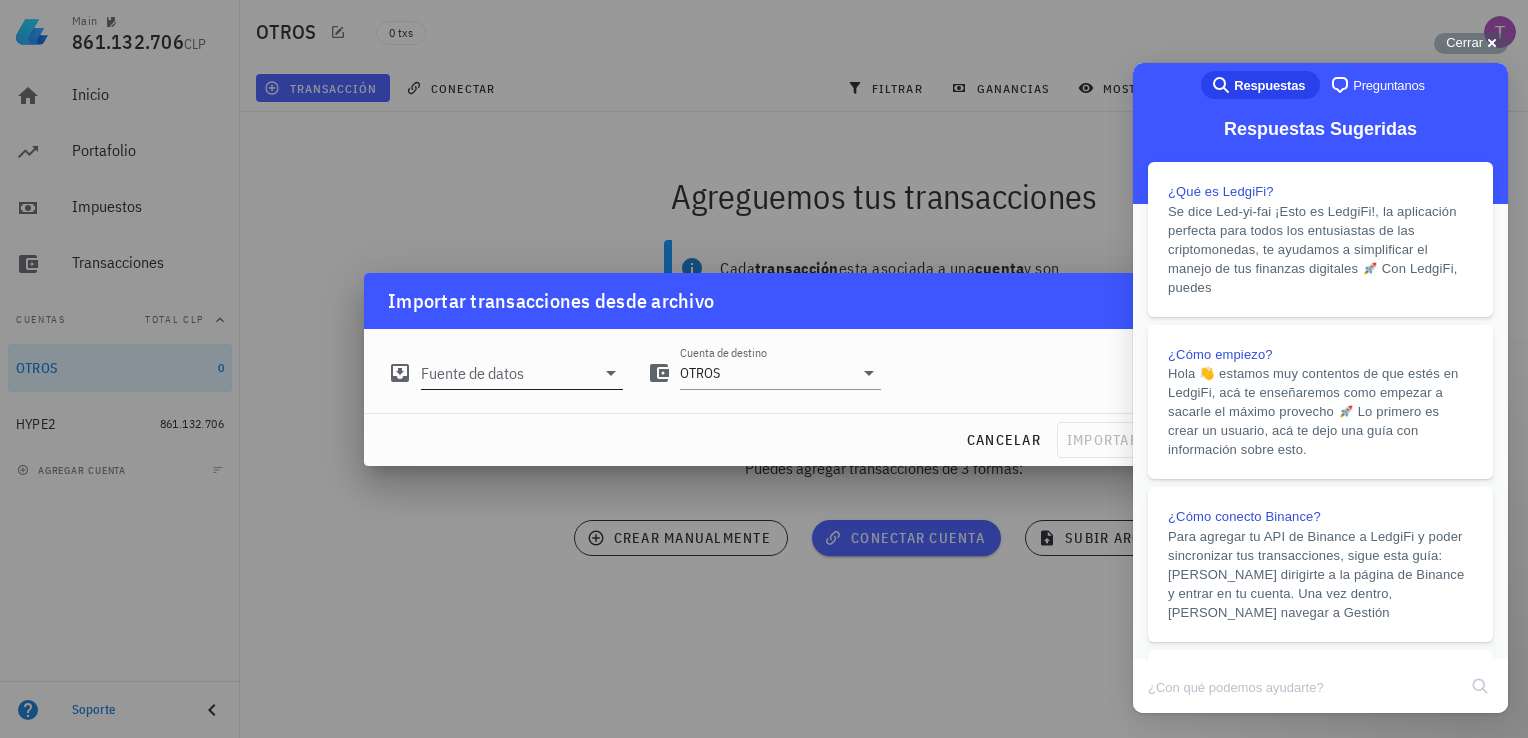 click on "Fuente de datos" at bounding box center [508, 373] 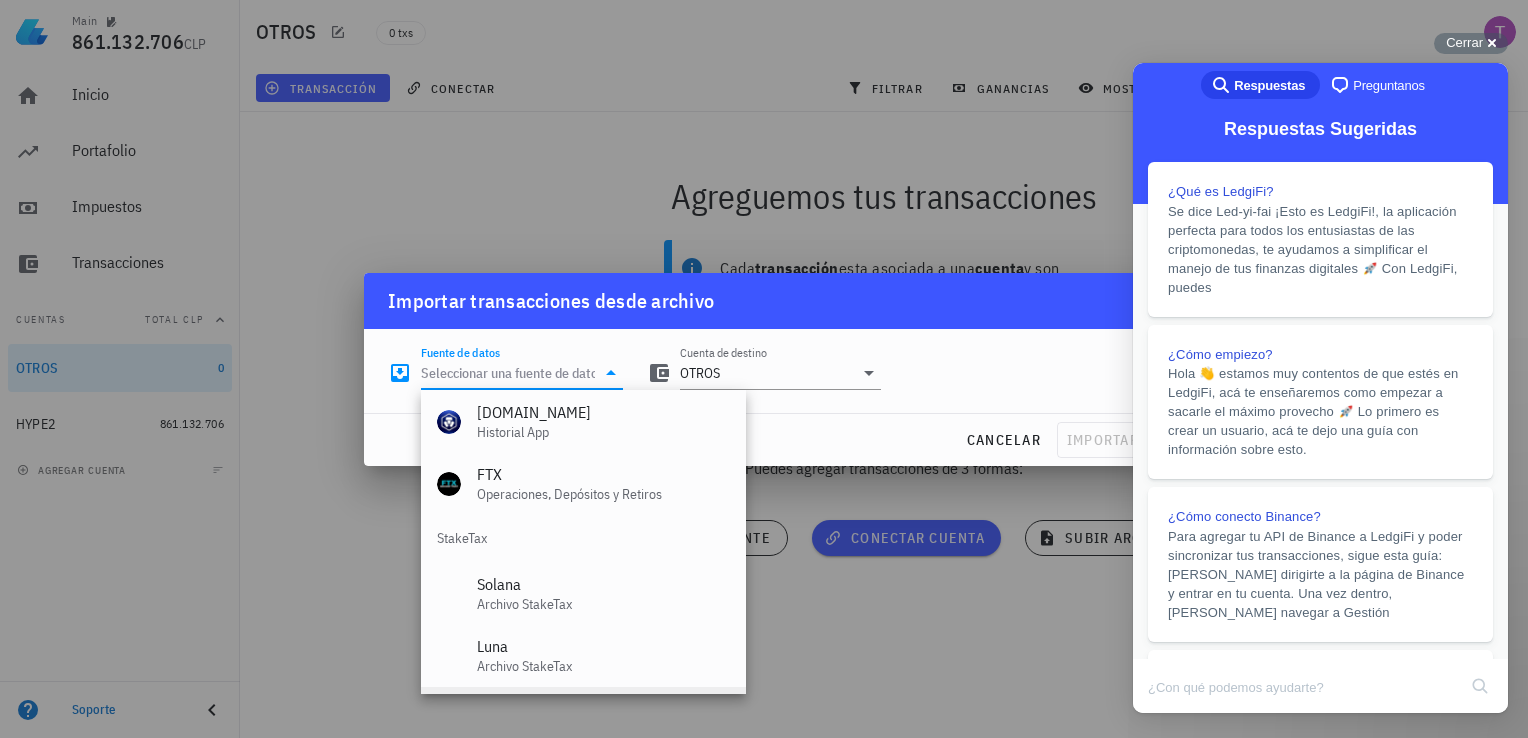 scroll, scrollTop: 834, scrollLeft: 0, axis: vertical 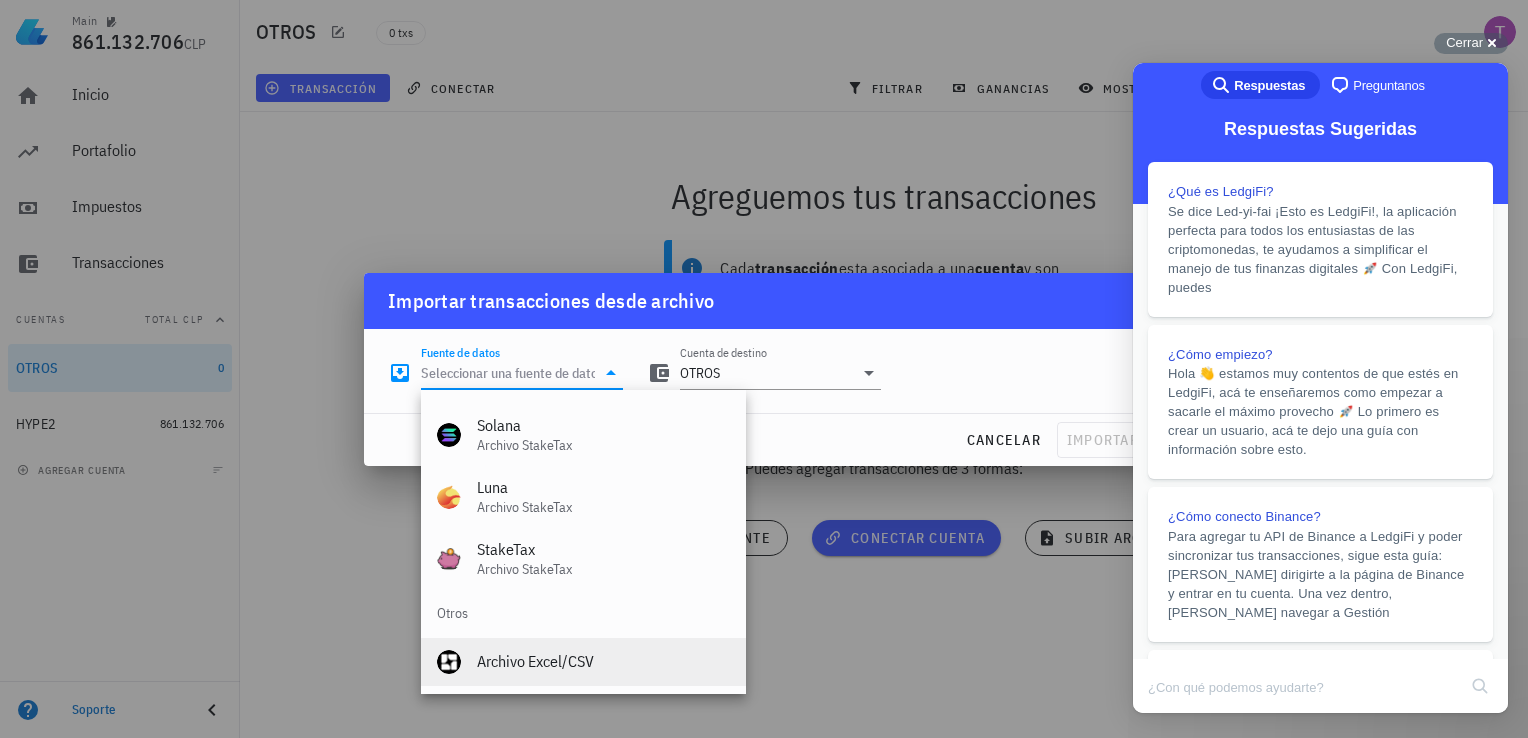 click on "Archivo Excel/CSV" at bounding box center [603, 661] 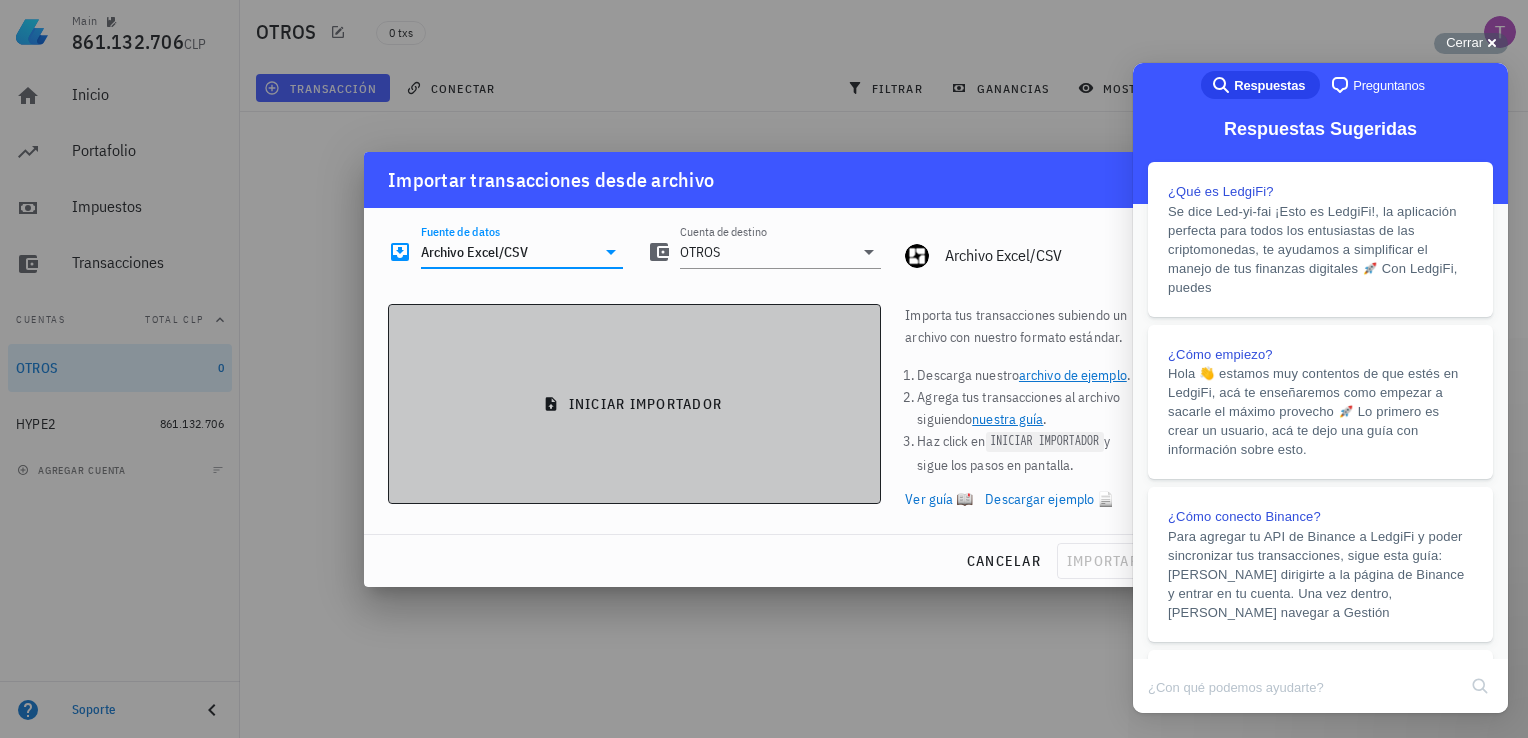 click on "iniciar importador" at bounding box center [634, 404] 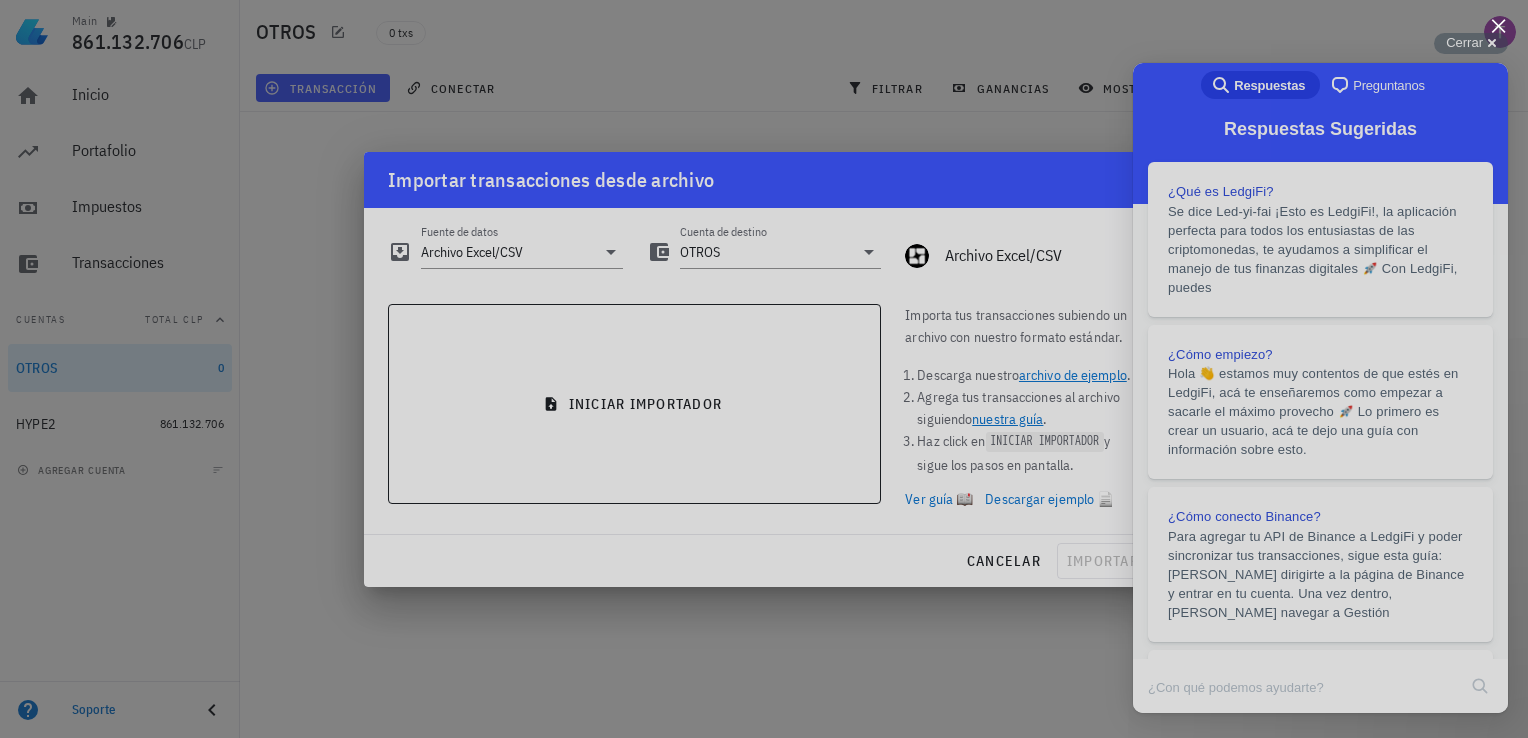 click at bounding box center [764, 369] 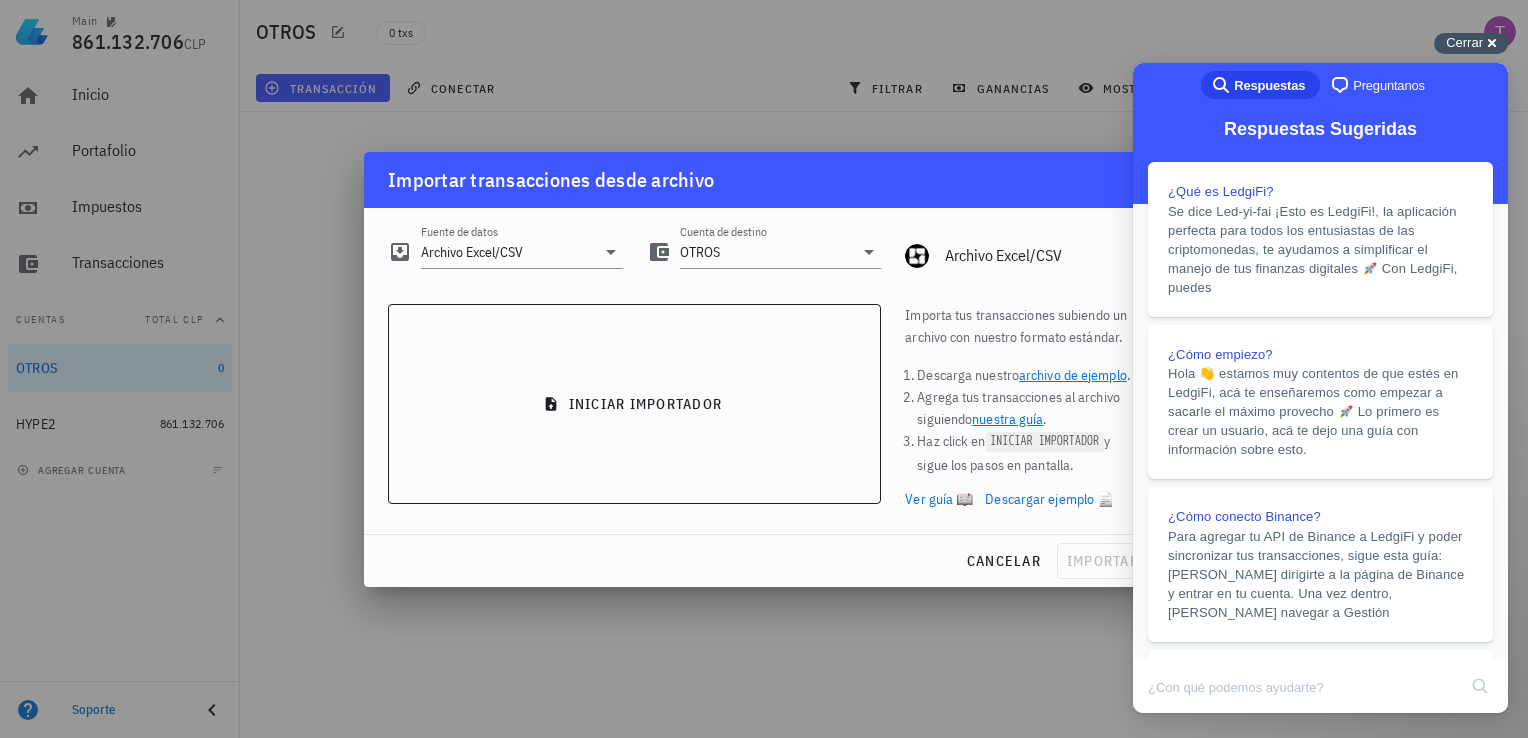 click on "Cerrar cross-small" at bounding box center (1471, 43) 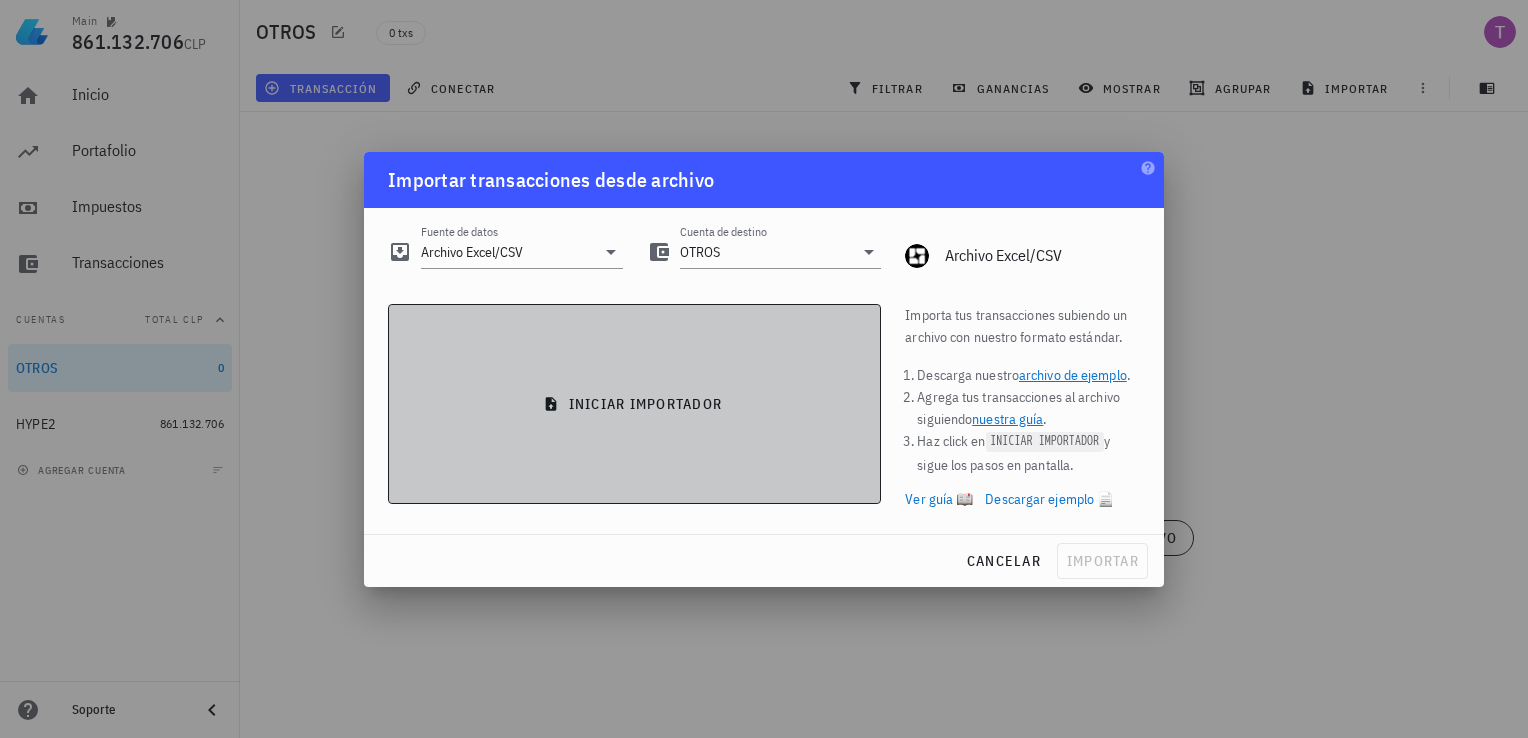 click on "iniciar importador" at bounding box center [634, 404] 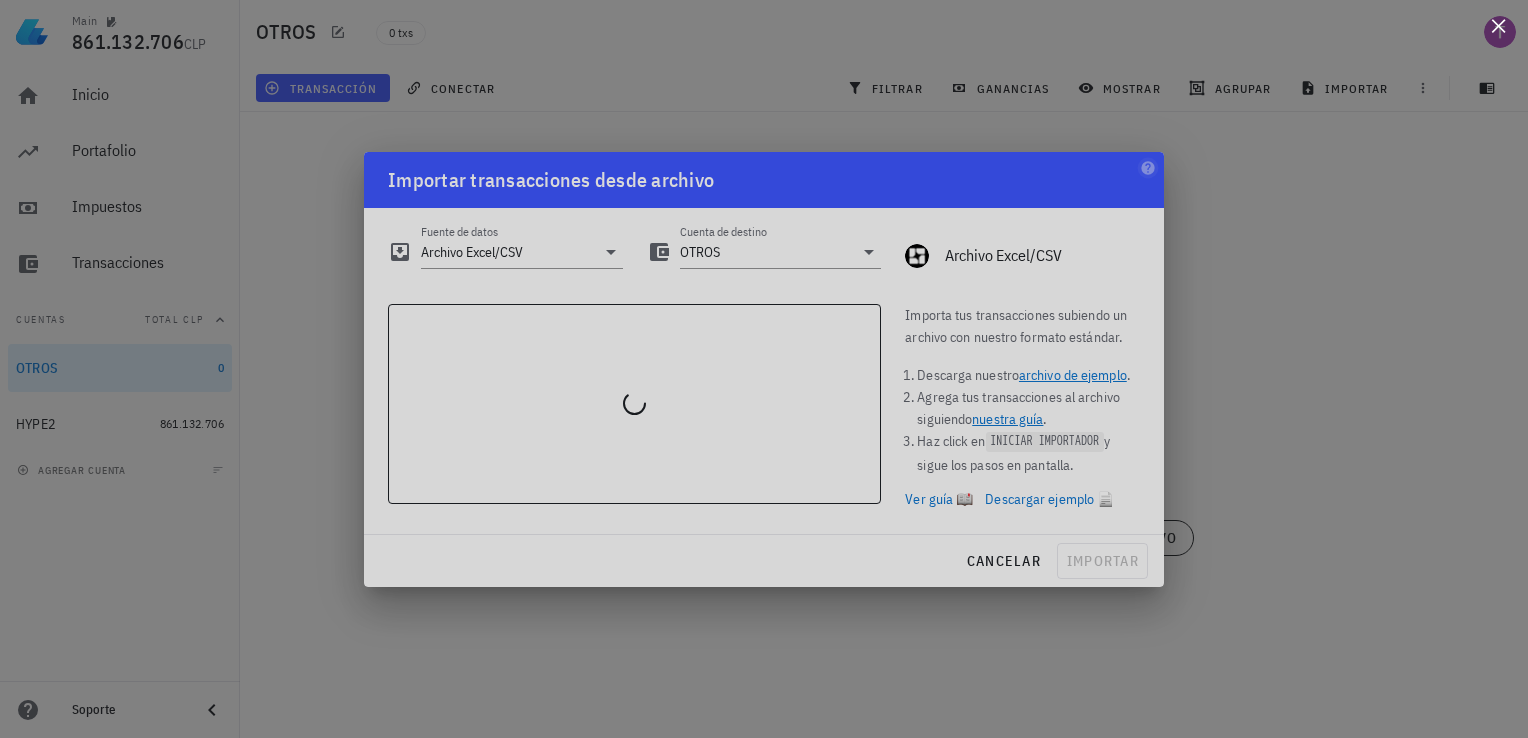 click at bounding box center [1498, 25] 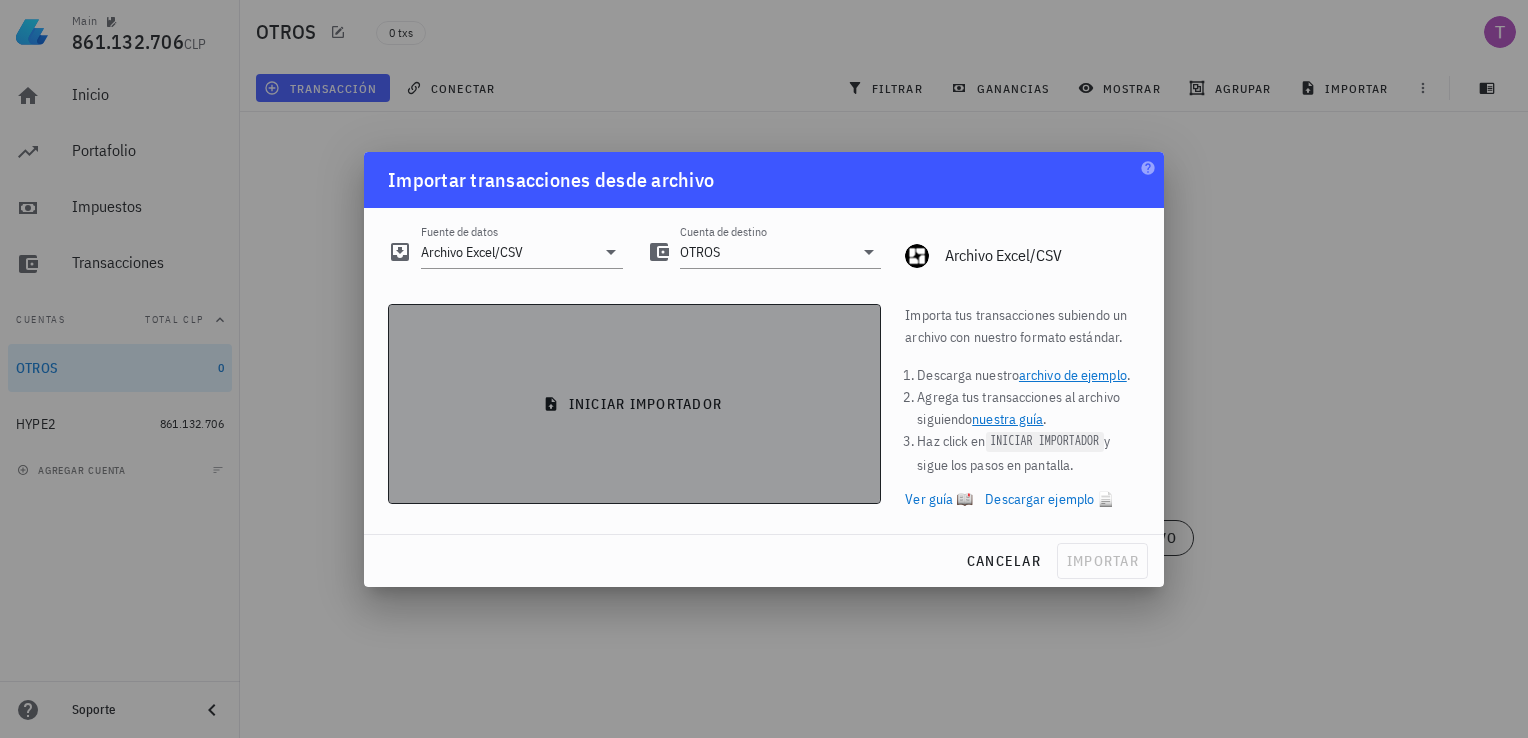 click on "iniciar importador" at bounding box center (634, 404) 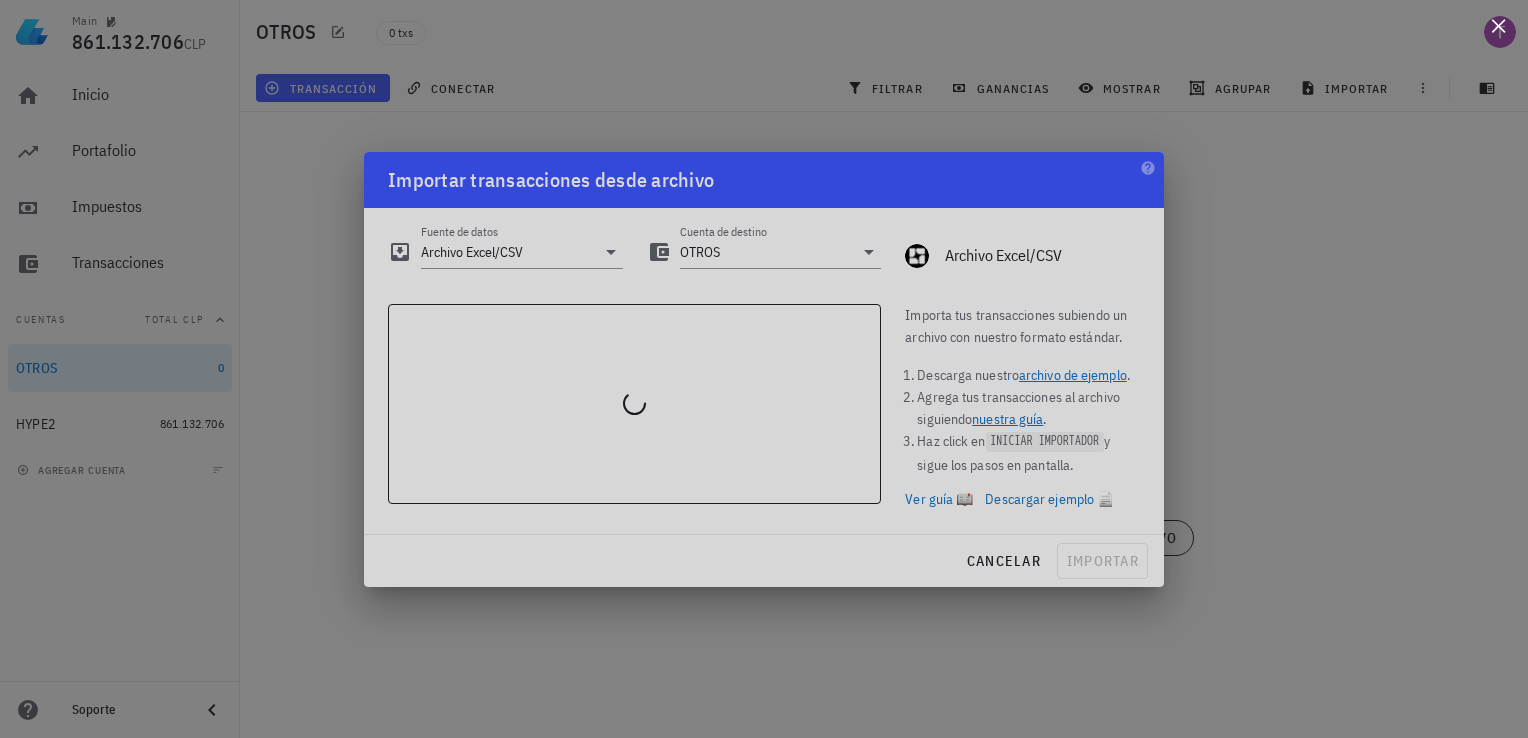 click at bounding box center [764, 369] 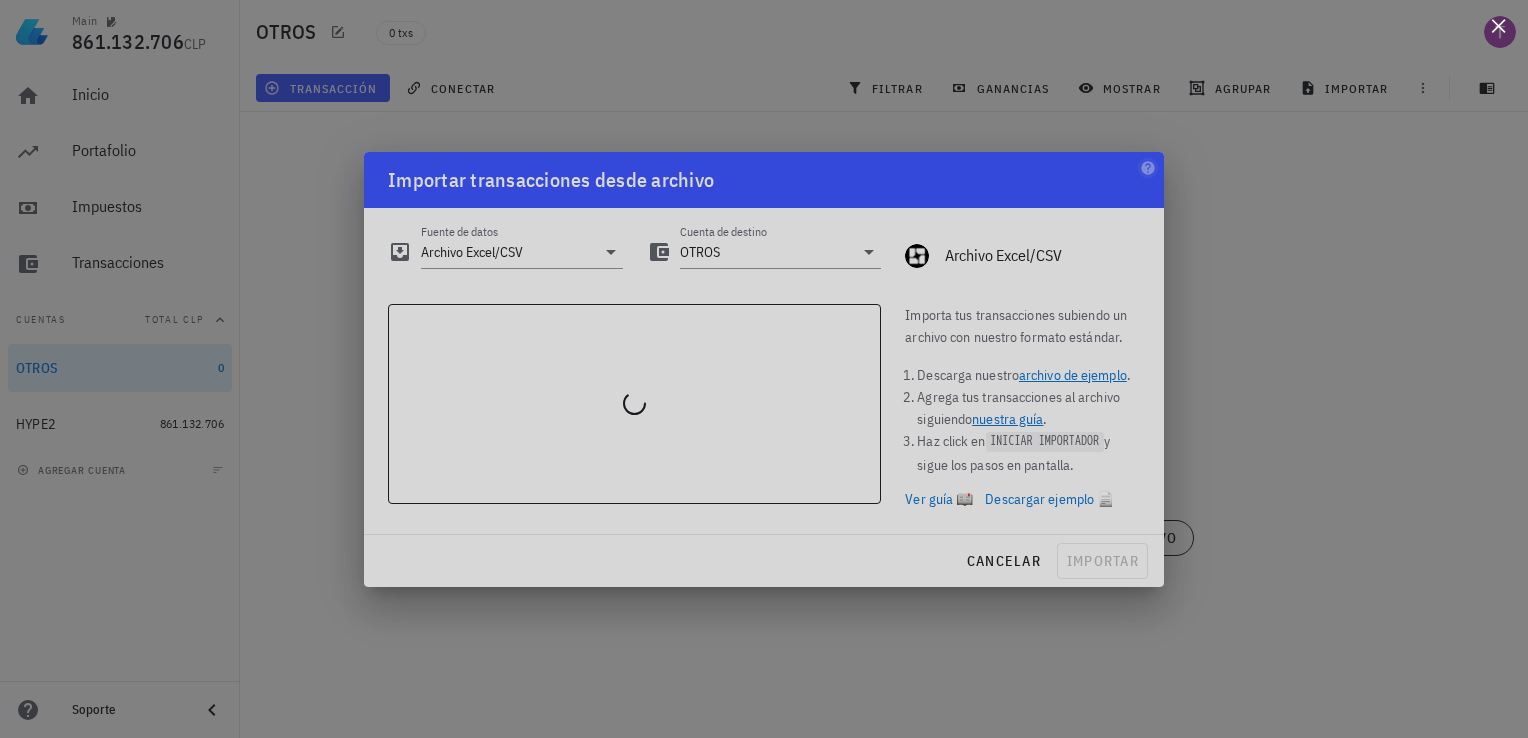 click at bounding box center [1498, 25] 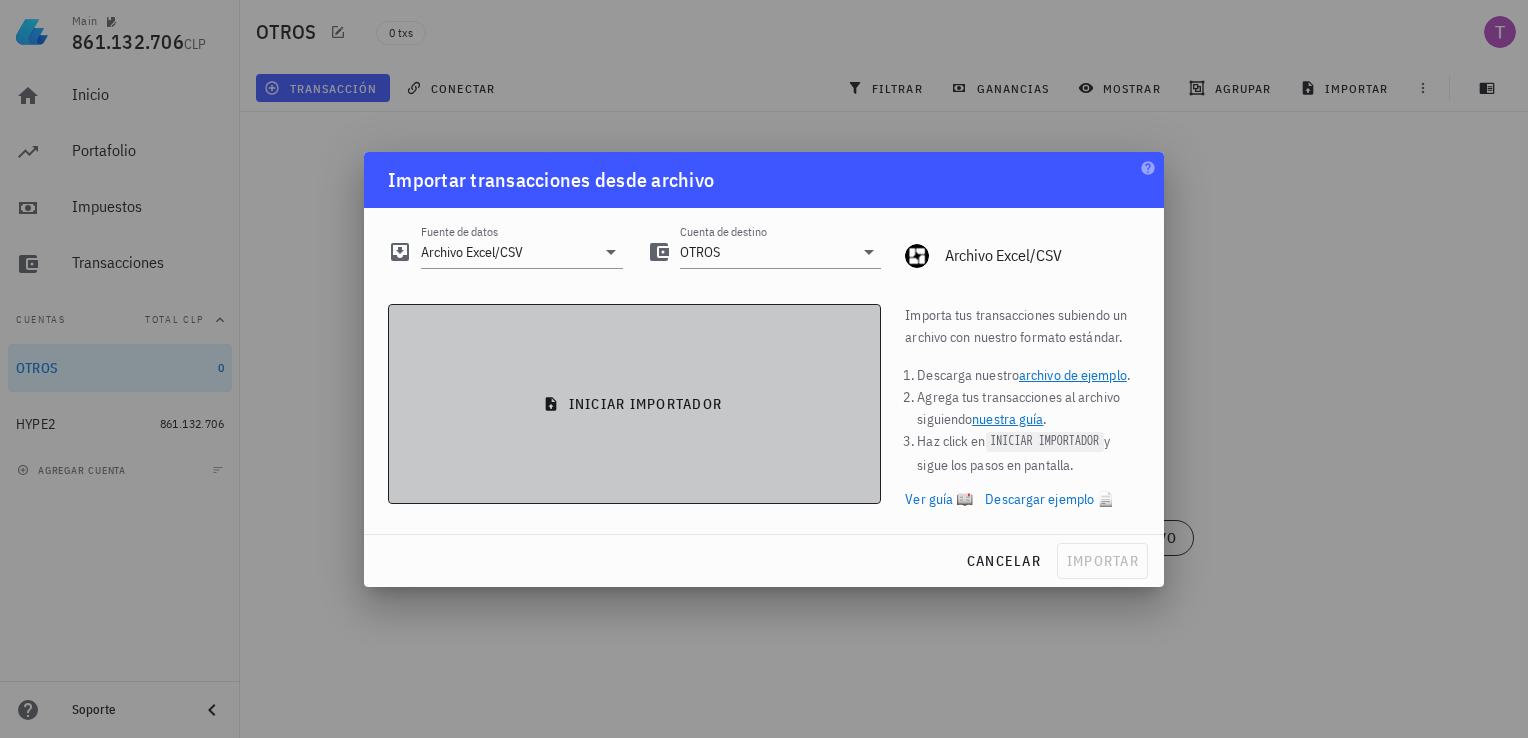 click on "iniciar importador" at bounding box center (634, 404) 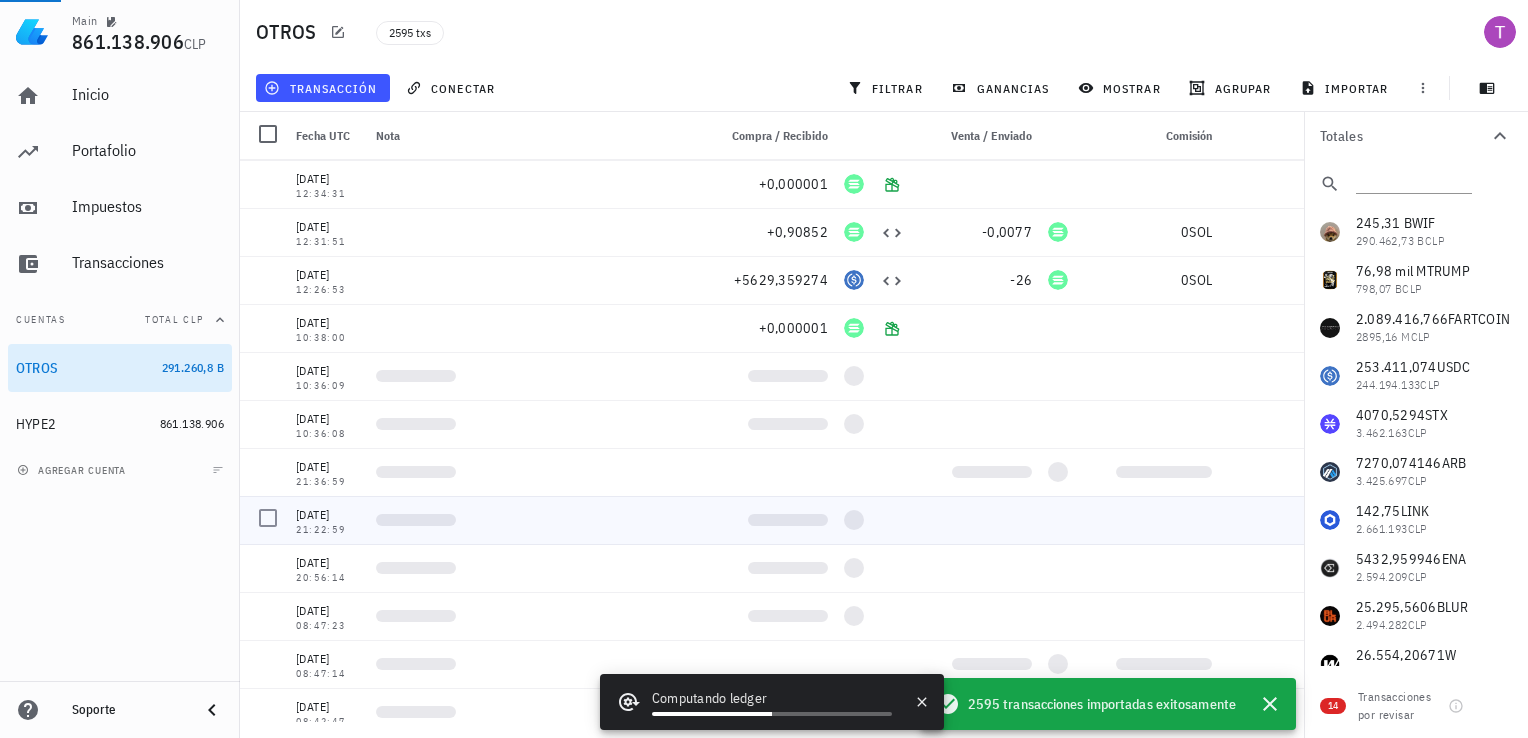 scroll, scrollTop: 600, scrollLeft: 0, axis: vertical 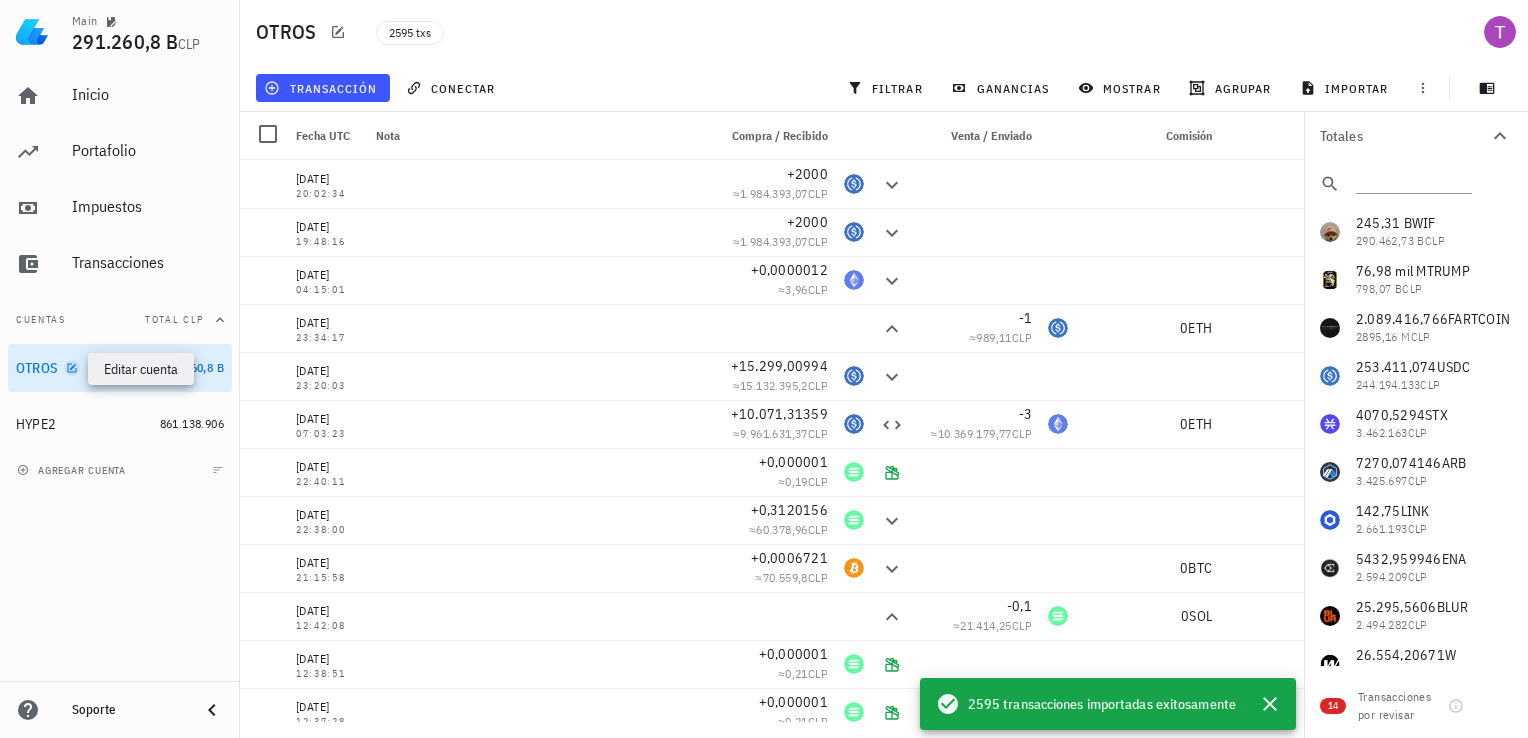 click 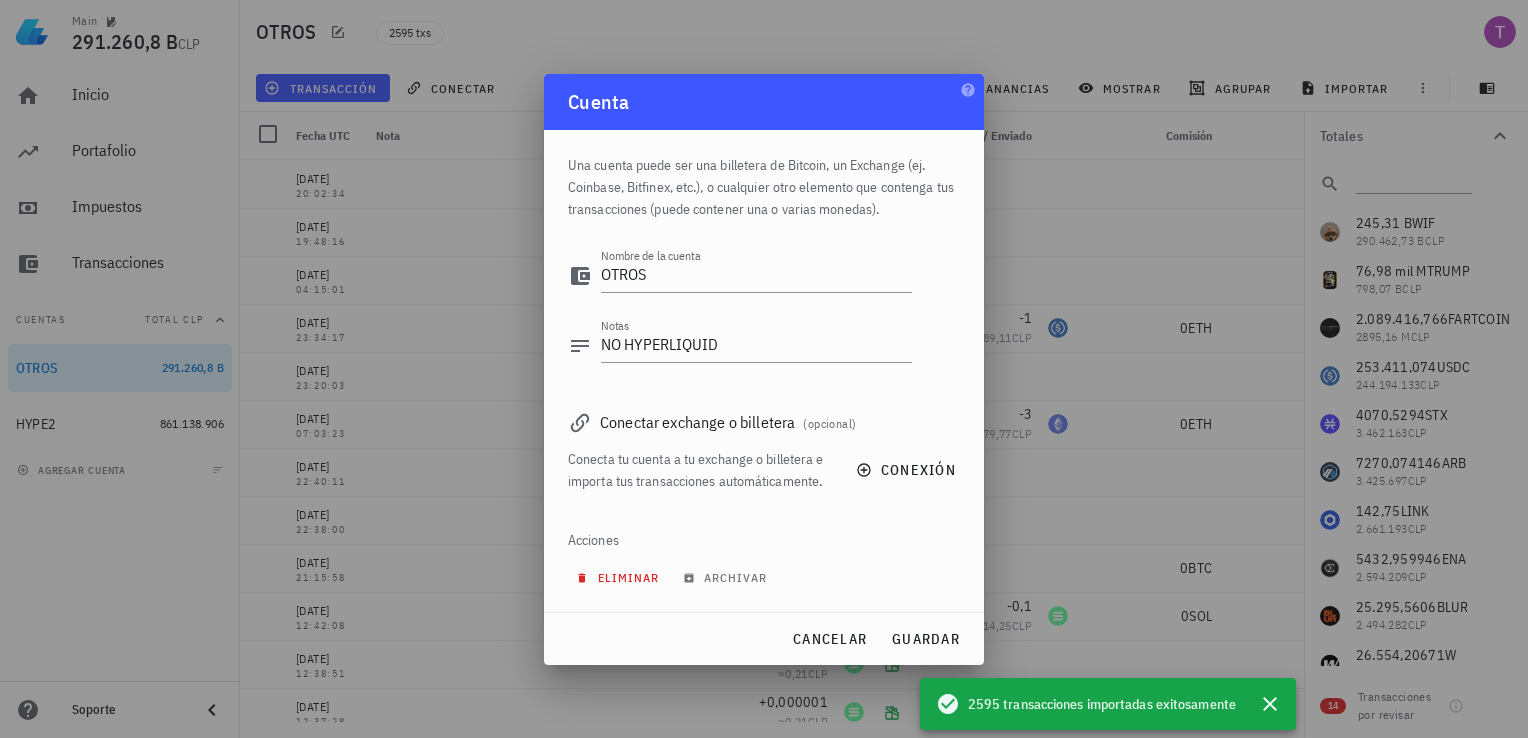 click on "eliminar" at bounding box center (619, 577) 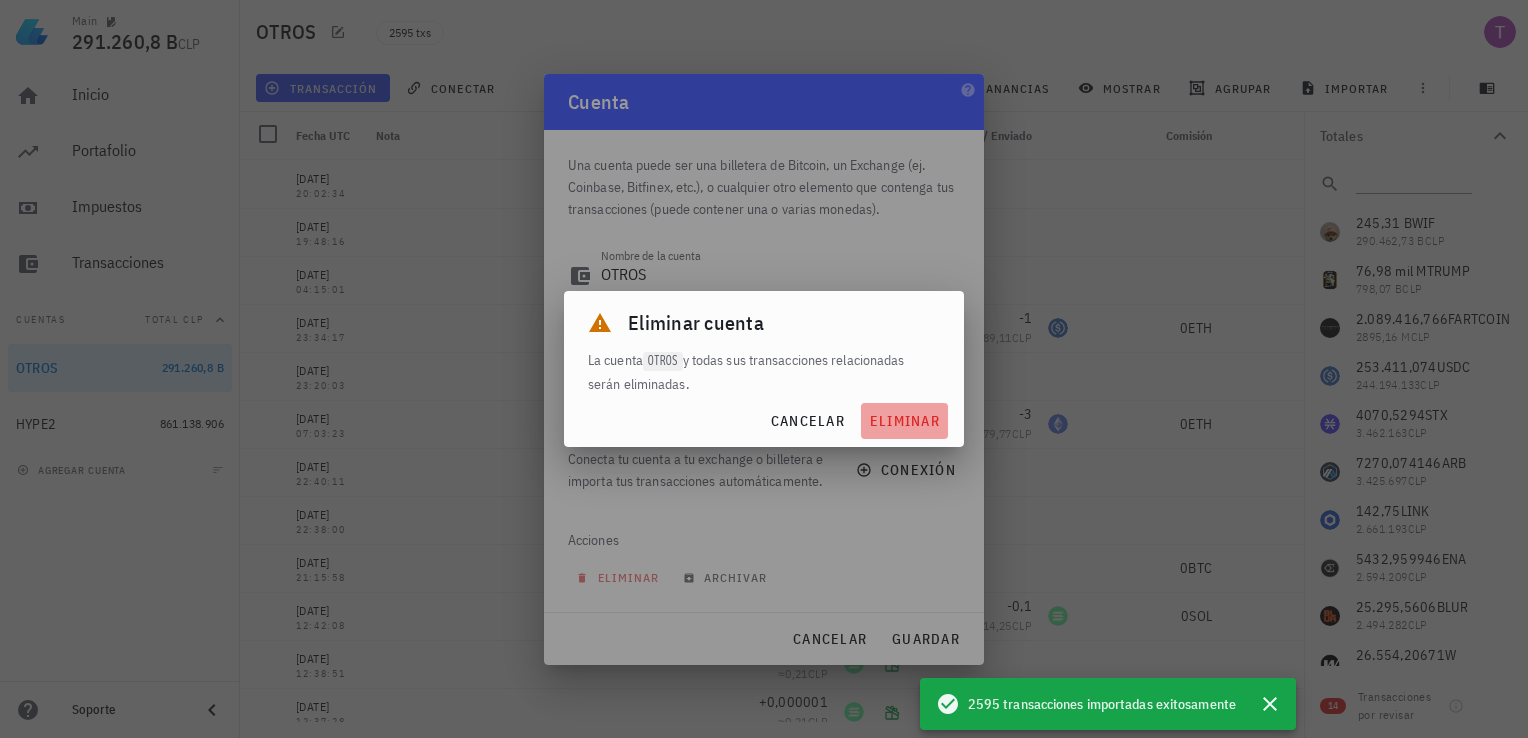 click on "eliminar" at bounding box center [904, 421] 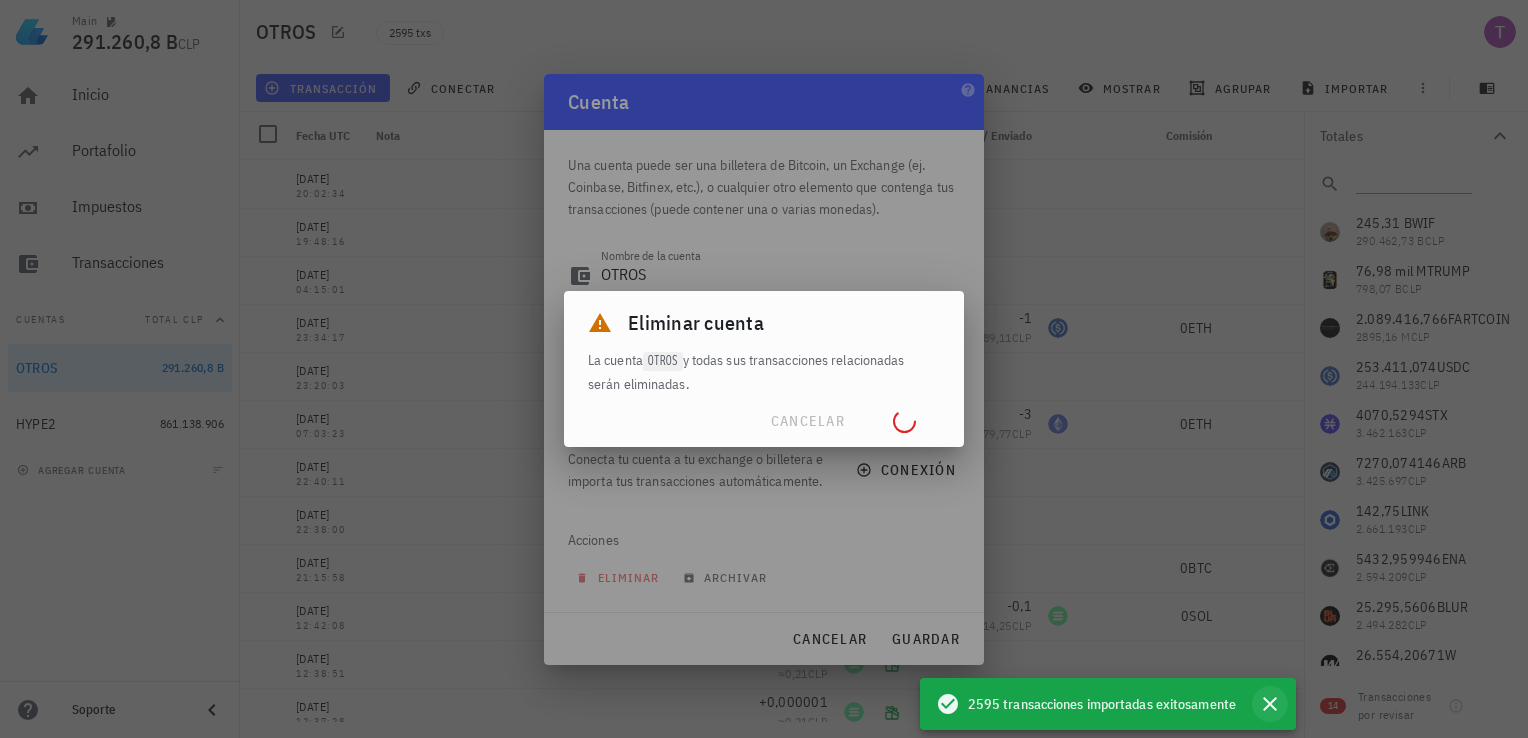 type 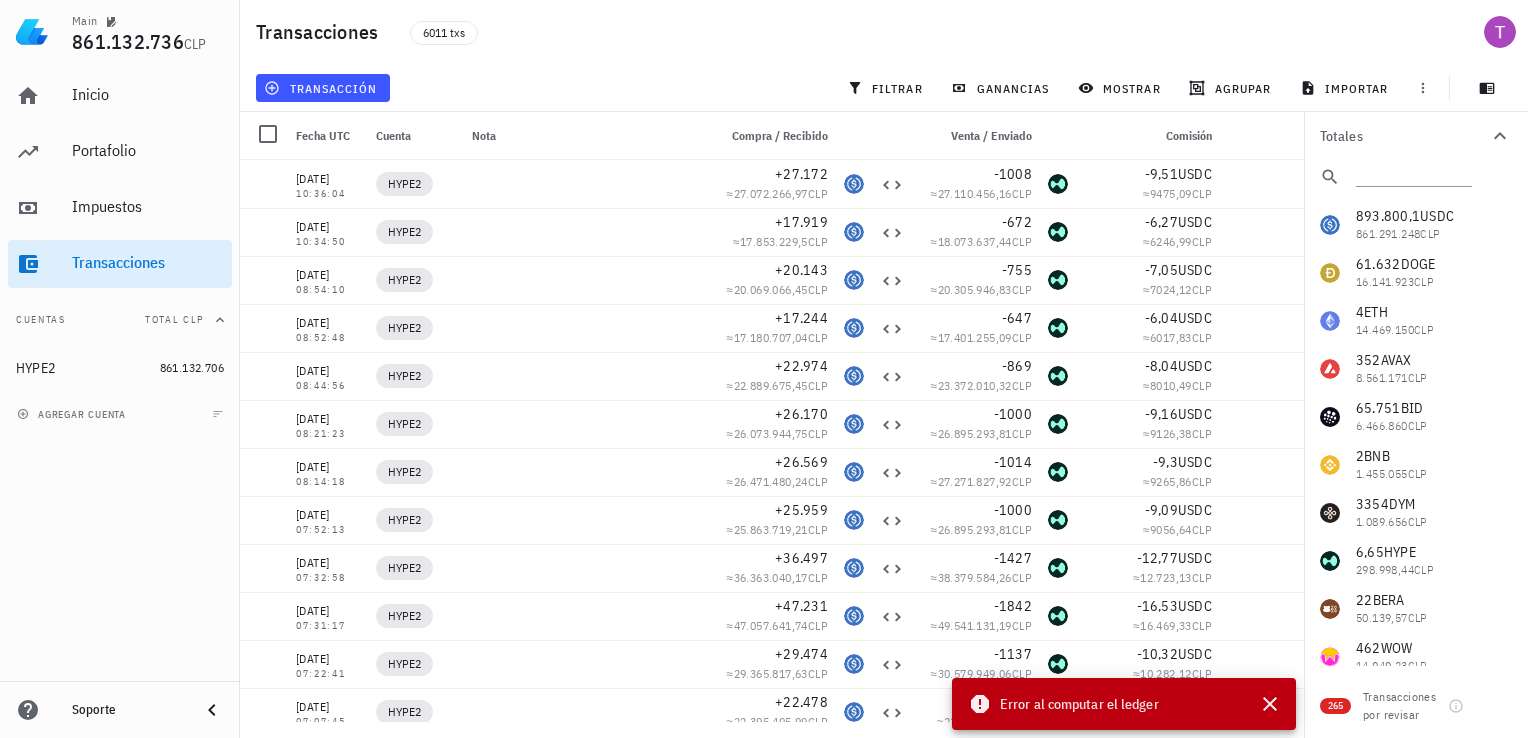 scroll, scrollTop: 0, scrollLeft: 0, axis: both 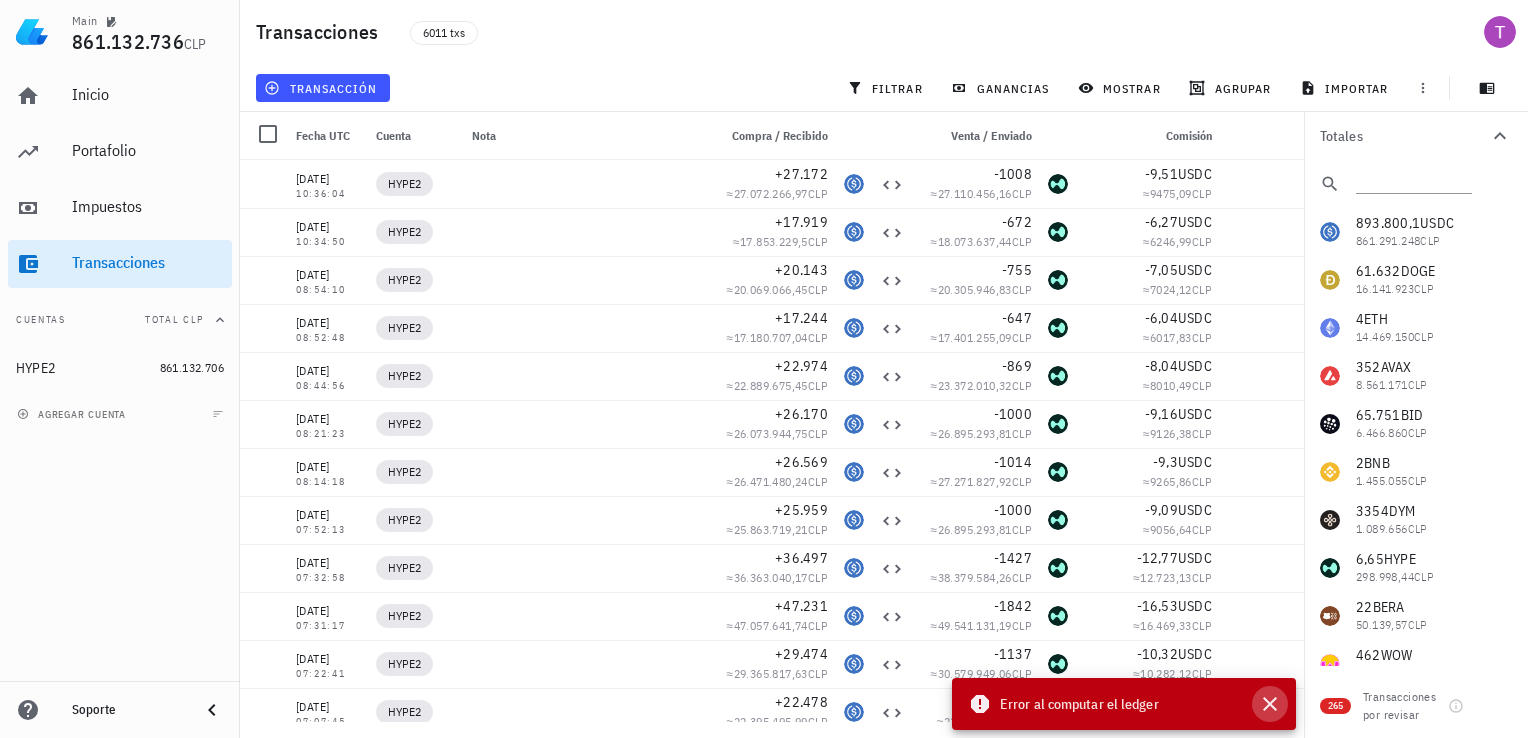 click 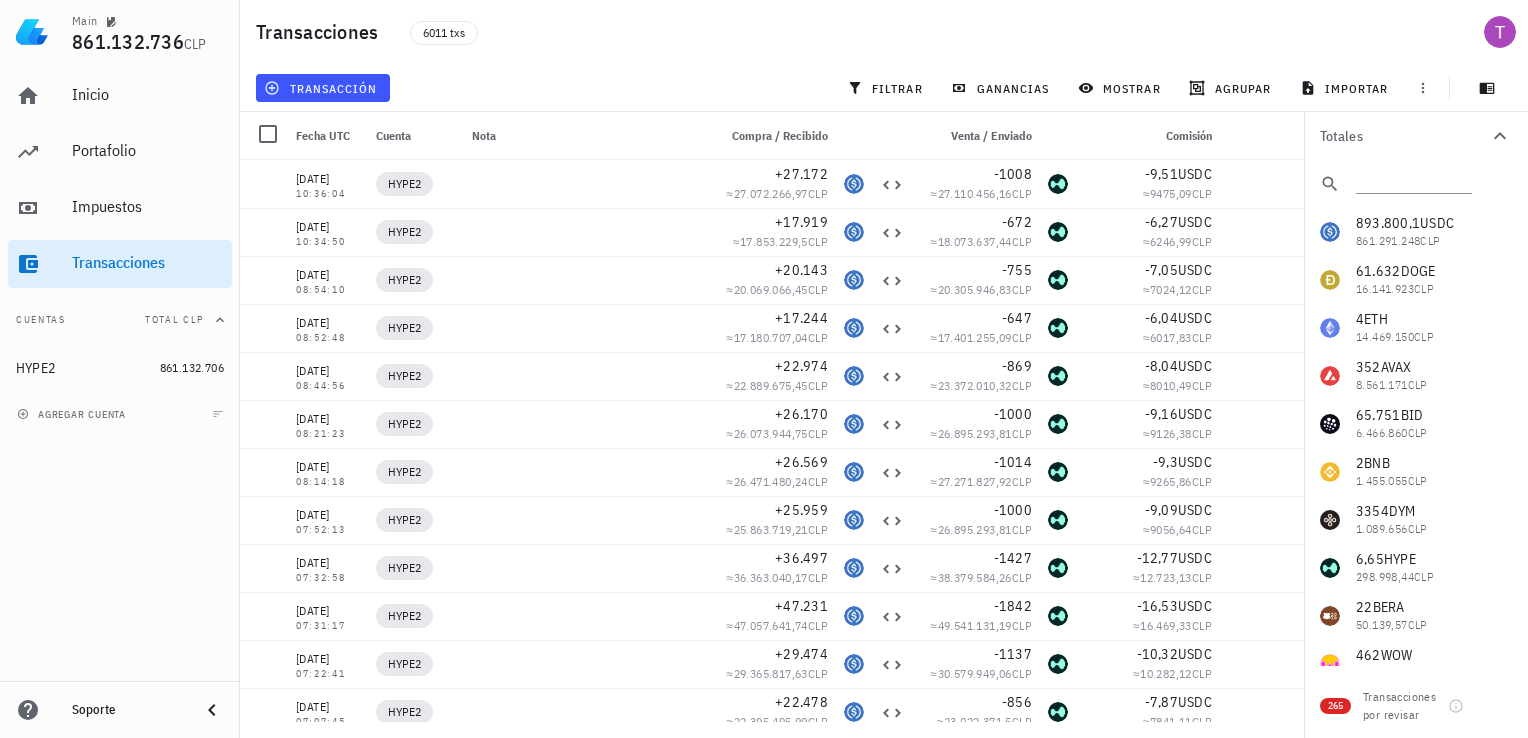 scroll, scrollTop: 0, scrollLeft: 0, axis: both 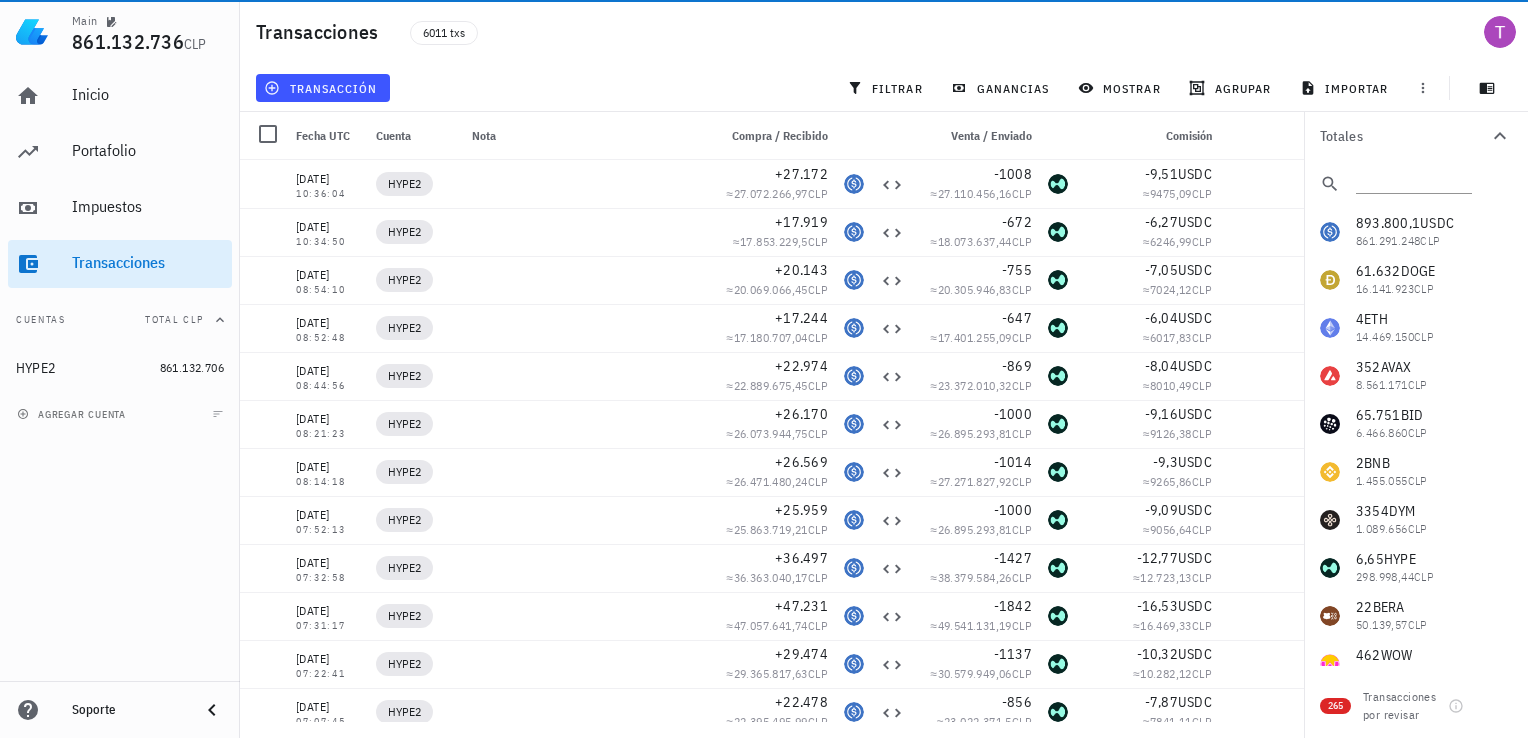 click on "861.132.736" at bounding box center [128, 41] 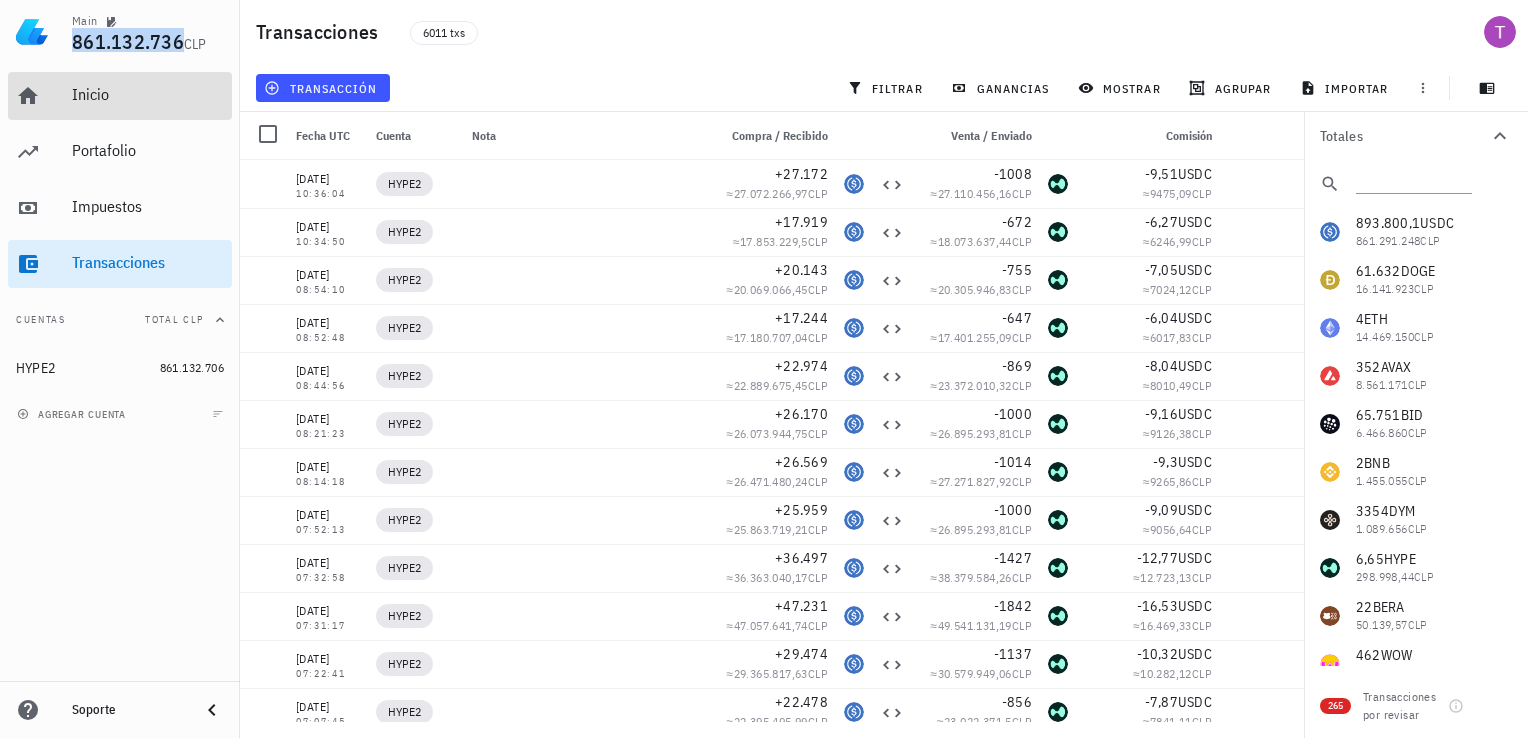 drag, startPoint x: 111, startPoint y: 47, endPoint x: 78, endPoint y: 97, distance: 59.908264 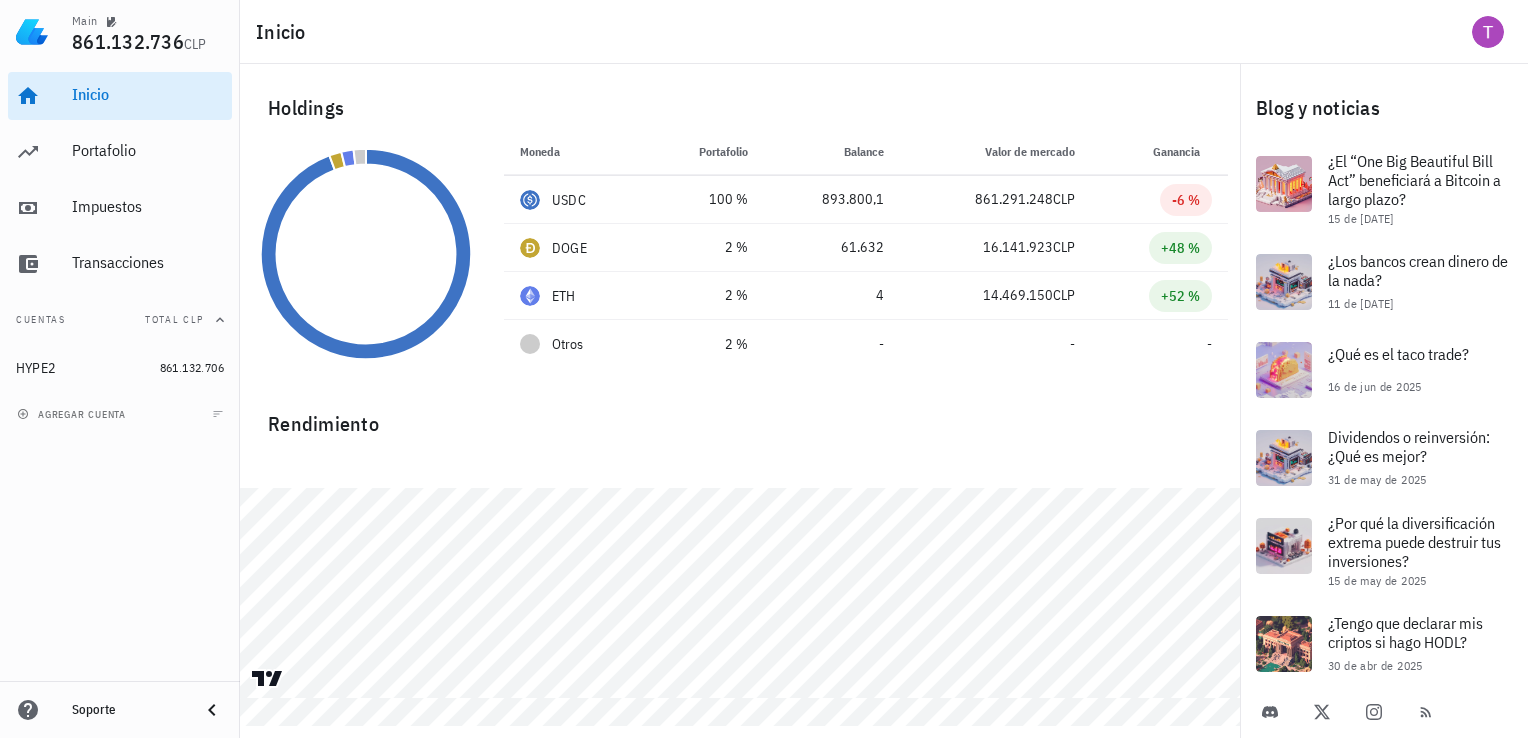 click on "agregar cuenta" at bounding box center (120, 414) 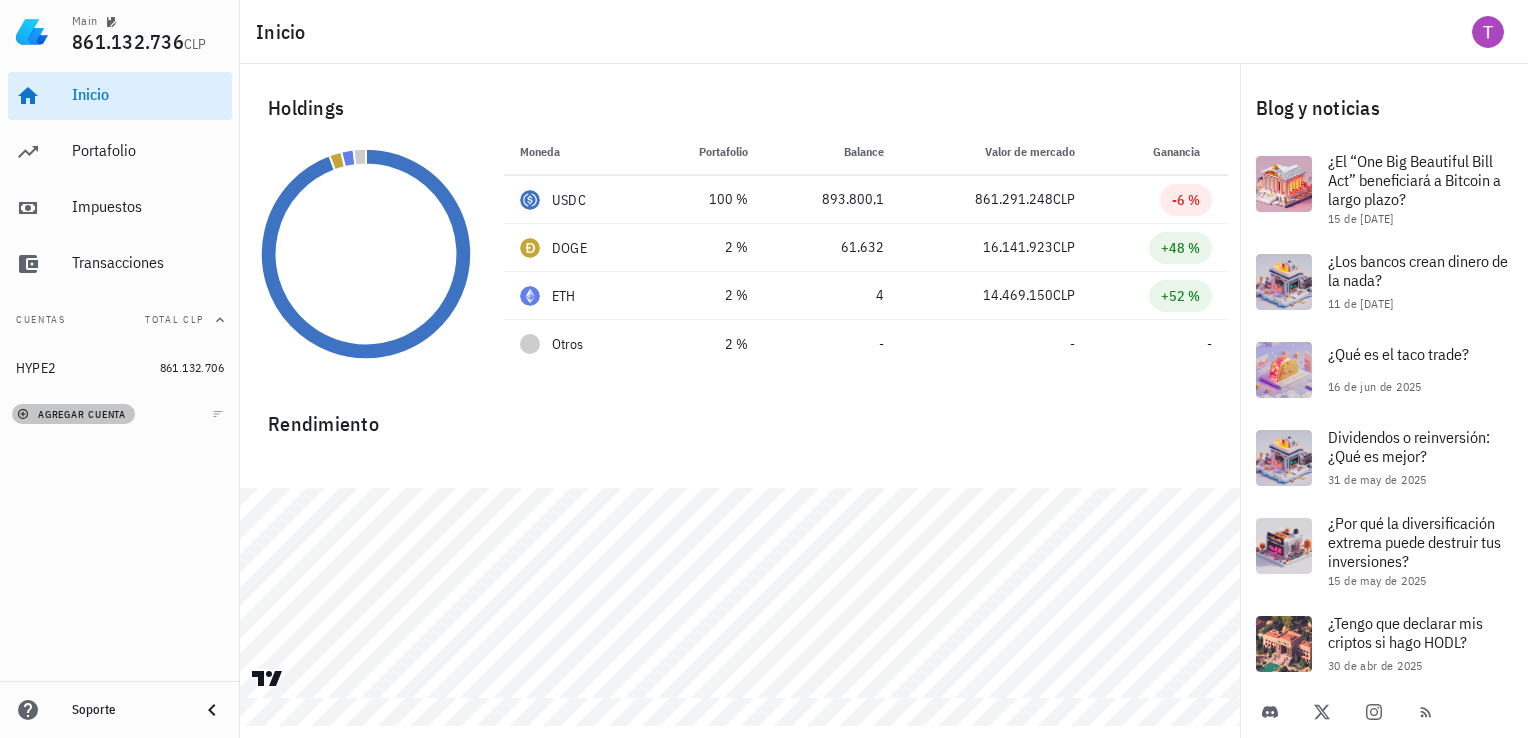 click on "agregar cuenta" at bounding box center (73, 414) 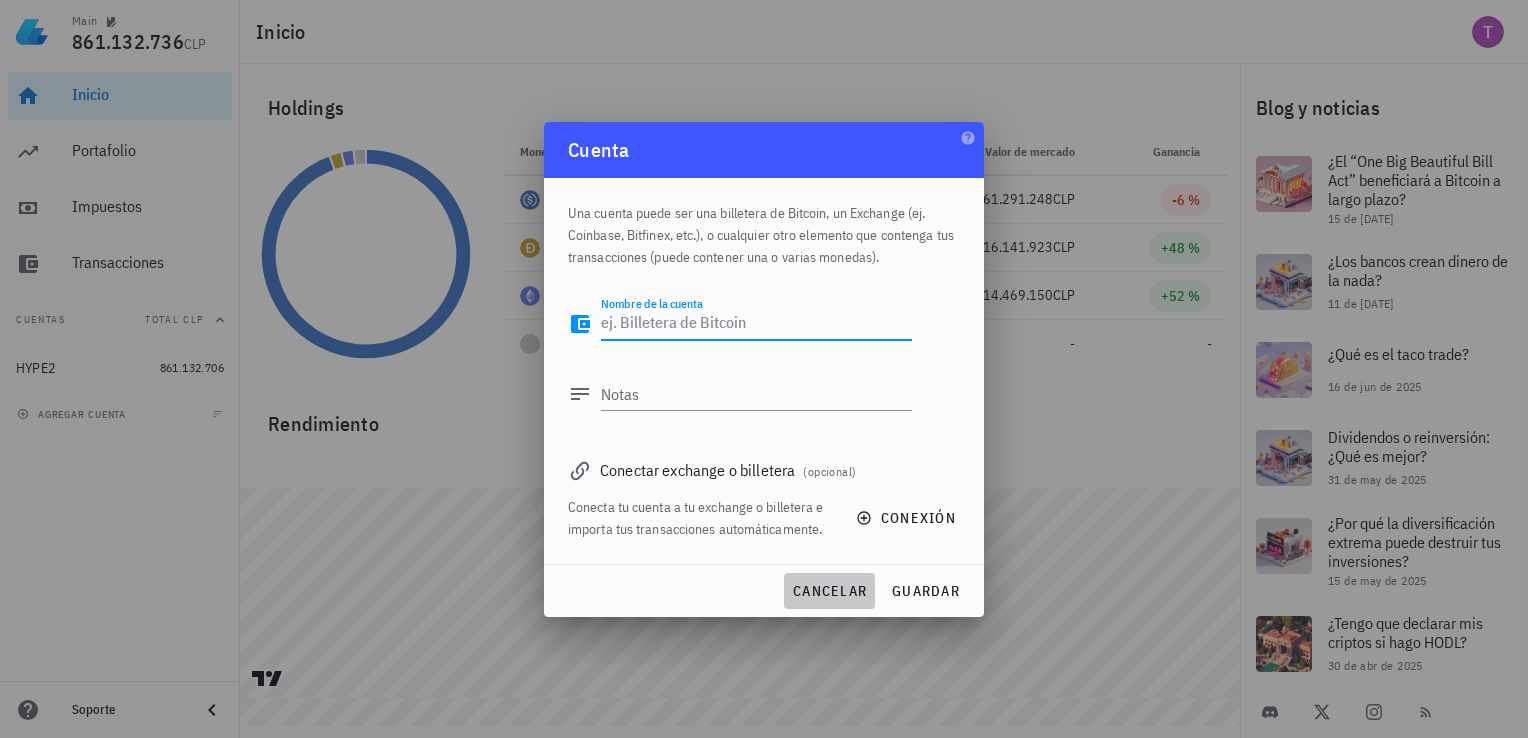 click on "cancelar" at bounding box center [829, 591] 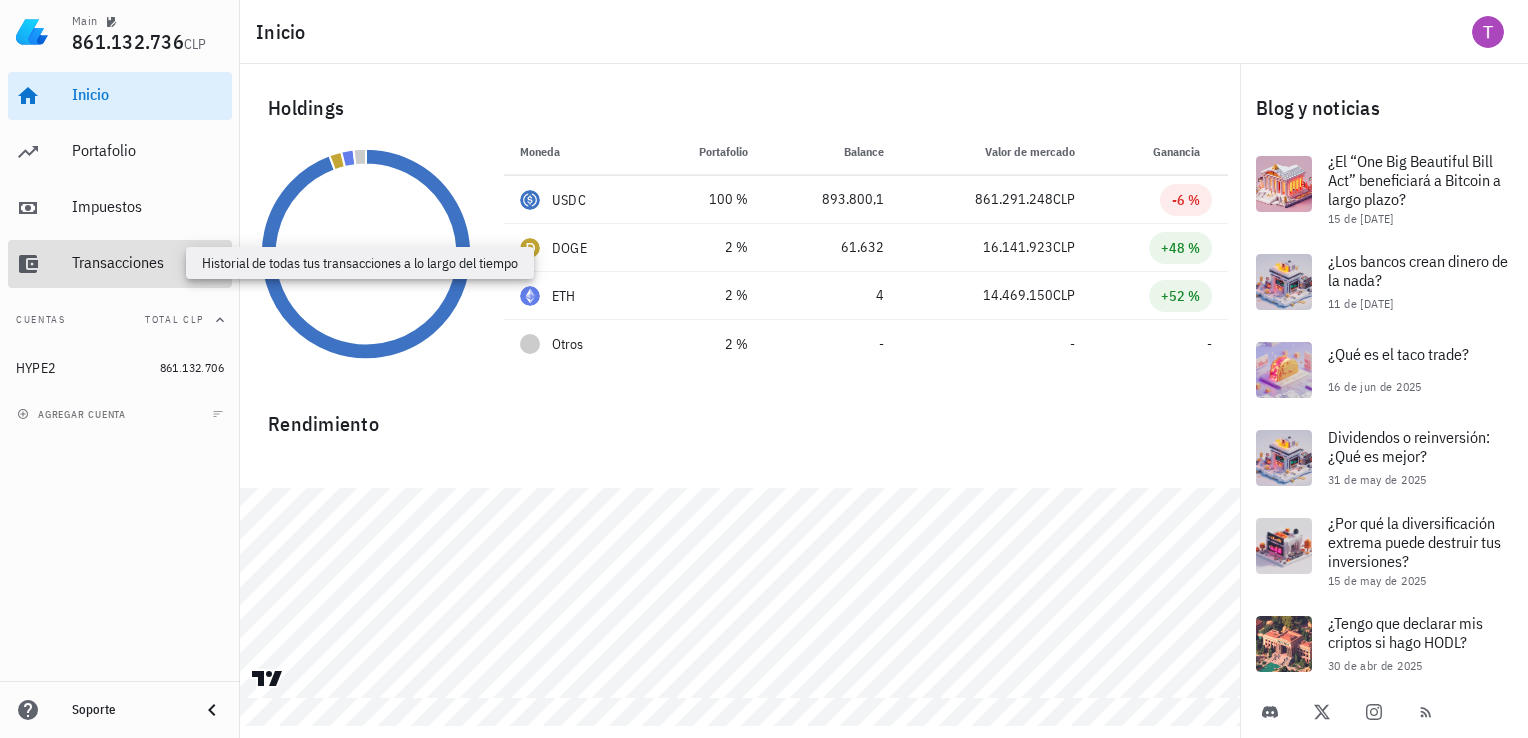 click on "Transacciones" at bounding box center [148, 262] 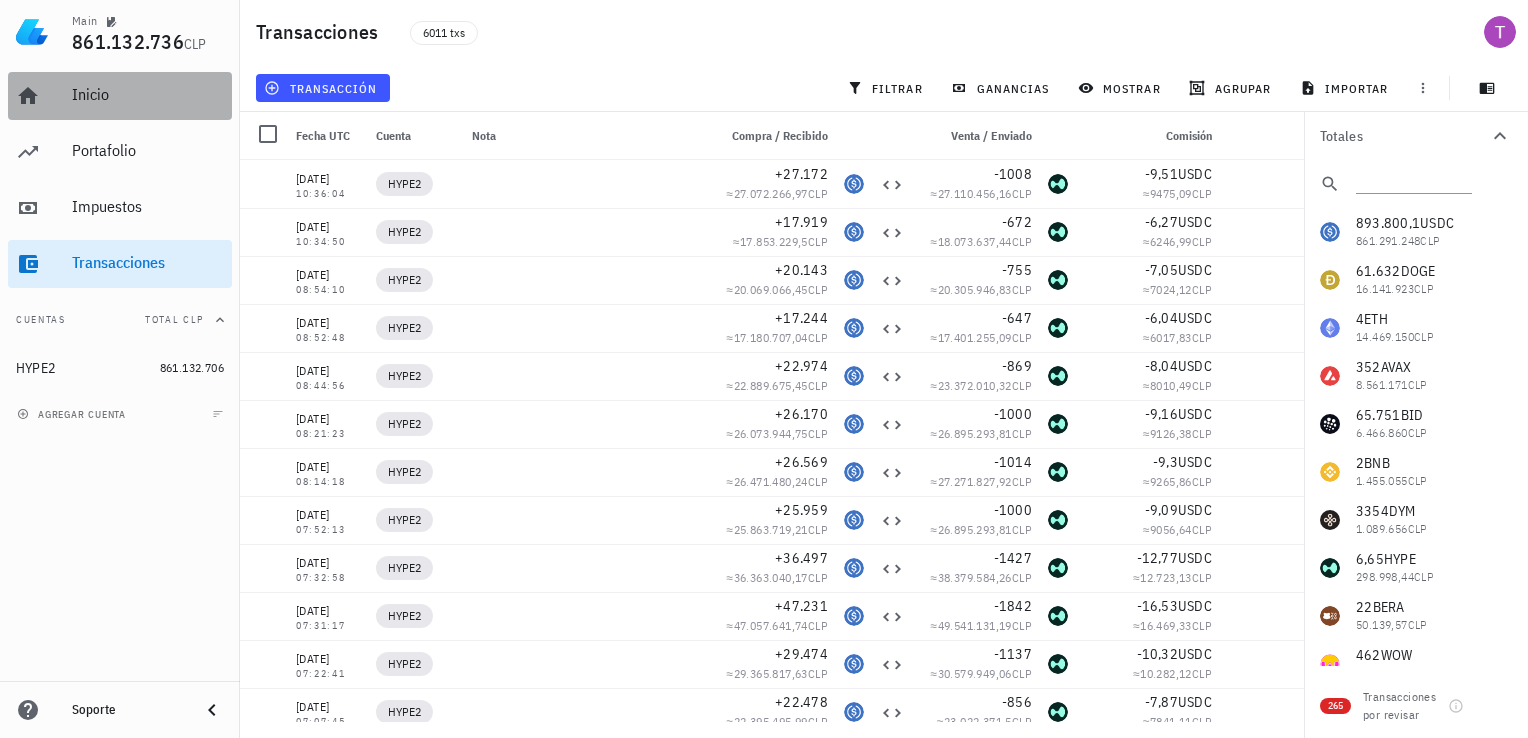 click on "Inicio" at bounding box center (148, 94) 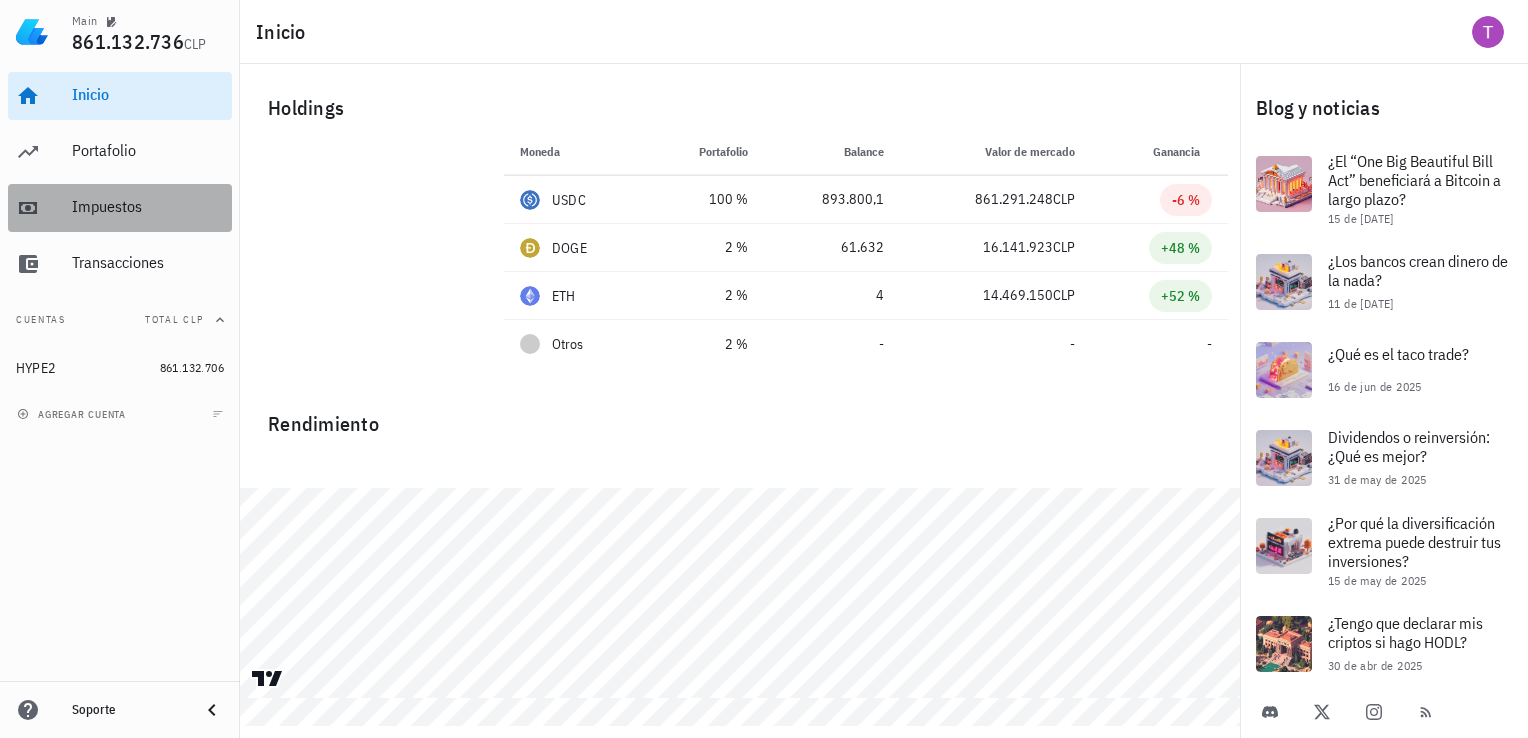 click on "Impuestos" at bounding box center [148, 207] 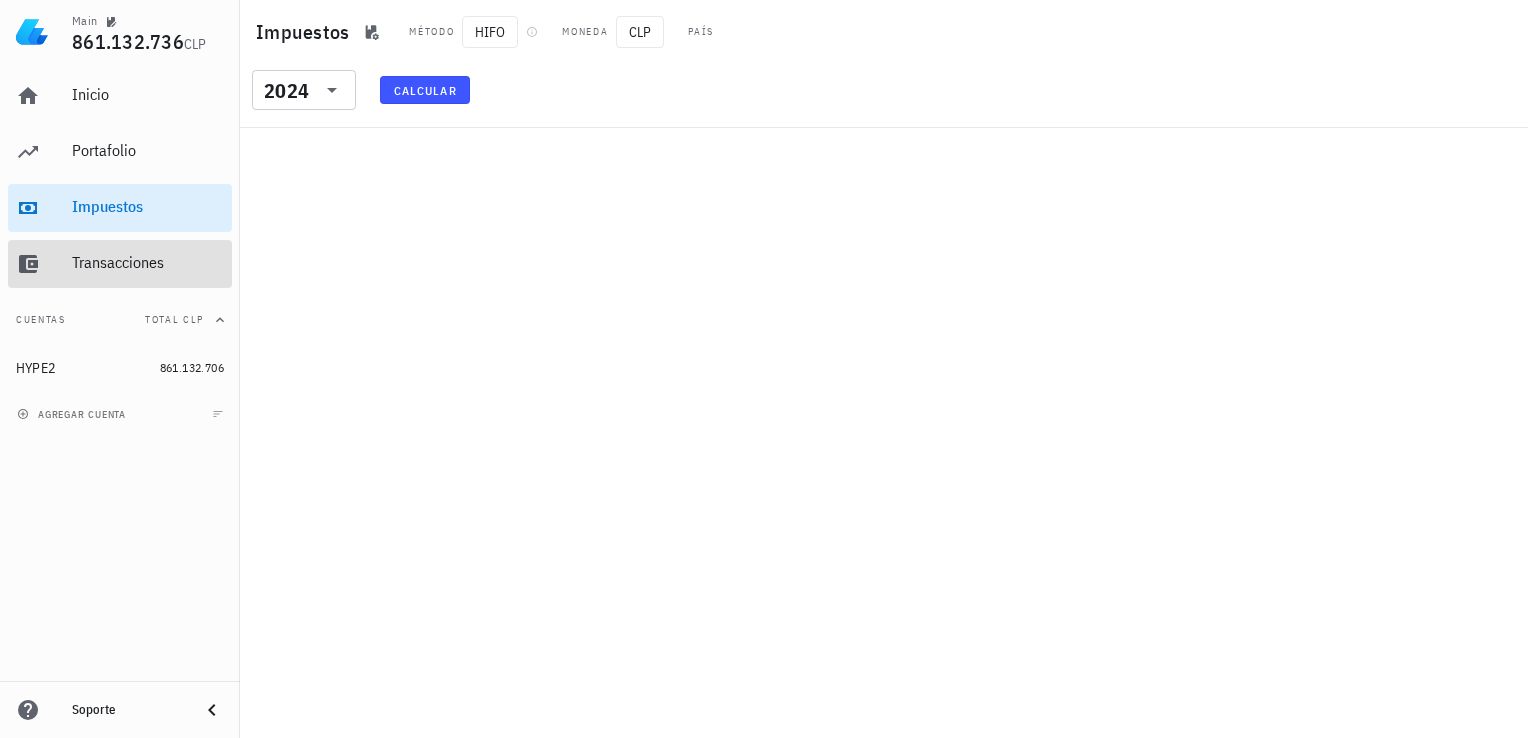 drag, startPoint x: 120, startPoint y: 264, endPoint x: 244, endPoint y: 259, distance: 124.10077 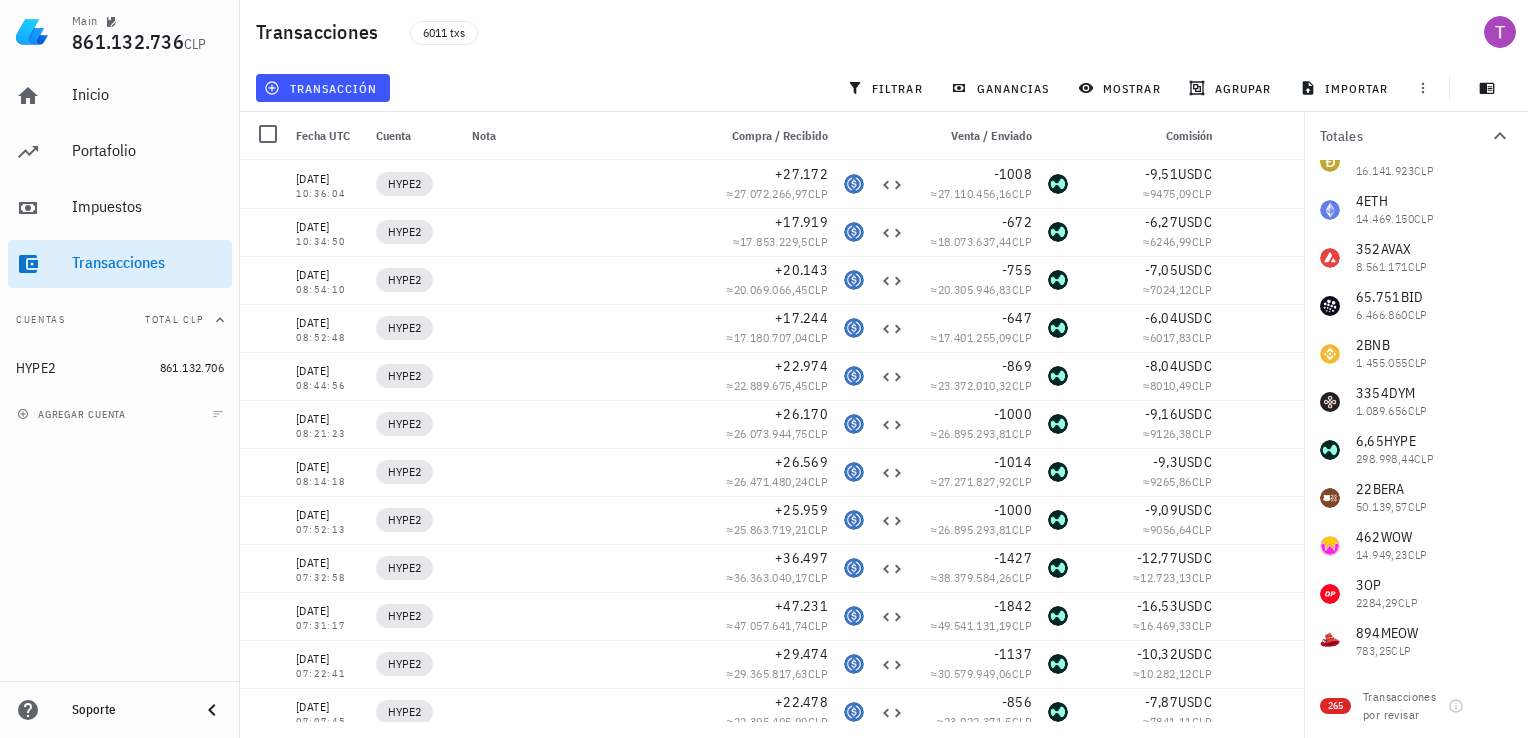 scroll, scrollTop: 0, scrollLeft: 0, axis: both 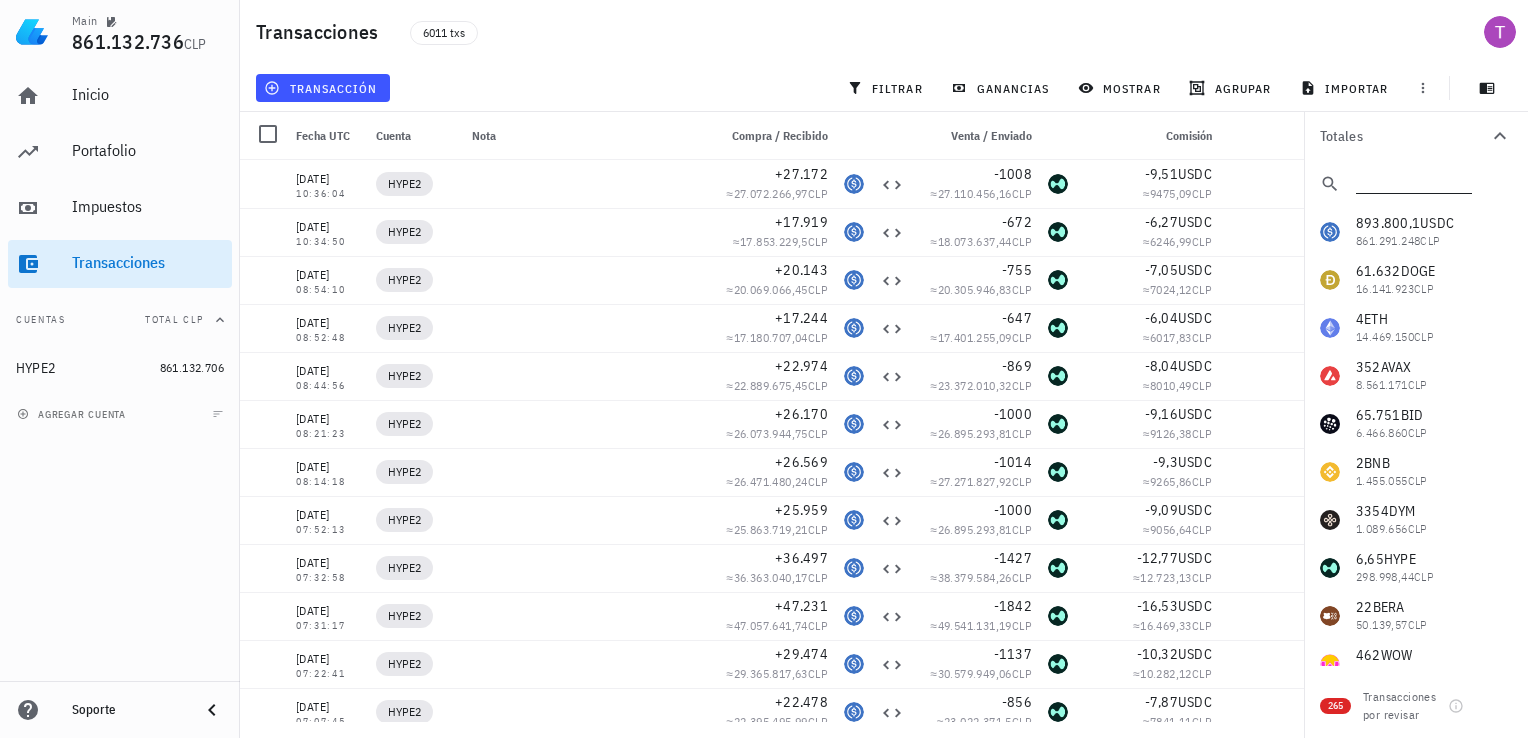 click at bounding box center [1412, 180] 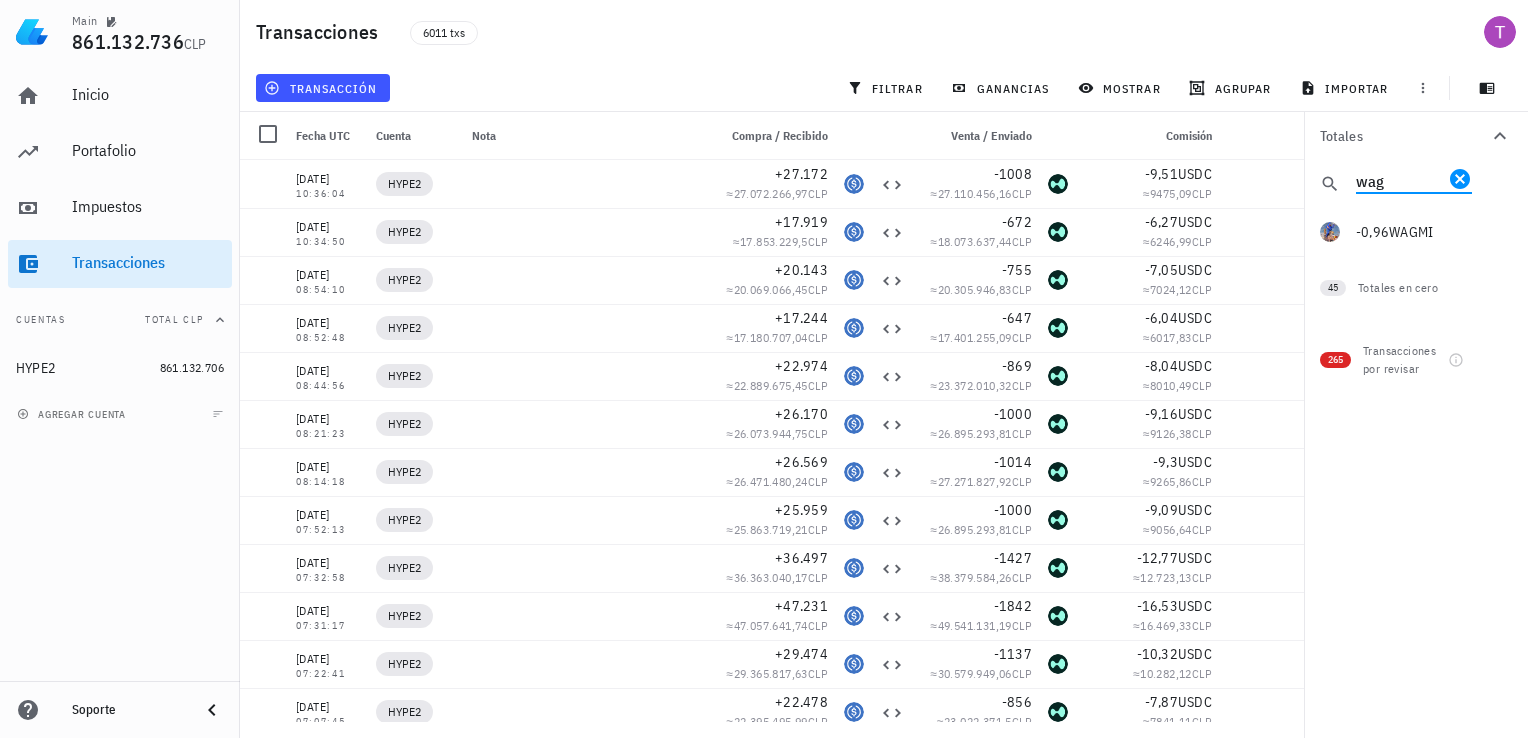 scroll, scrollTop: 0, scrollLeft: 0, axis: both 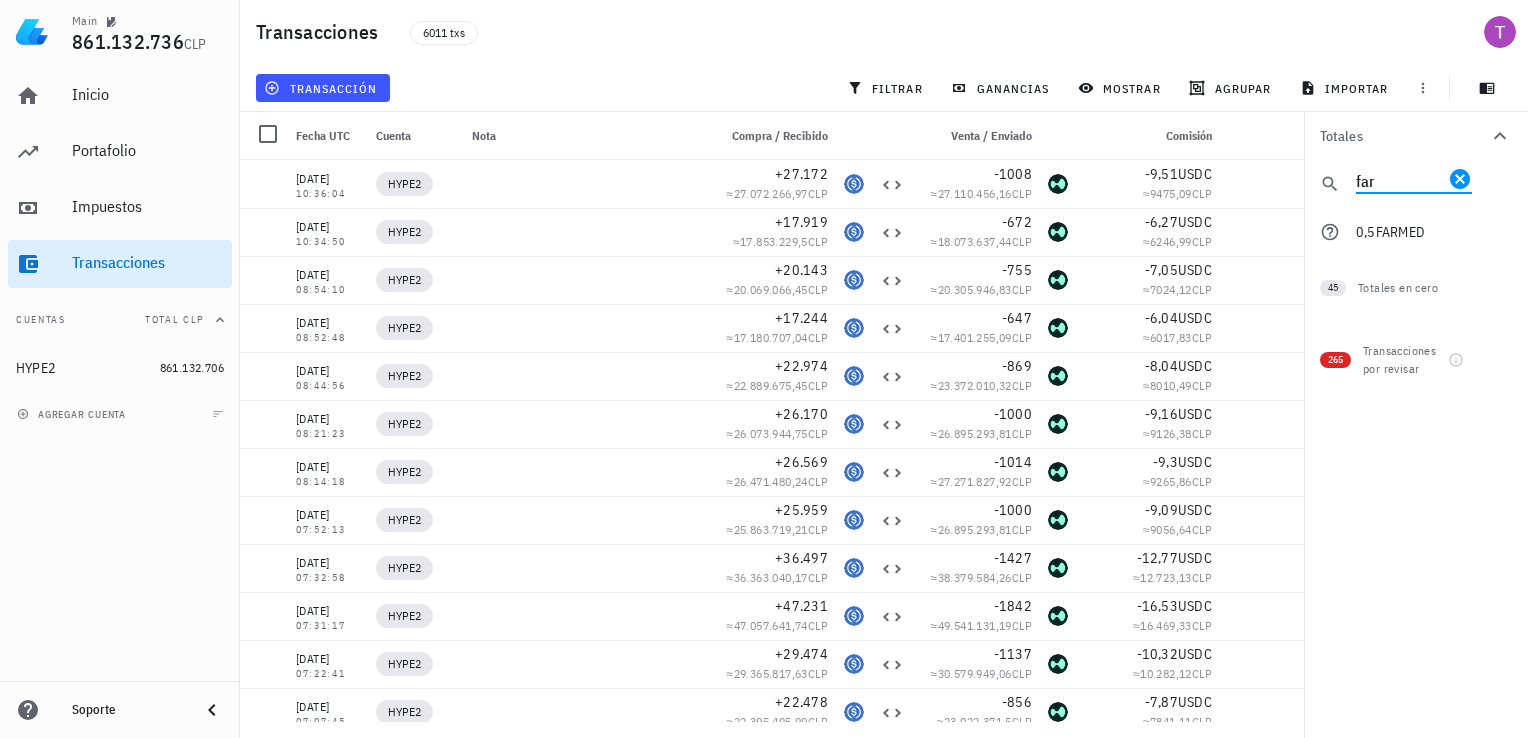 type on "fart" 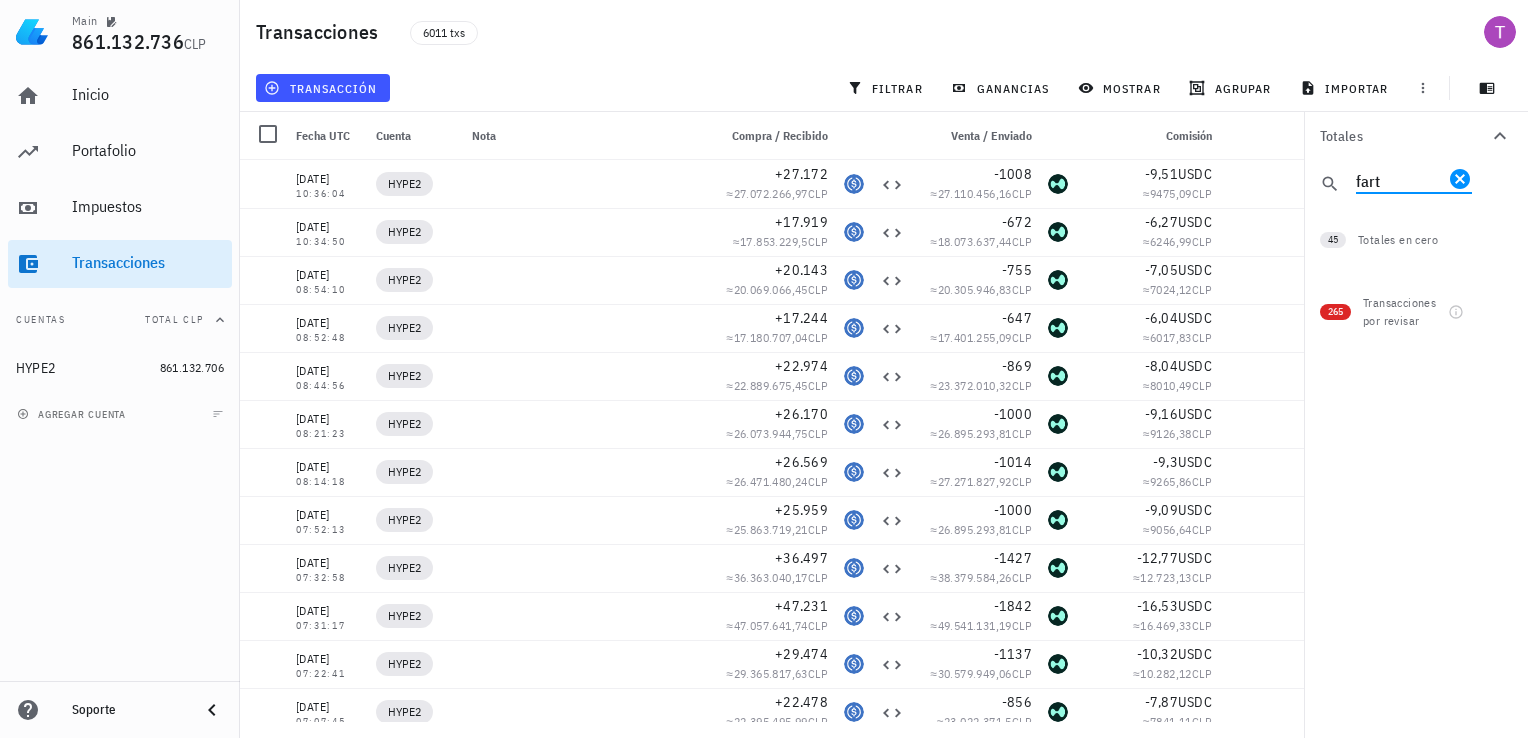scroll, scrollTop: 0, scrollLeft: 0, axis: both 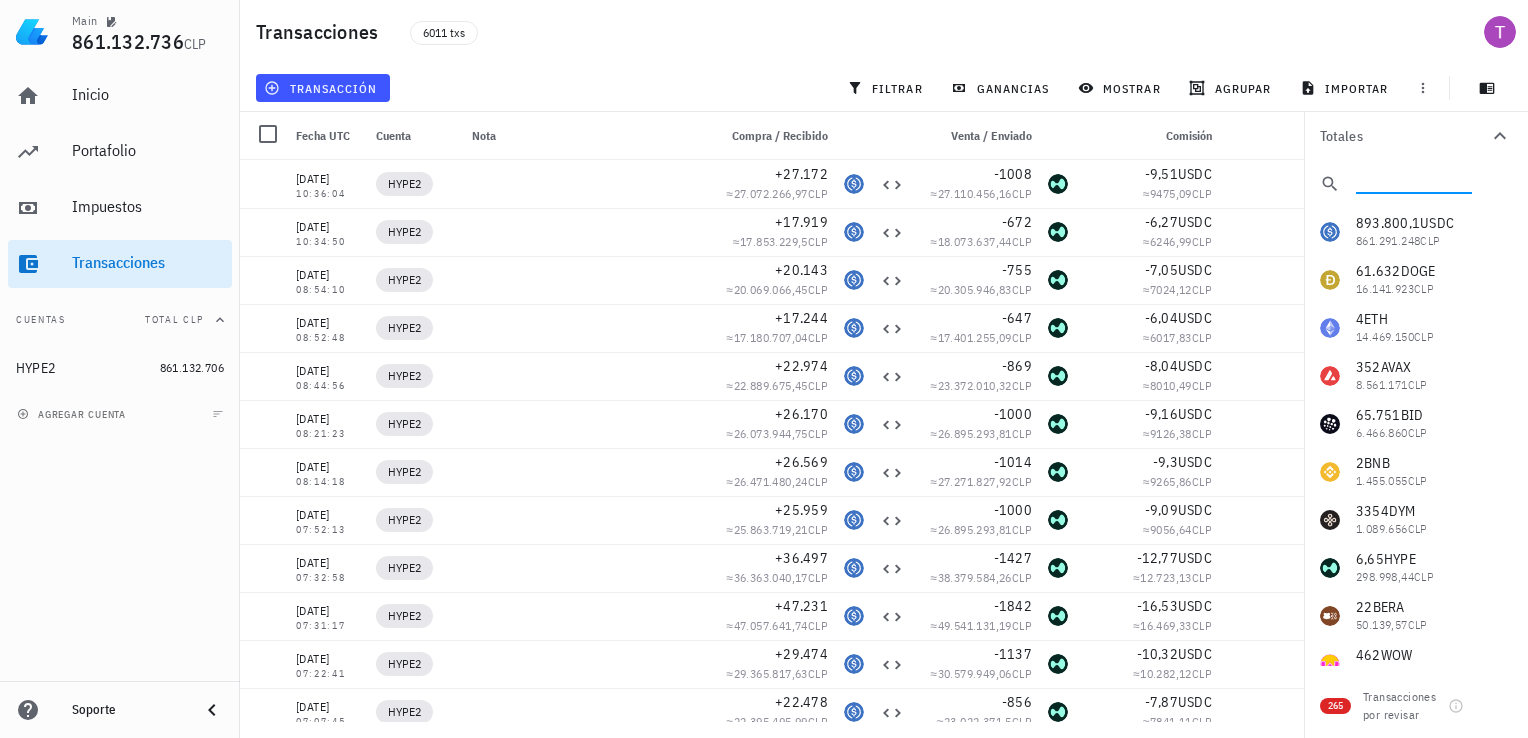 type 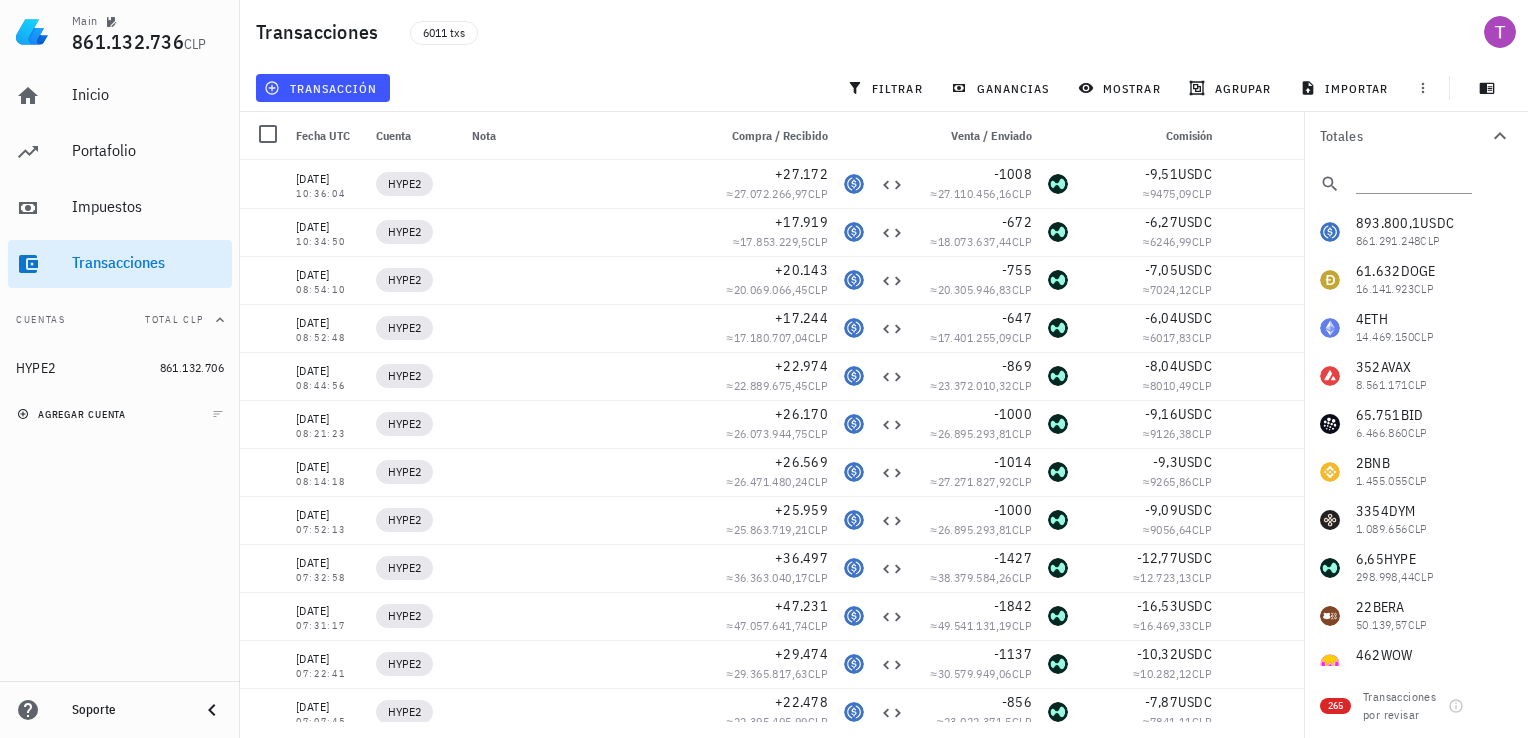 click on "agregar cuenta" at bounding box center (73, 414) 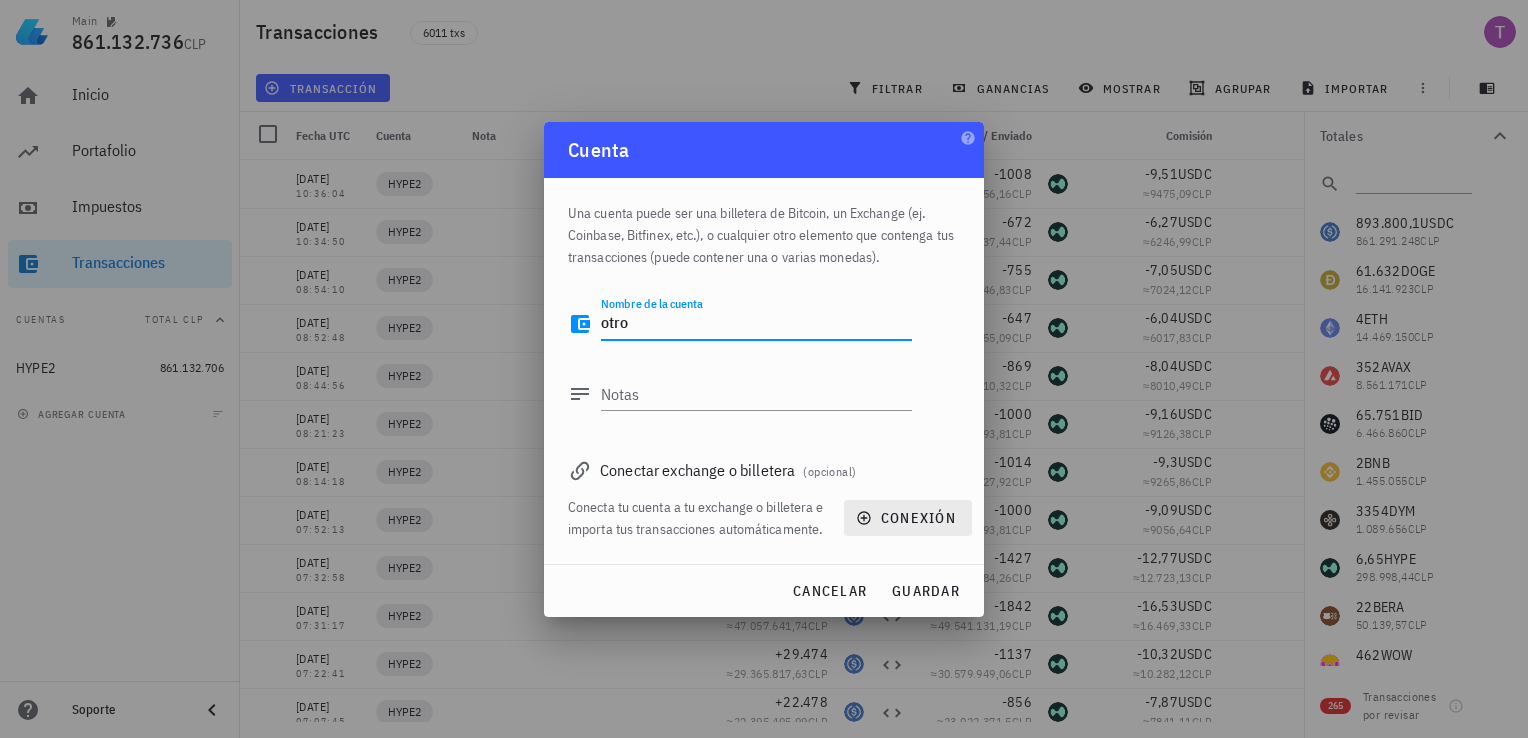 type on "otro" 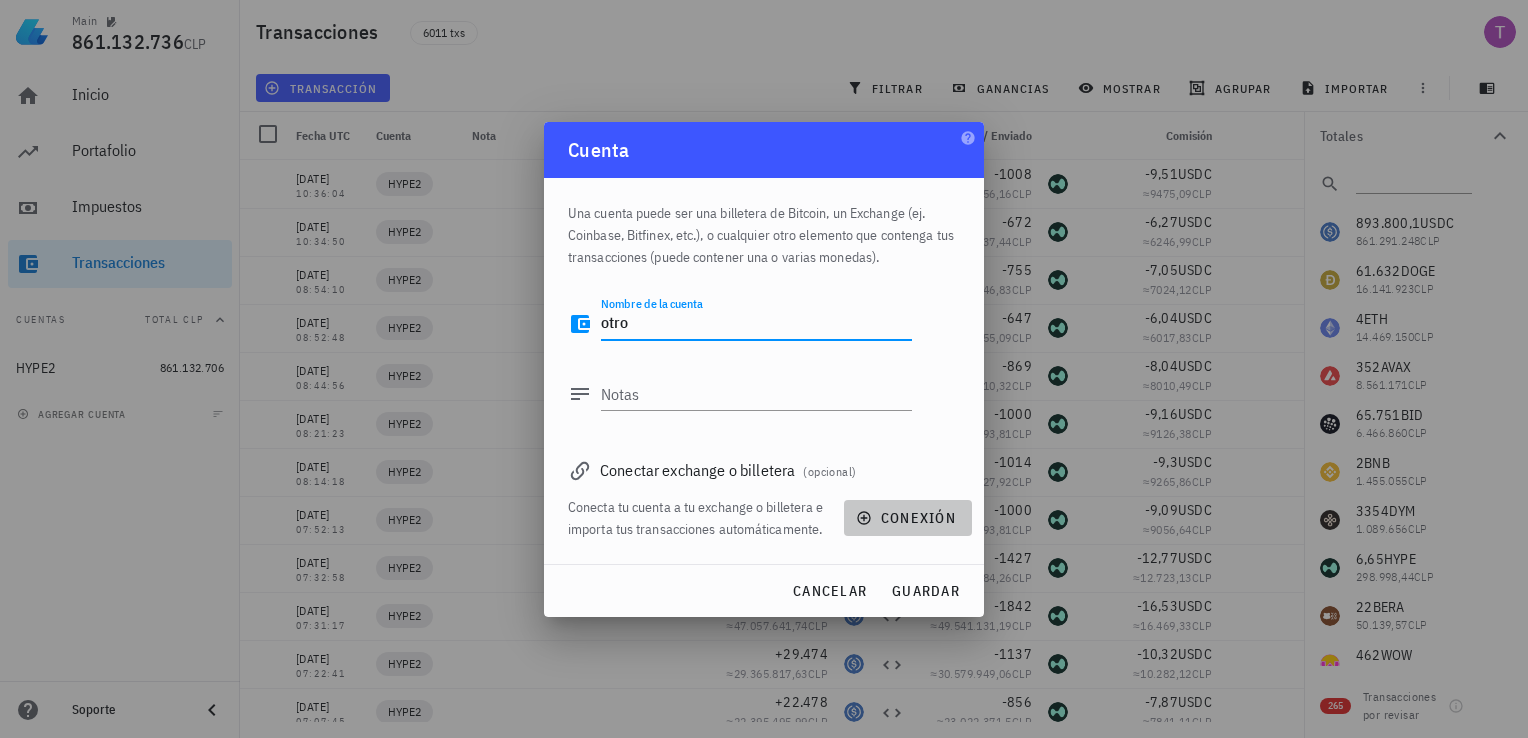 click on "conexión" at bounding box center [908, 518] 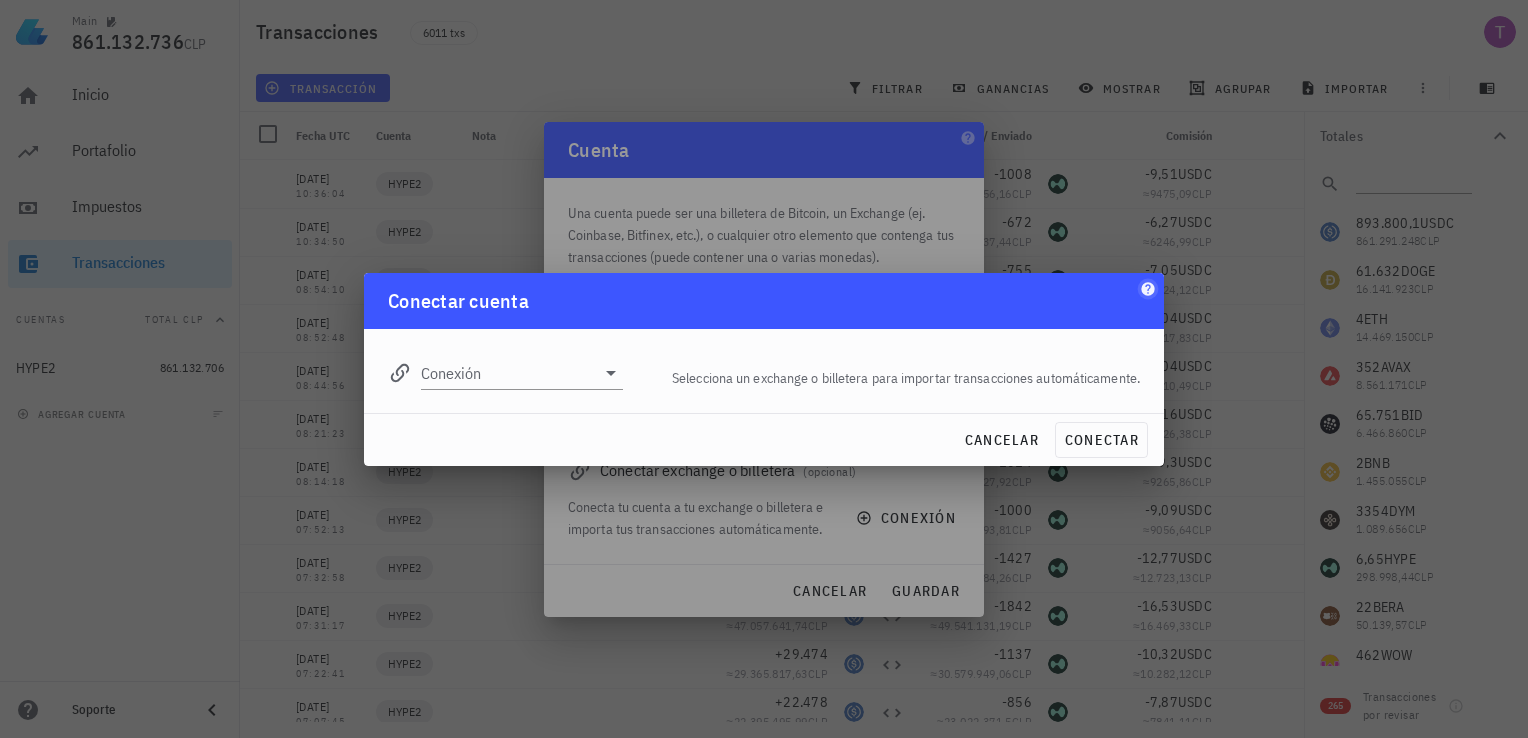 click 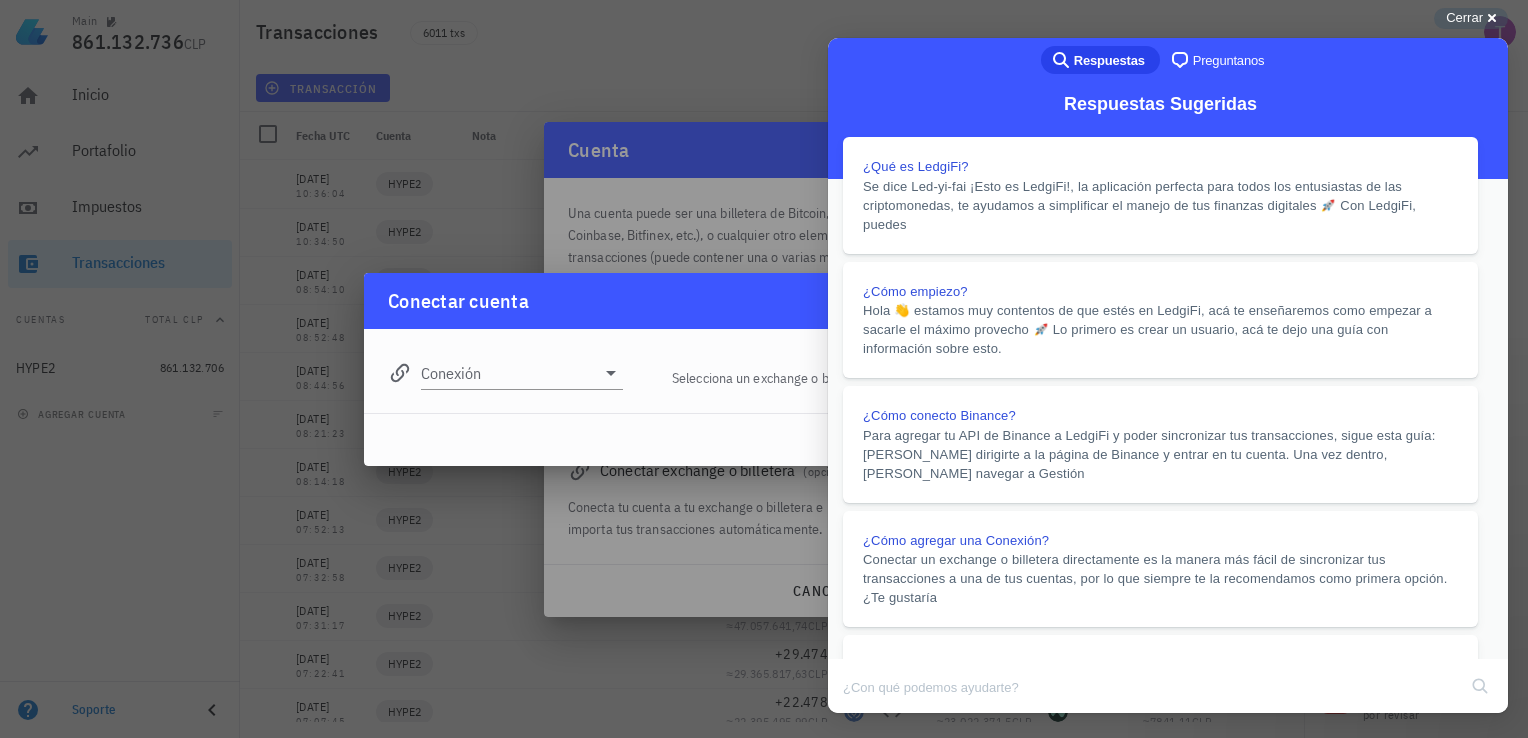 click on "Conectar cuenta" at bounding box center (764, 301) 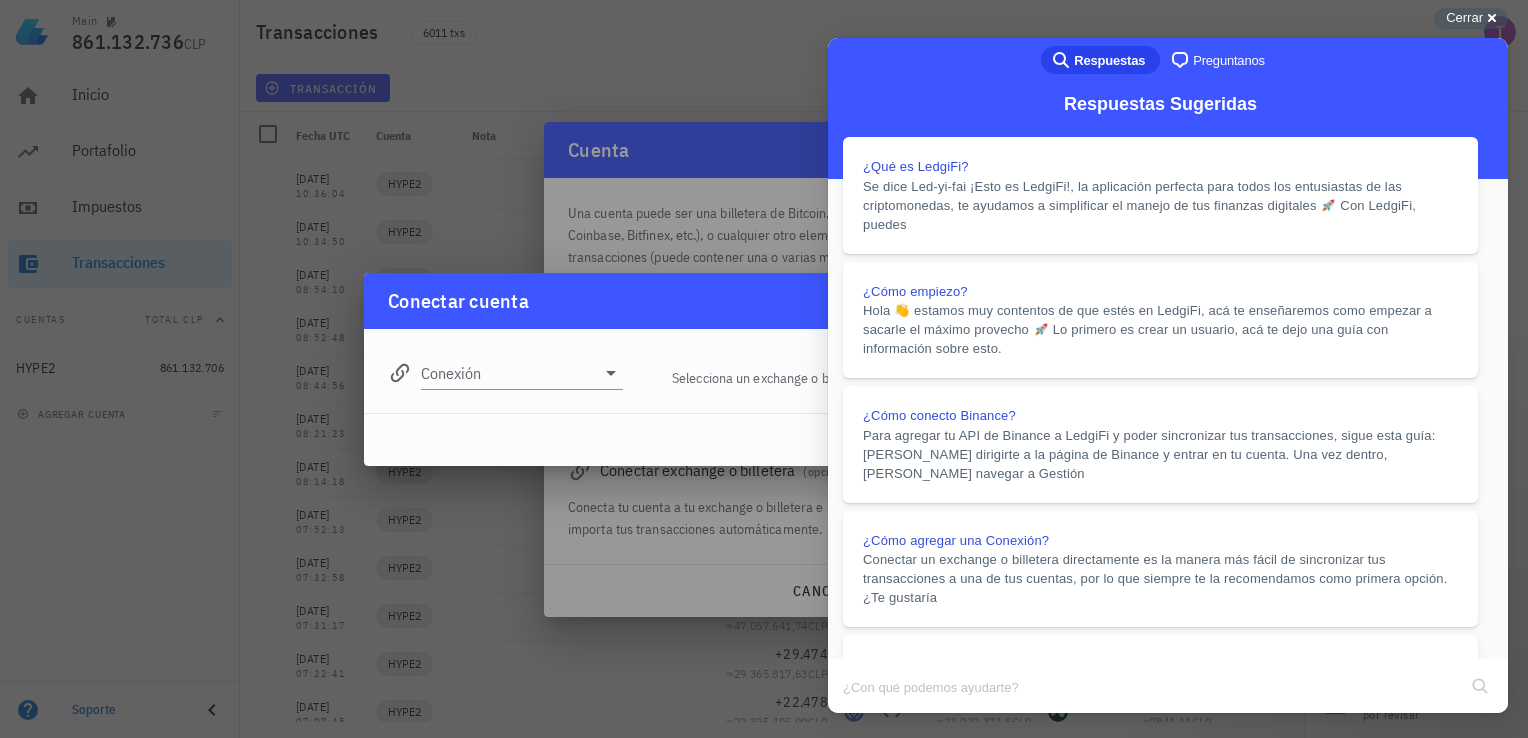 click on "Close" at bounding box center [847, 727] 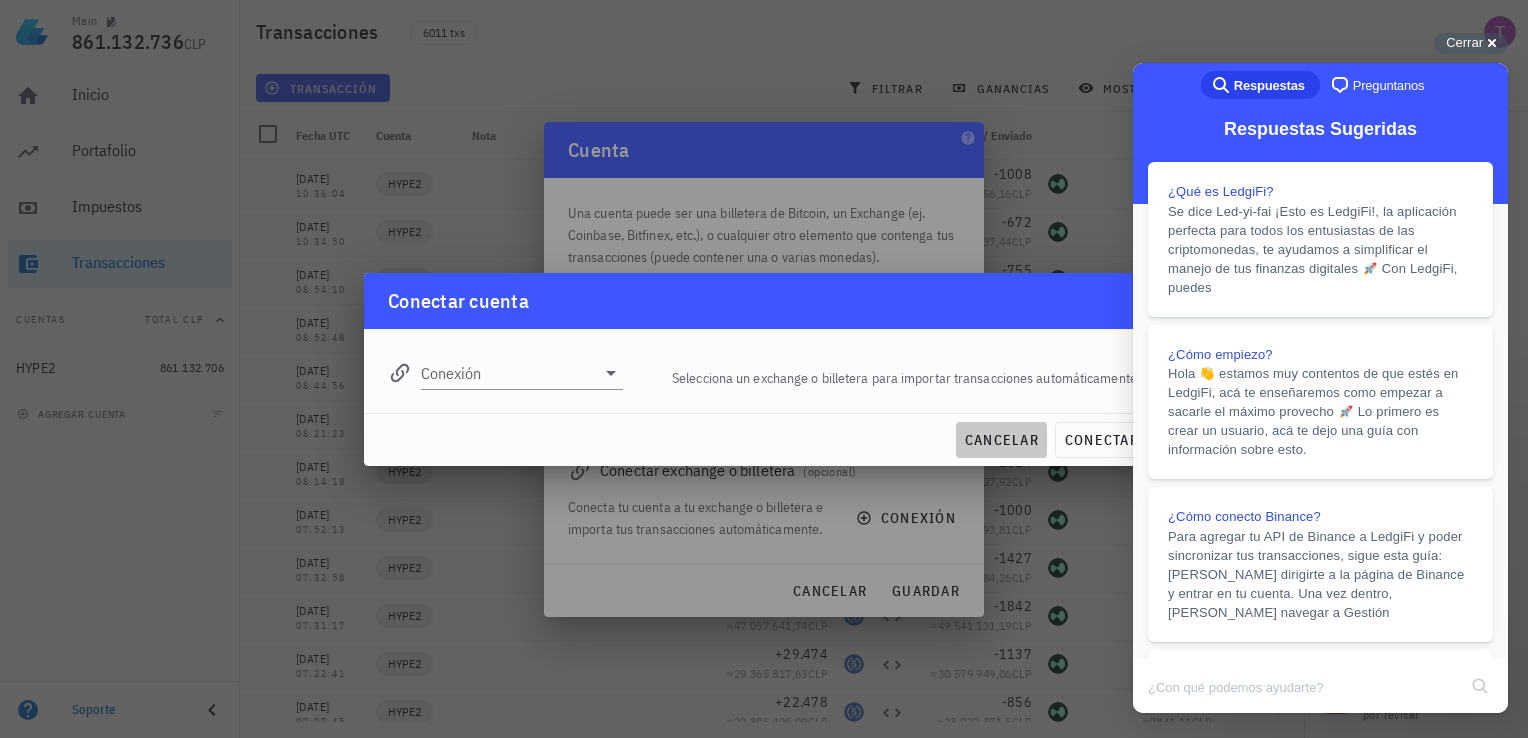 click on "cancelar" at bounding box center [1001, 440] 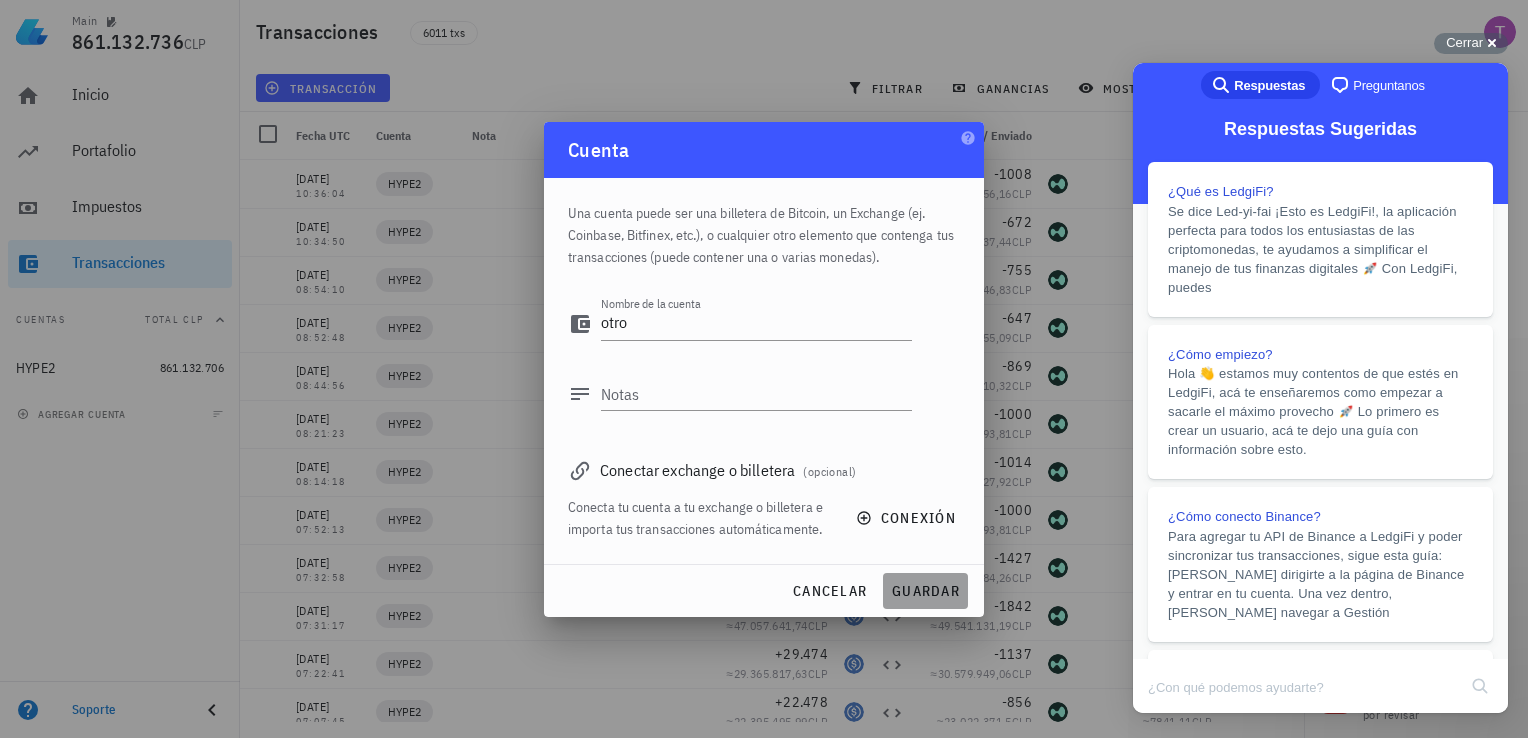 click on "guardar" at bounding box center [925, 591] 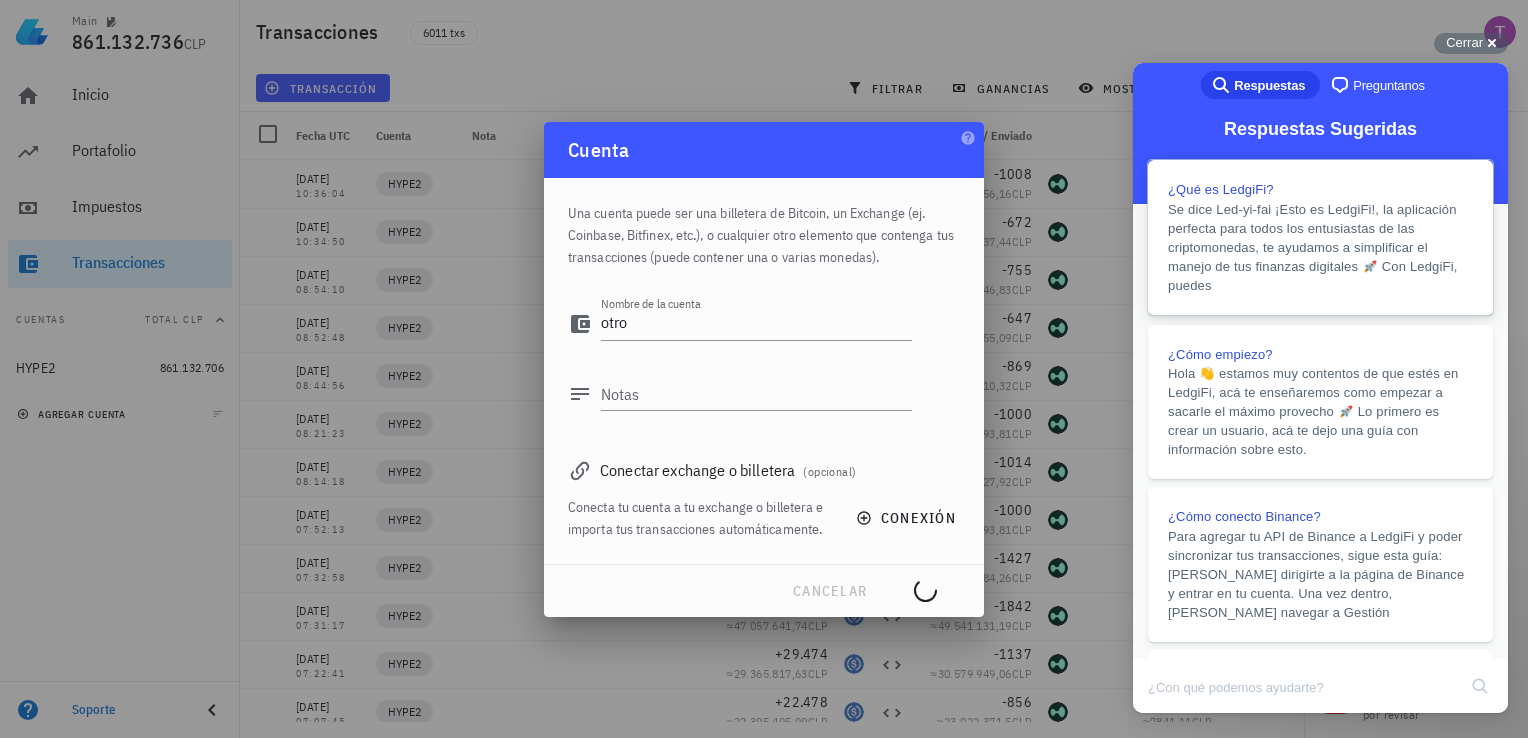 type 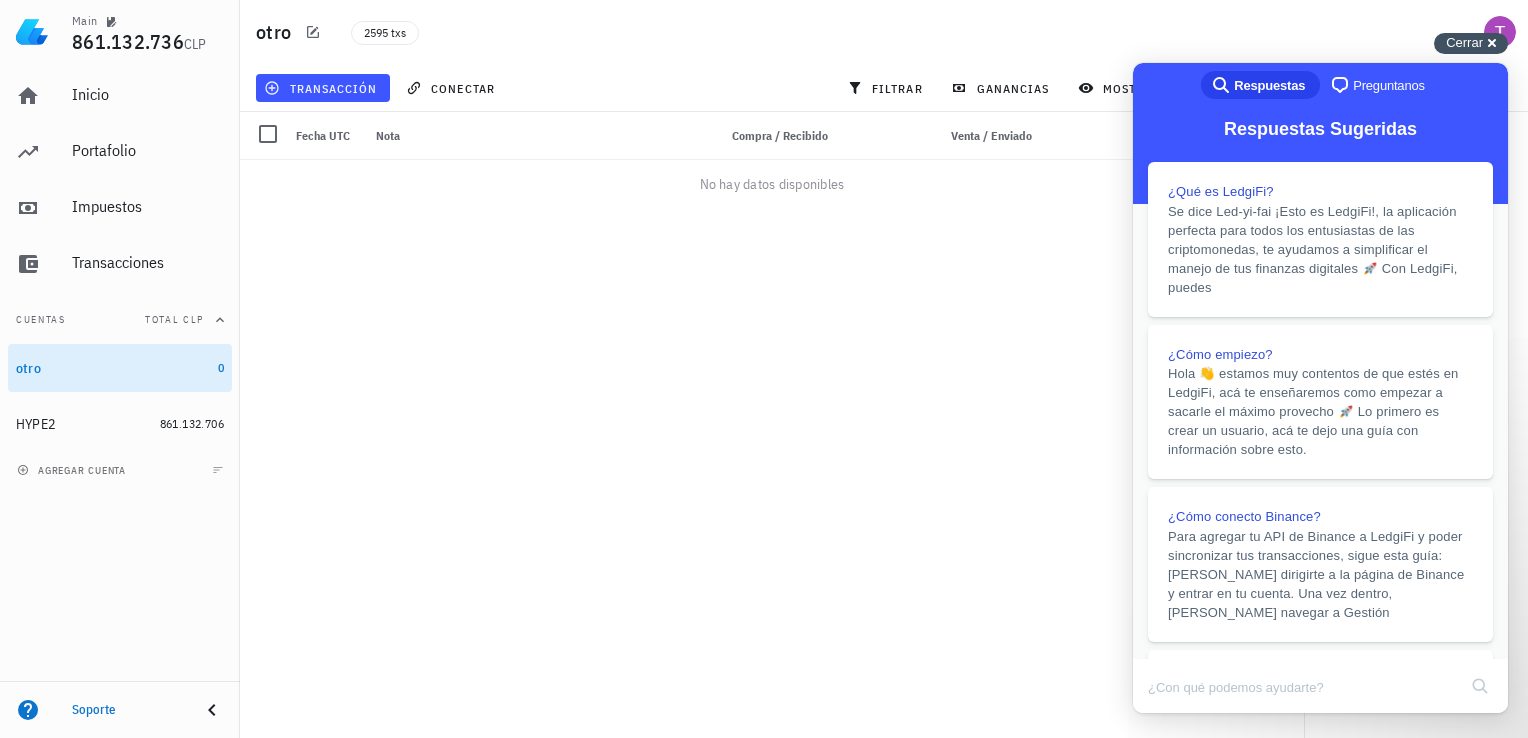 click on "Cerrar" at bounding box center (1464, 42) 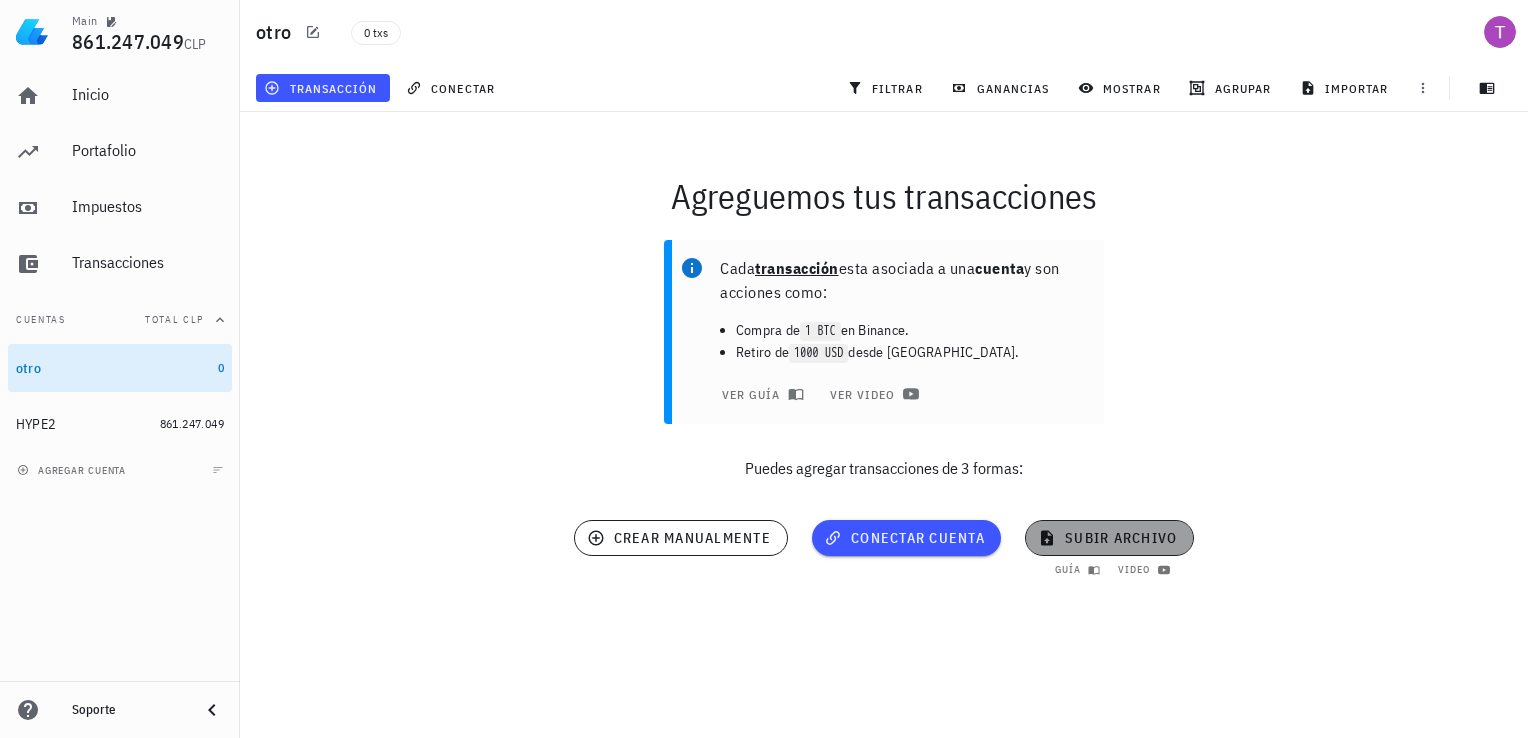 click on "subir archivo" at bounding box center (1109, 538) 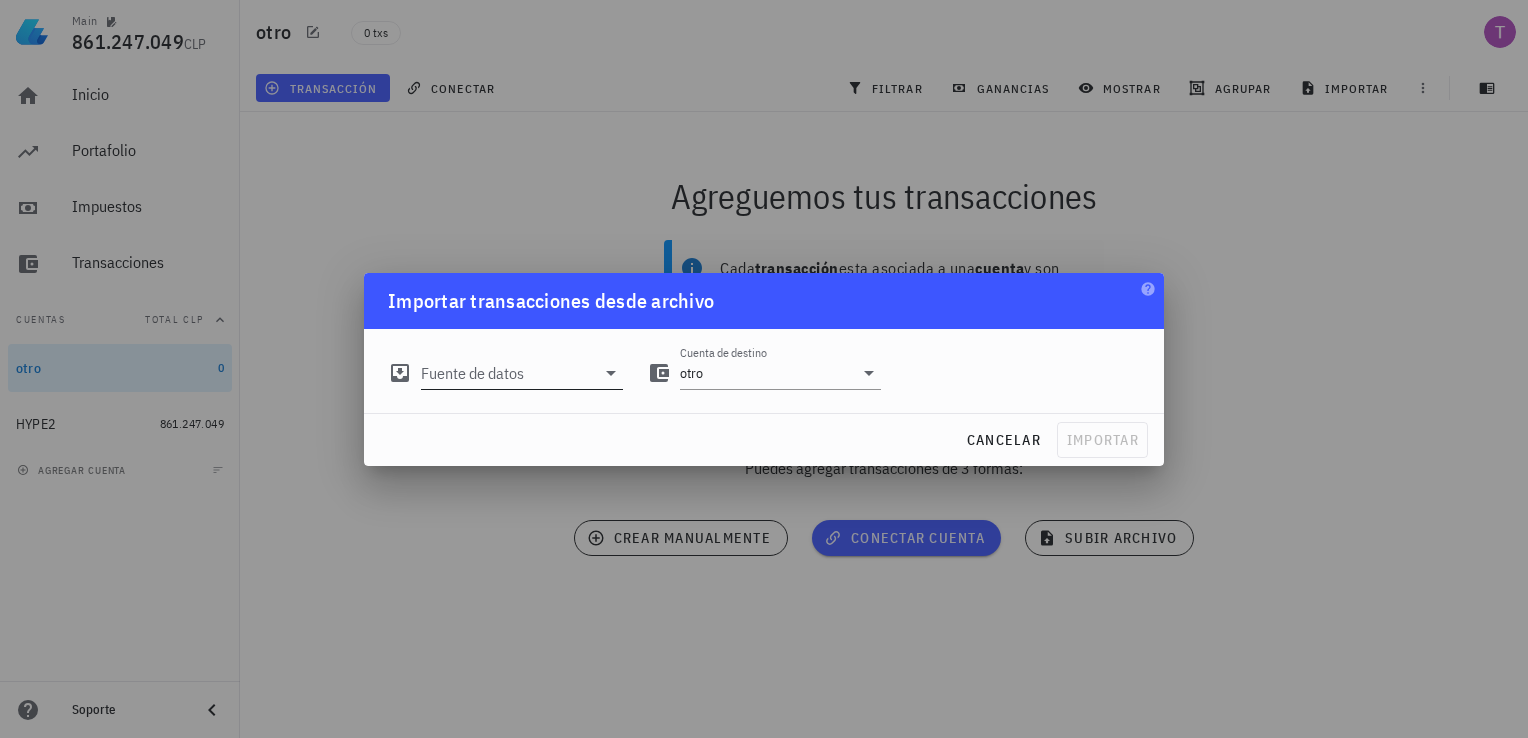 click at bounding box center [609, 373] 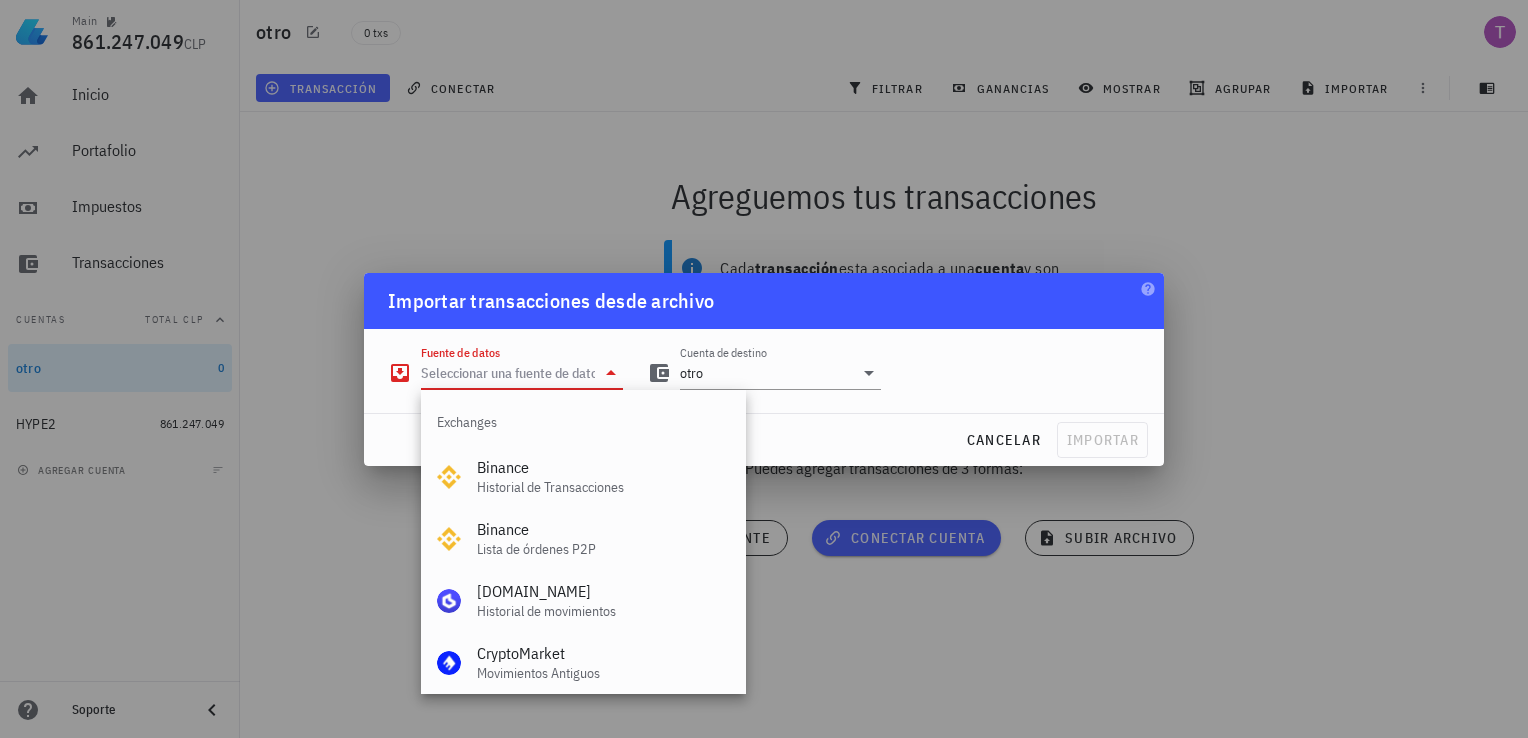 click on "Exchanges   Binance   Historial de Transacciones           Binance   Lista de órdenes P2P           [DOMAIN_NAME]   Historial de movimientos           CryptoMarket   Movimientos Antiguos           Ledger Live   Historial de Operaciones           Coinbase   Historial de Transacciones           Kraken   Ledgers           Nexo   Historial de Transacciones           Bitso   Historial de Transacciones           [DOMAIN_NAME]   Historial Exchange           [DOMAIN_NAME]   Historial App           FTX   Operaciones, Depósitos y Retiros         StakeTax   Solana   Archivo StakeTax           [PERSON_NAME]   Archivo StakeTax           StakeTax   Archivo StakeTax         Otros   Archivo Excel/CSV" at bounding box center (583, 542) 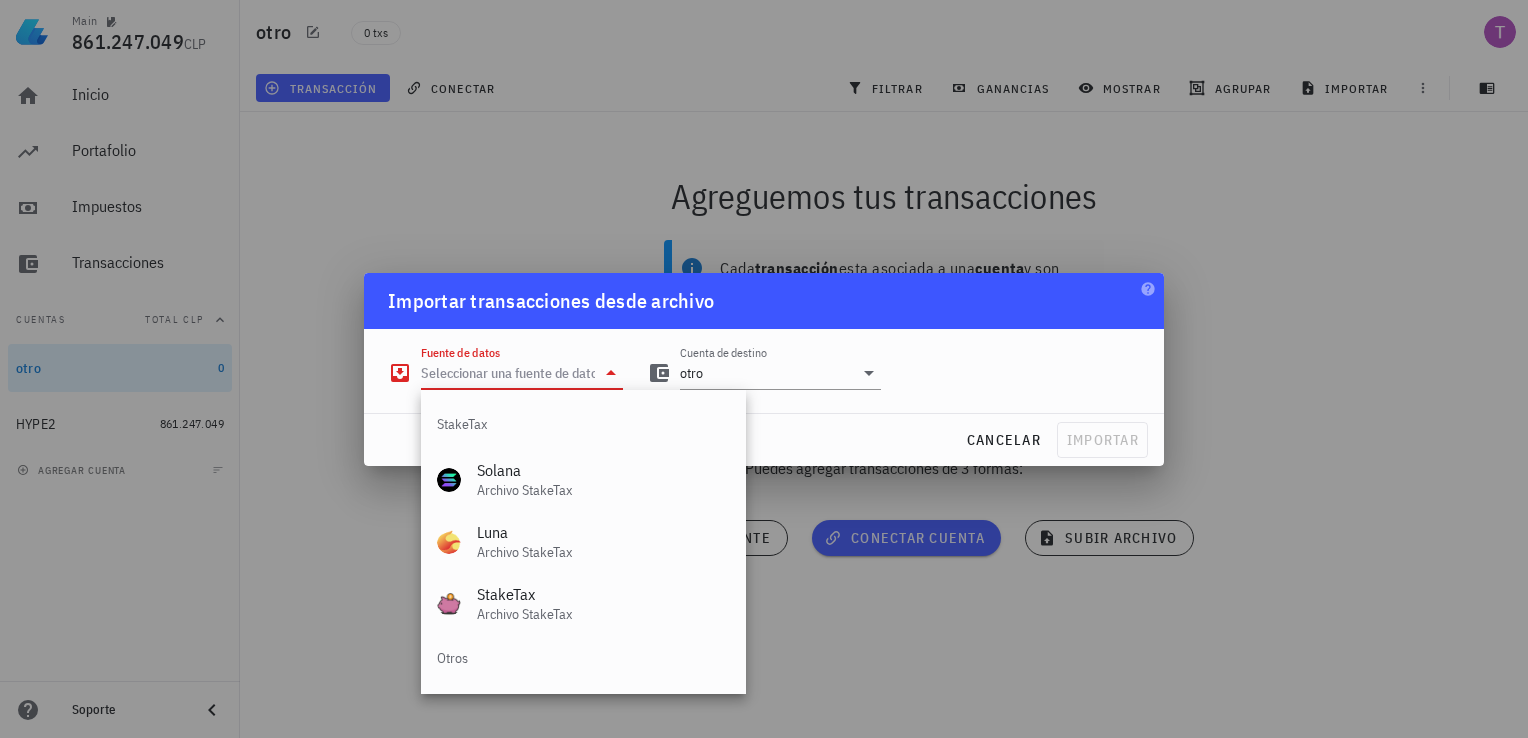scroll, scrollTop: 834, scrollLeft: 0, axis: vertical 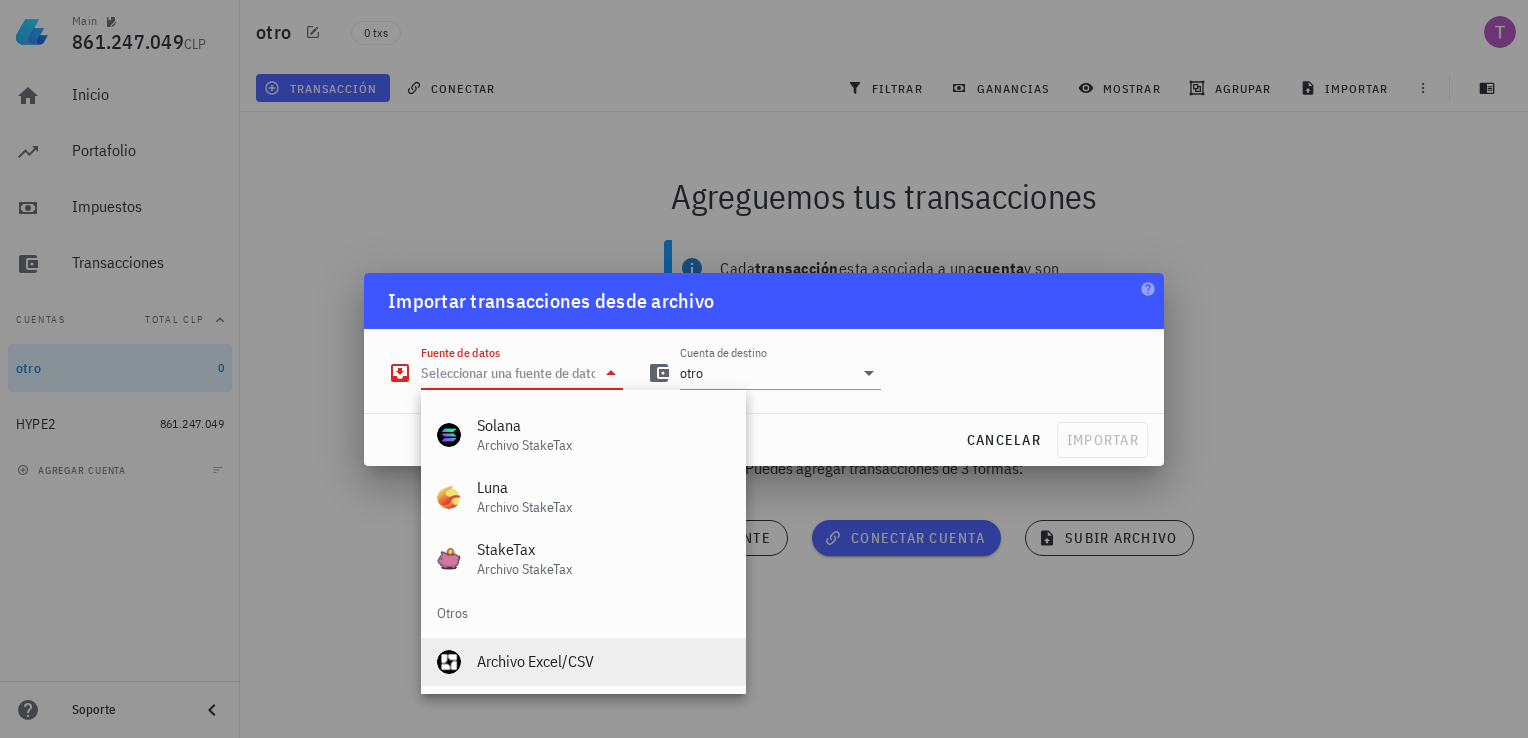click on "Archivo Excel/CSV" at bounding box center (603, 661) 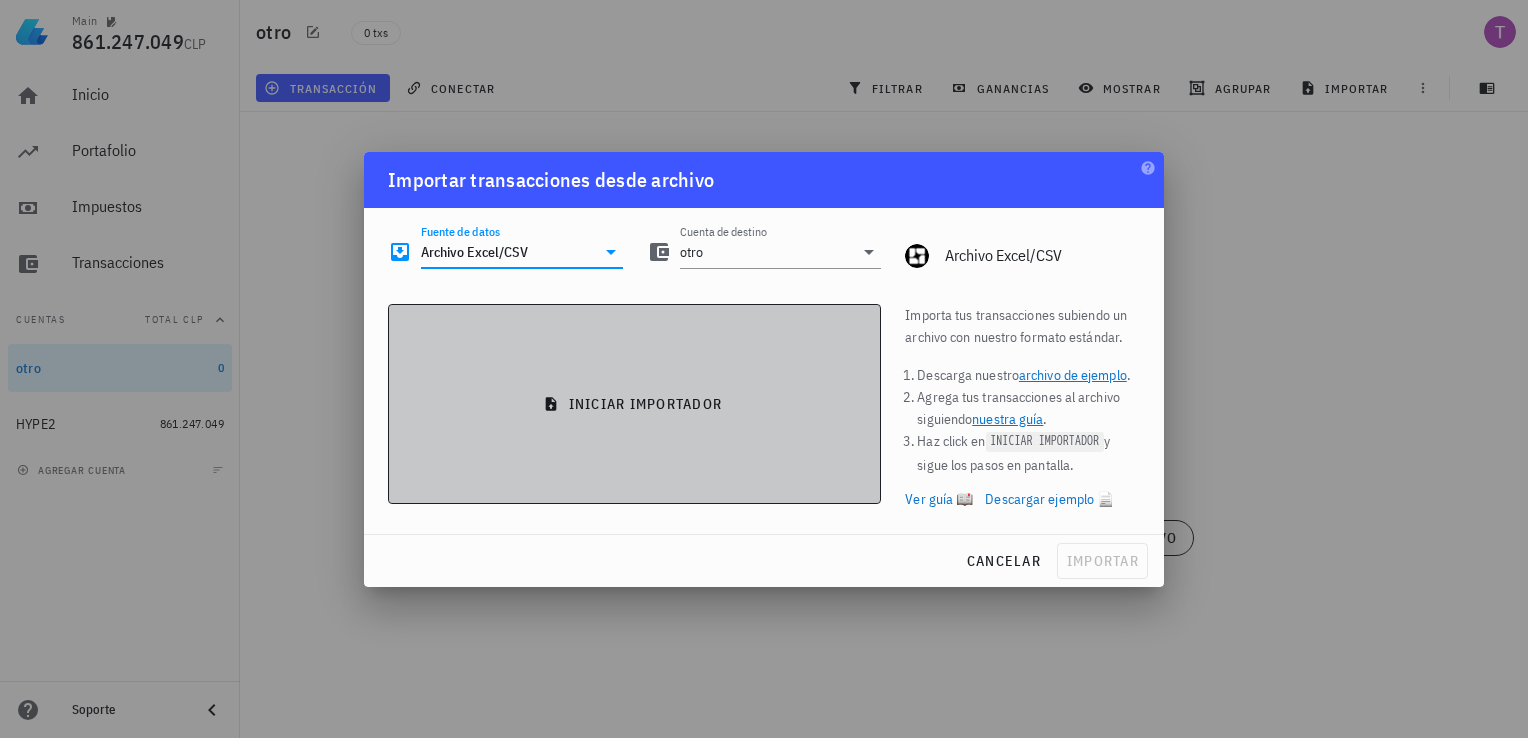 click on "iniciar importador" at bounding box center (634, 404) 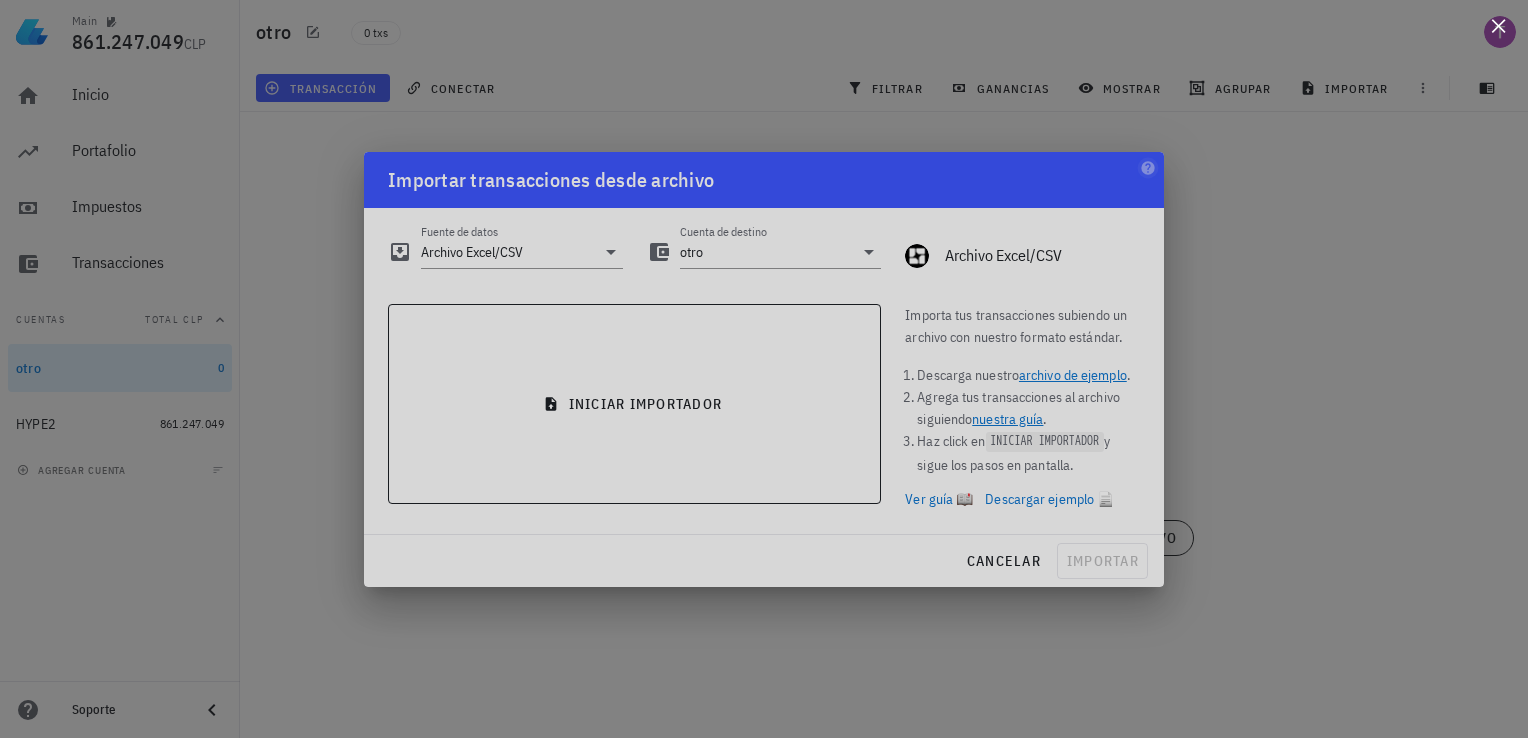 click at bounding box center (1498, 25) 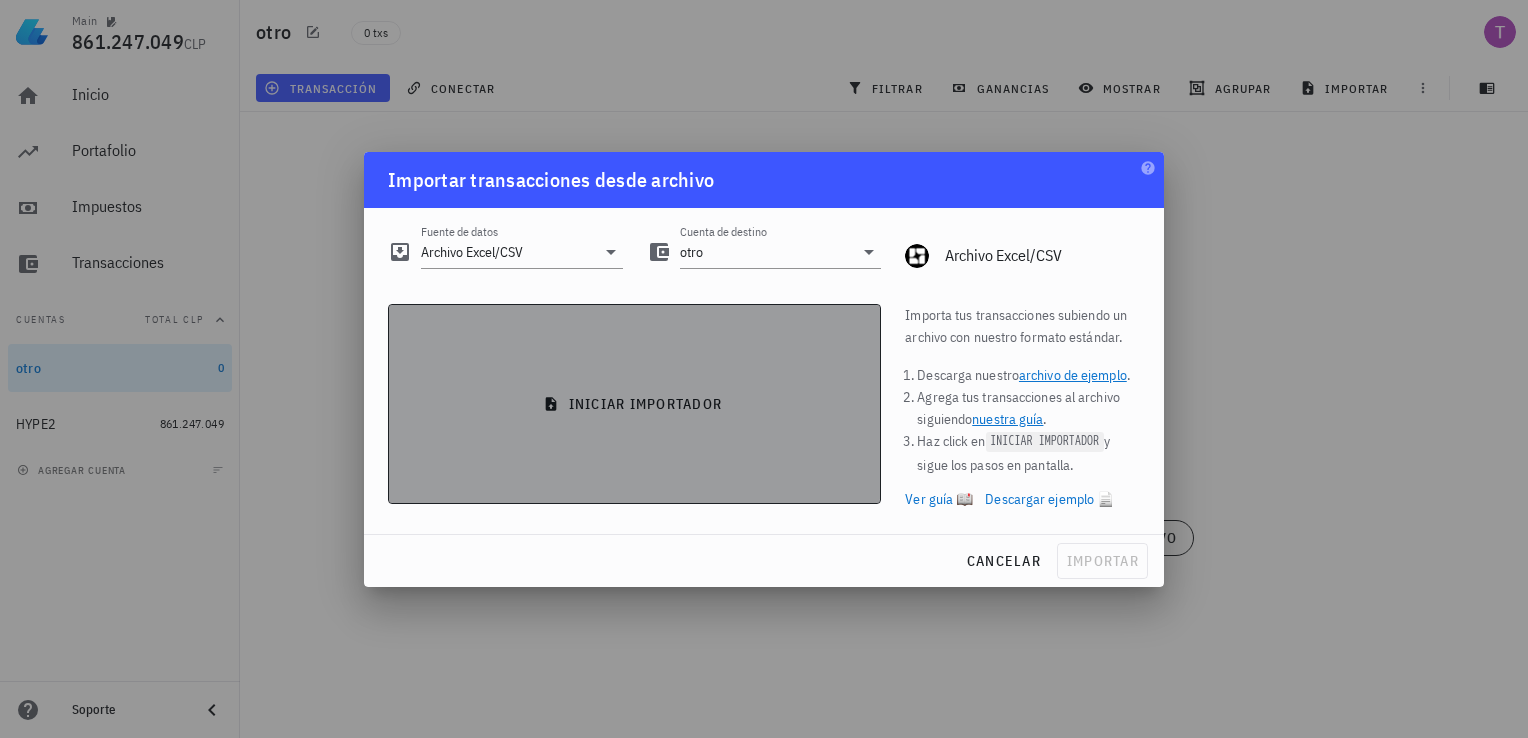 click on "iniciar importador" at bounding box center (634, 404) 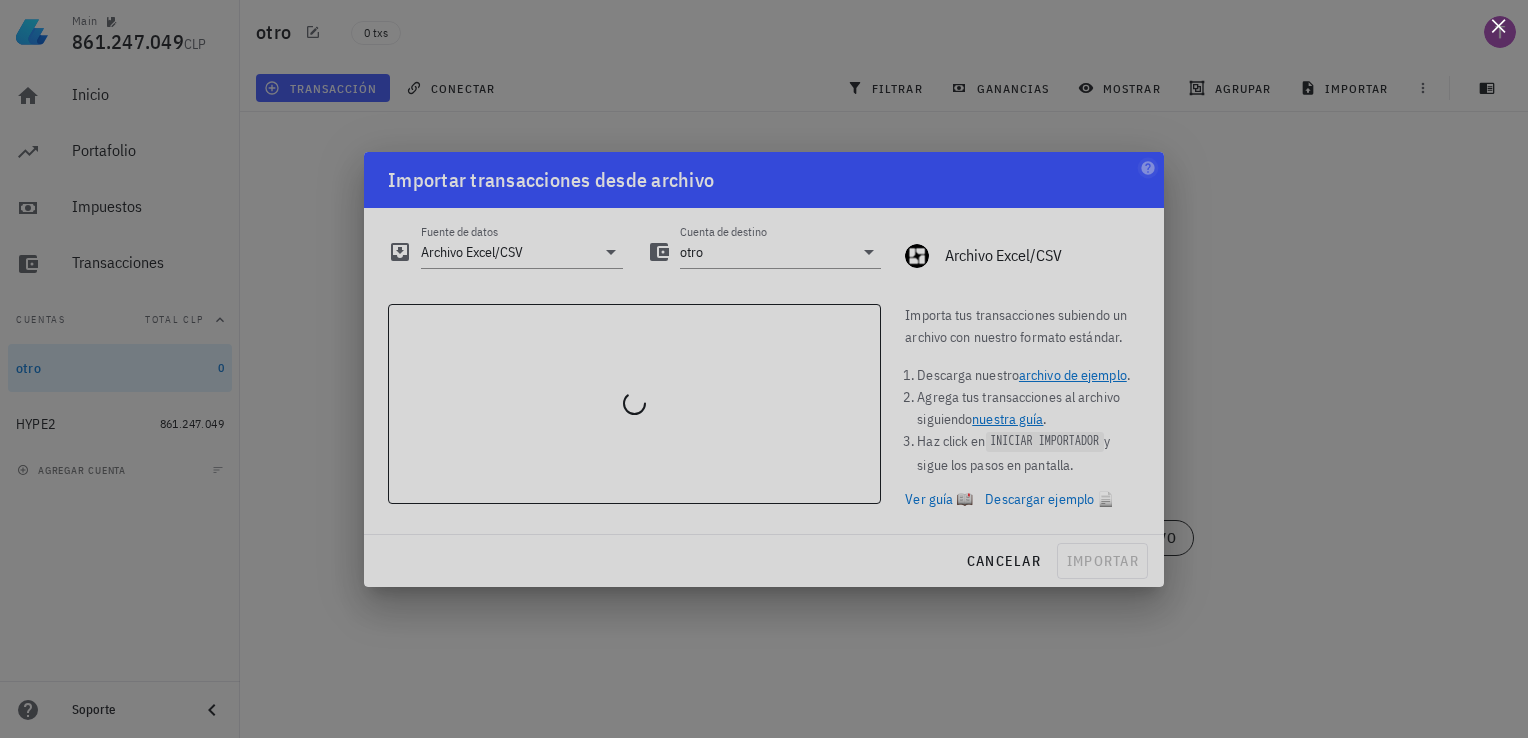 click at bounding box center (1498, 25) 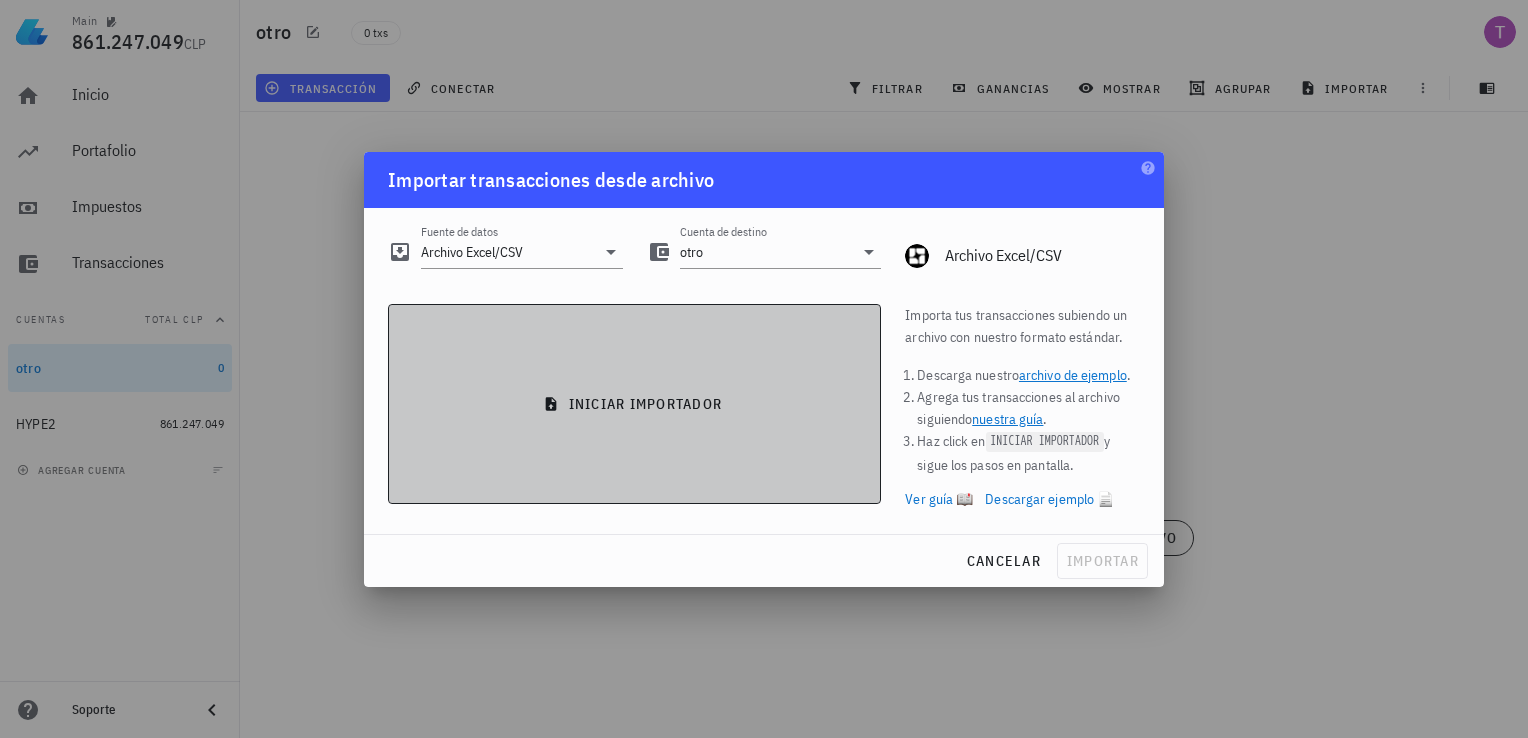 click on "iniciar importador" at bounding box center [634, 404] 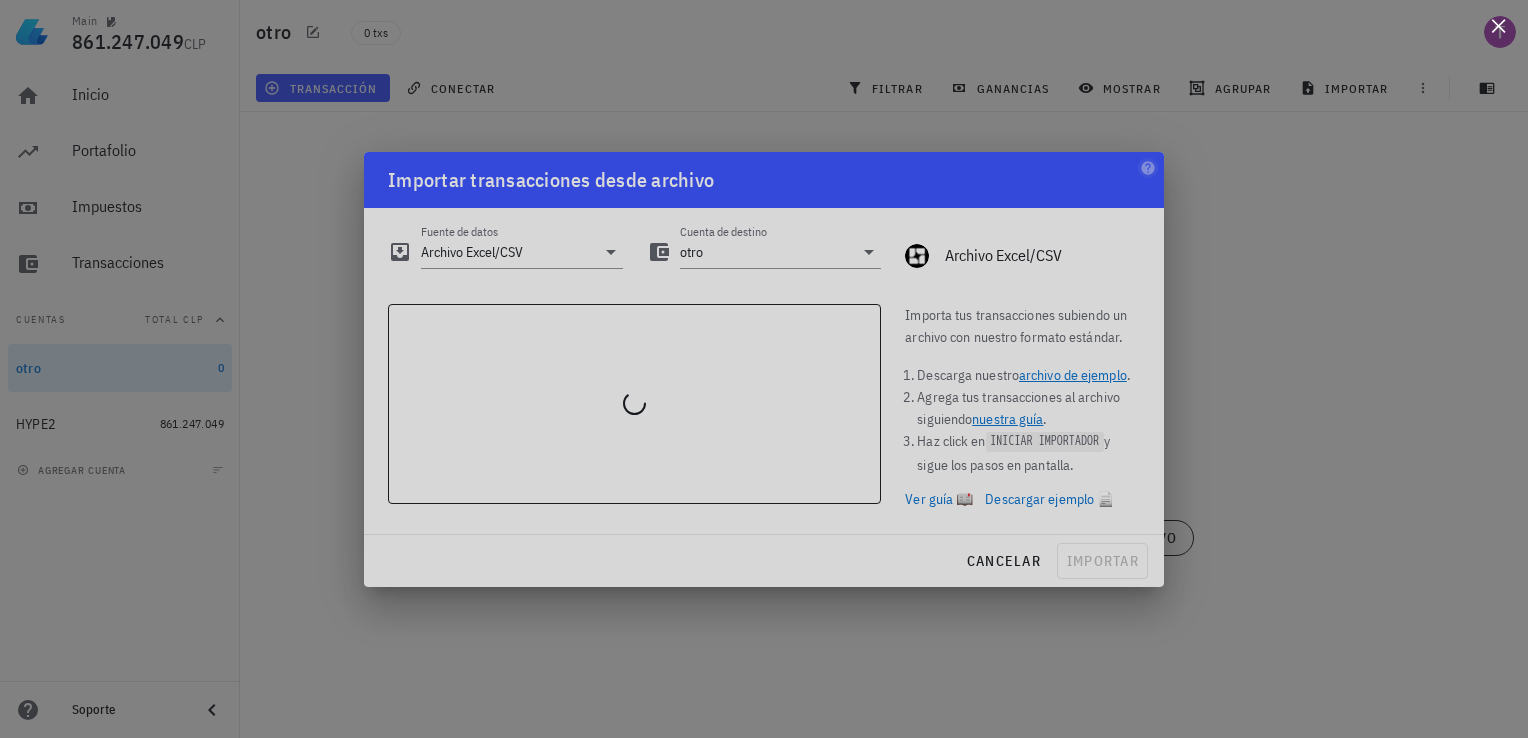 click at bounding box center (1498, 25) 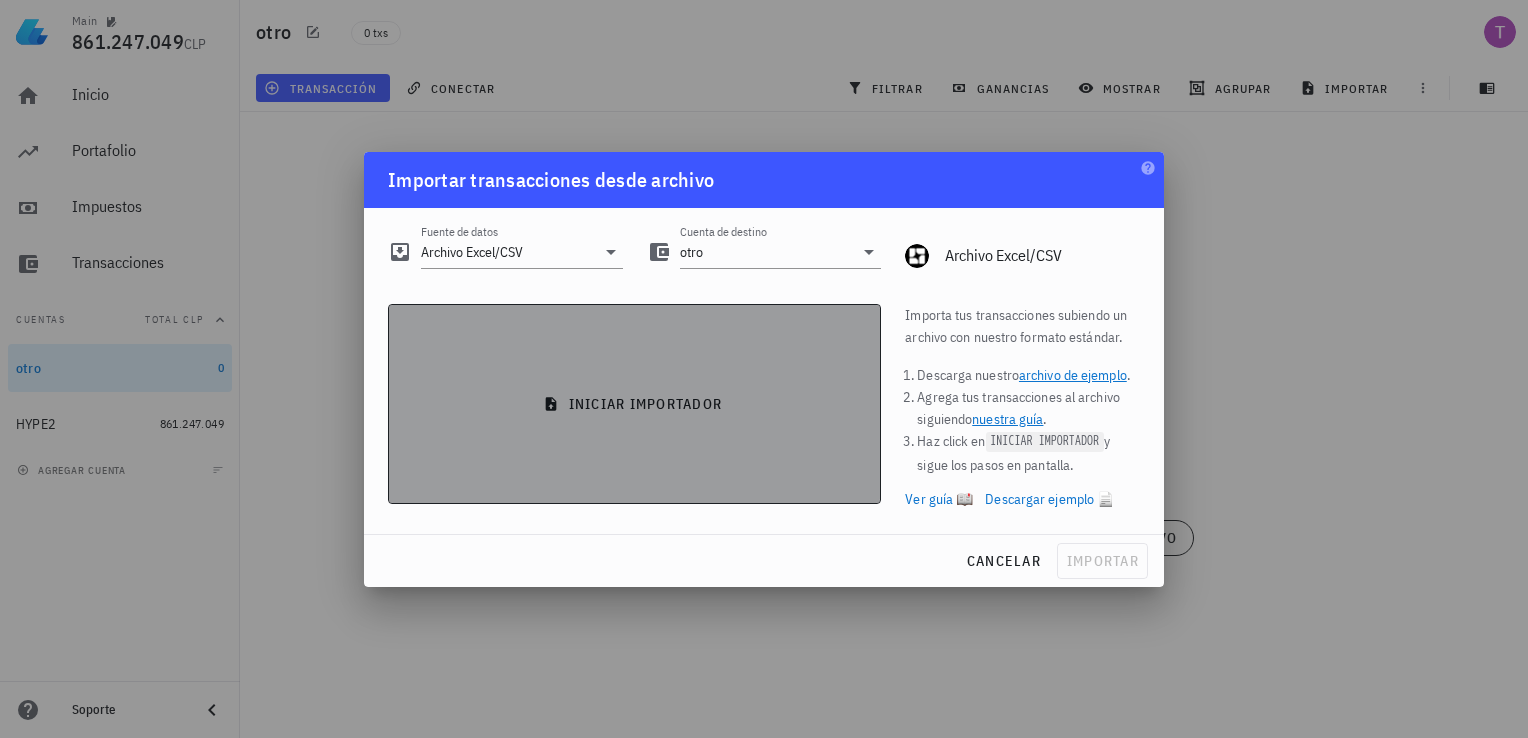 click on "iniciar importador" at bounding box center [634, 404] 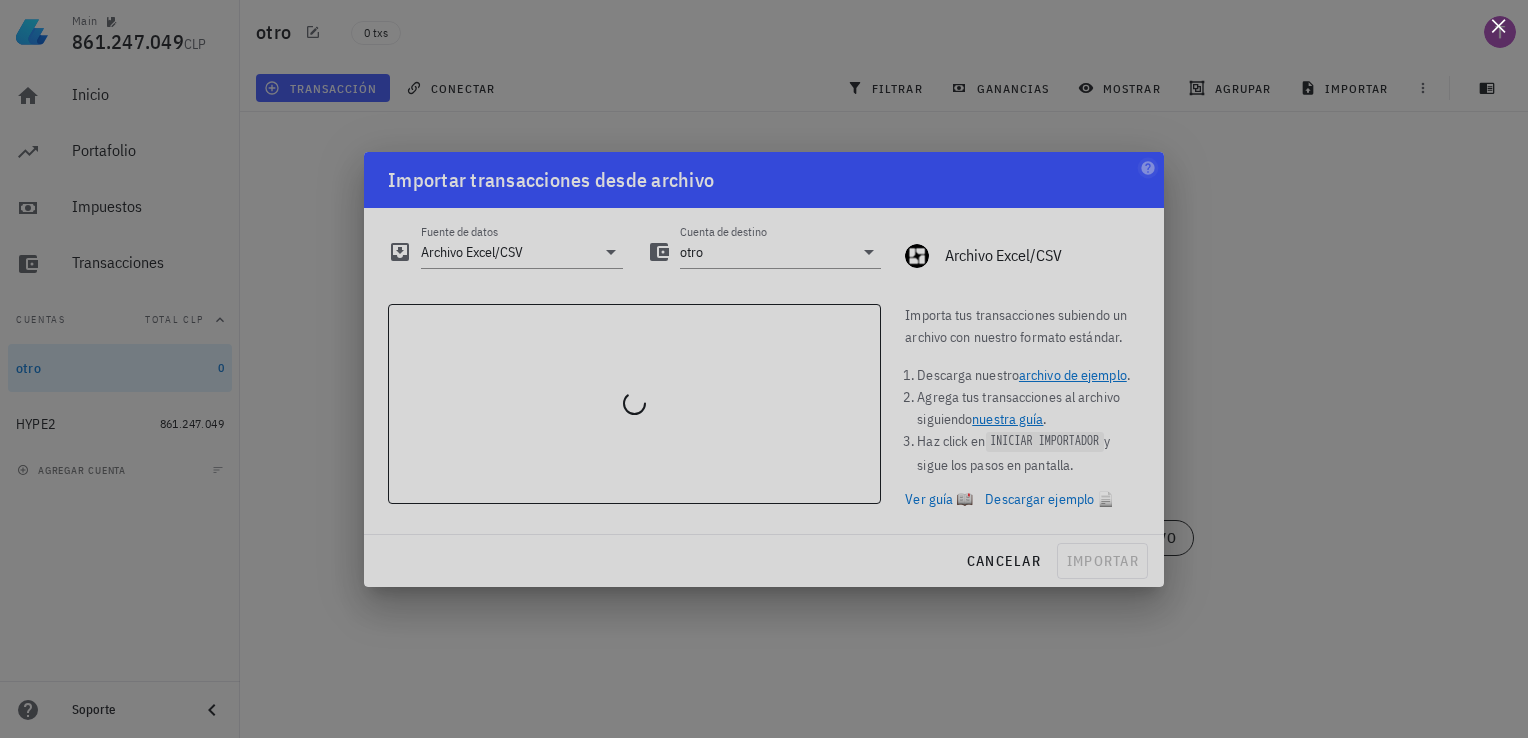click at bounding box center (1498, 25) 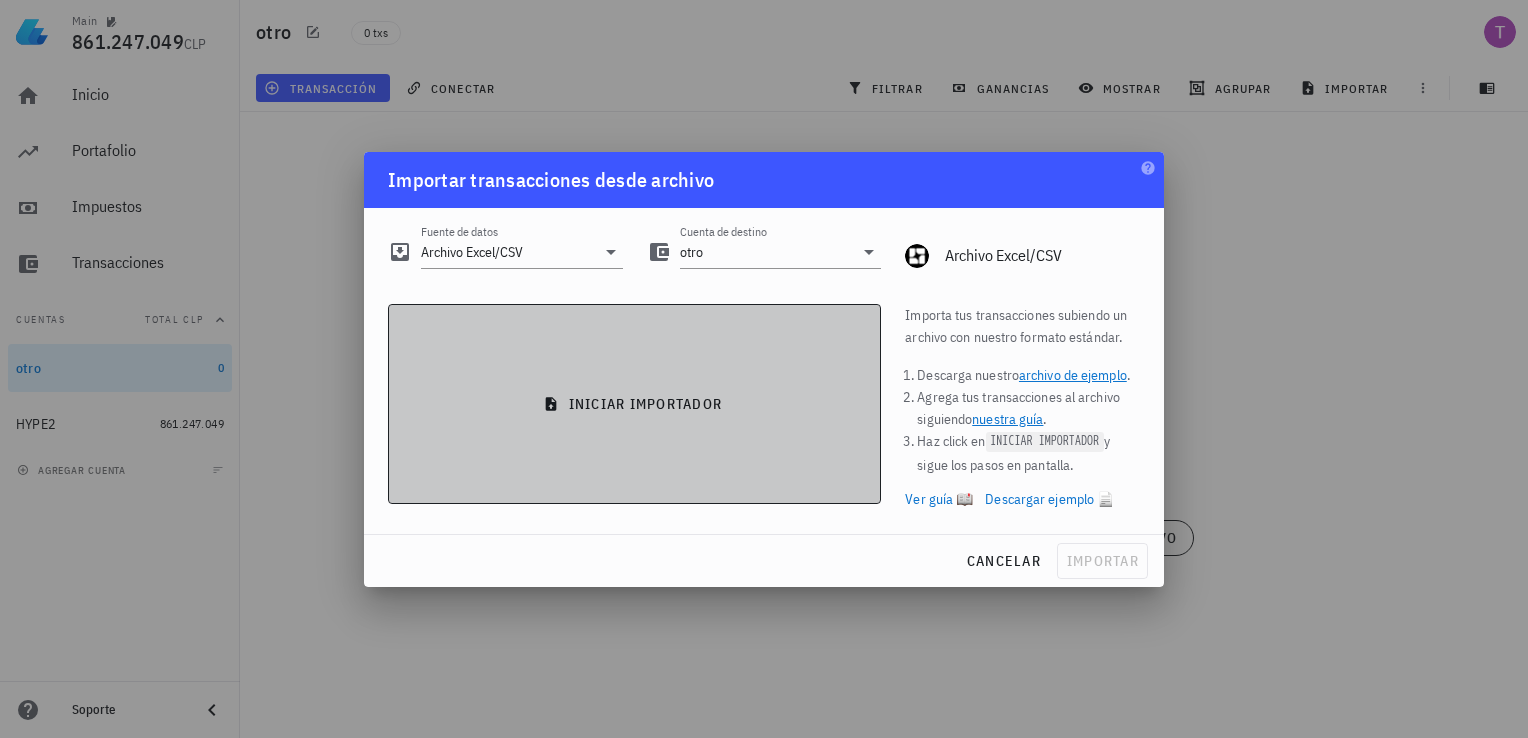 click on "iniciar importador" at bounding box center (634, 404) 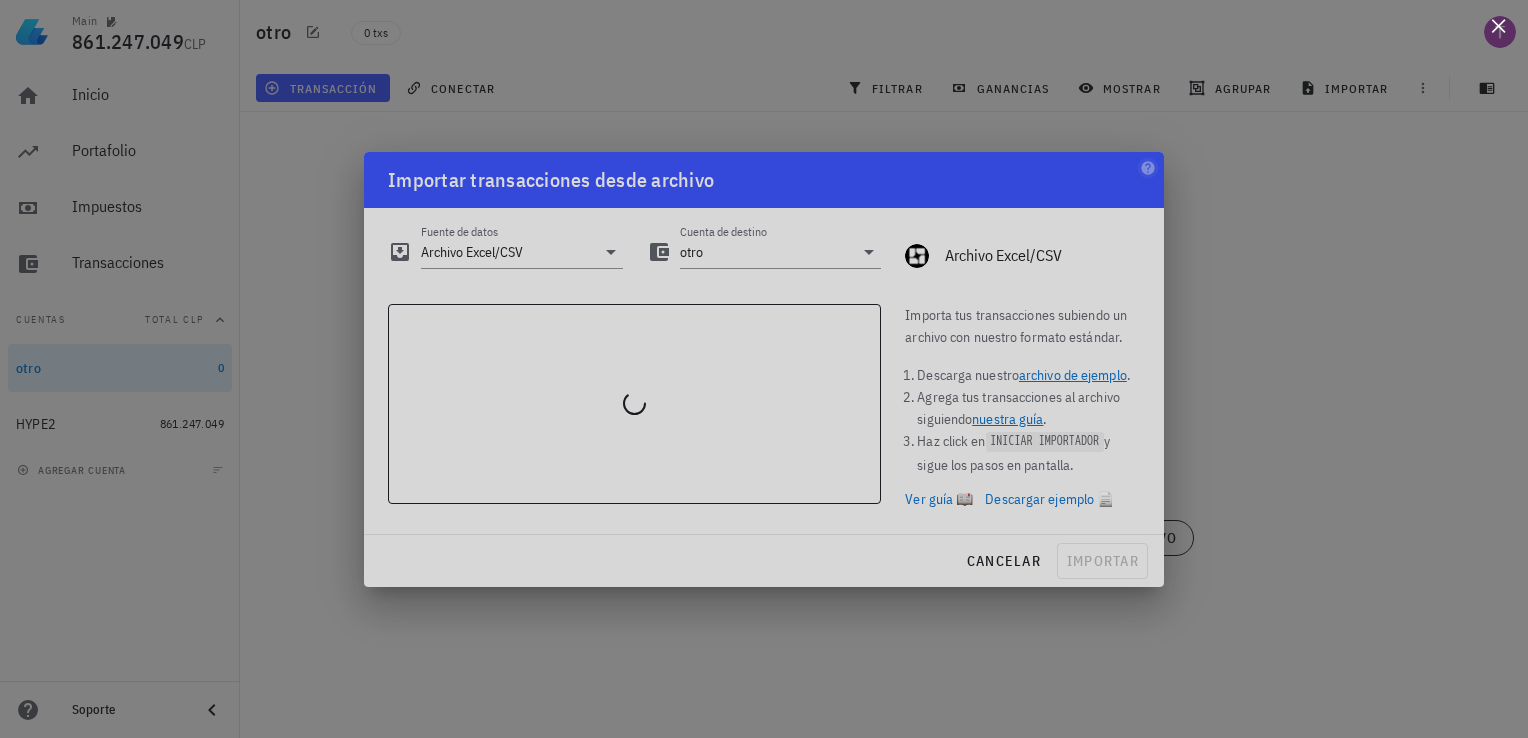 click at bounding box center [1498, 25] 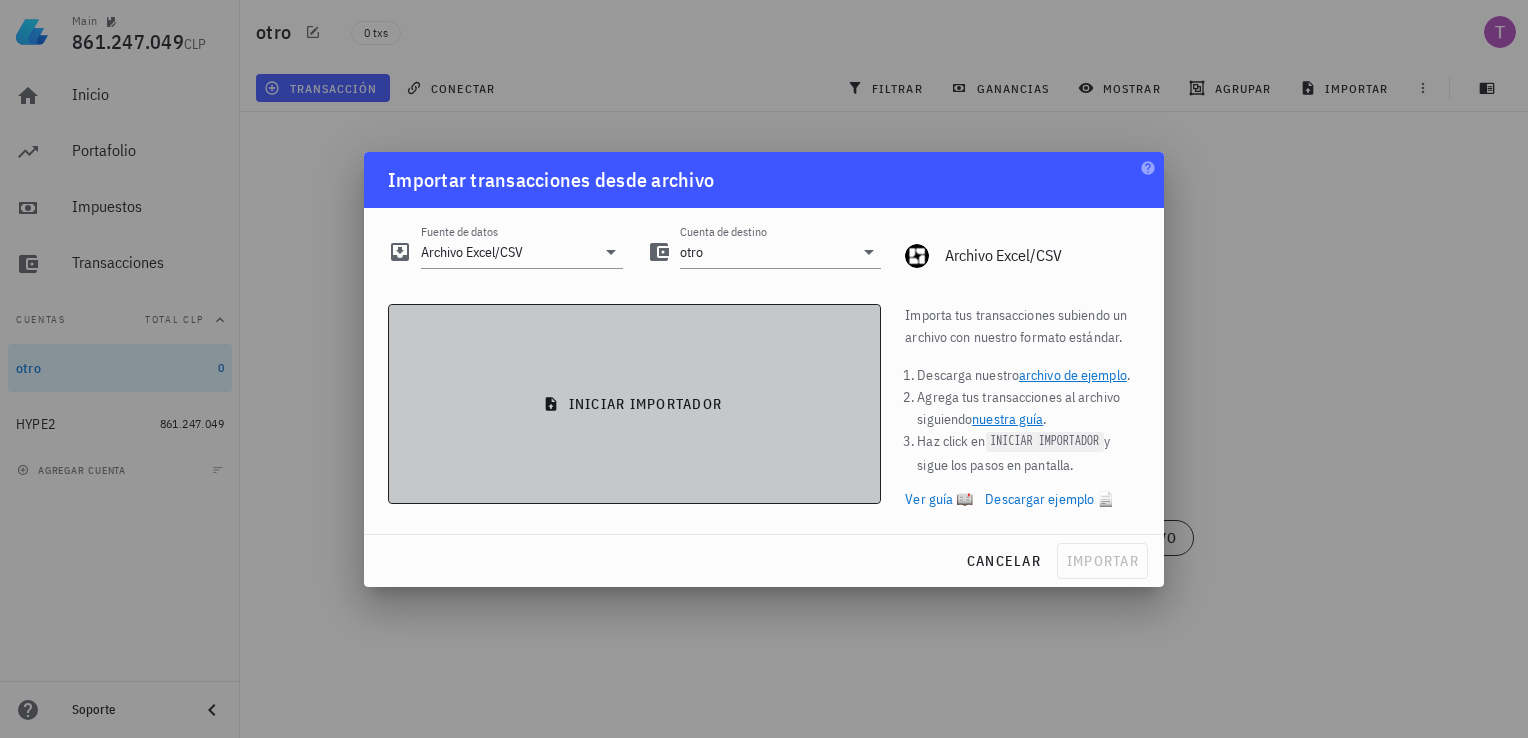 click on "iniciar importador" at bounding box center (634, 404) 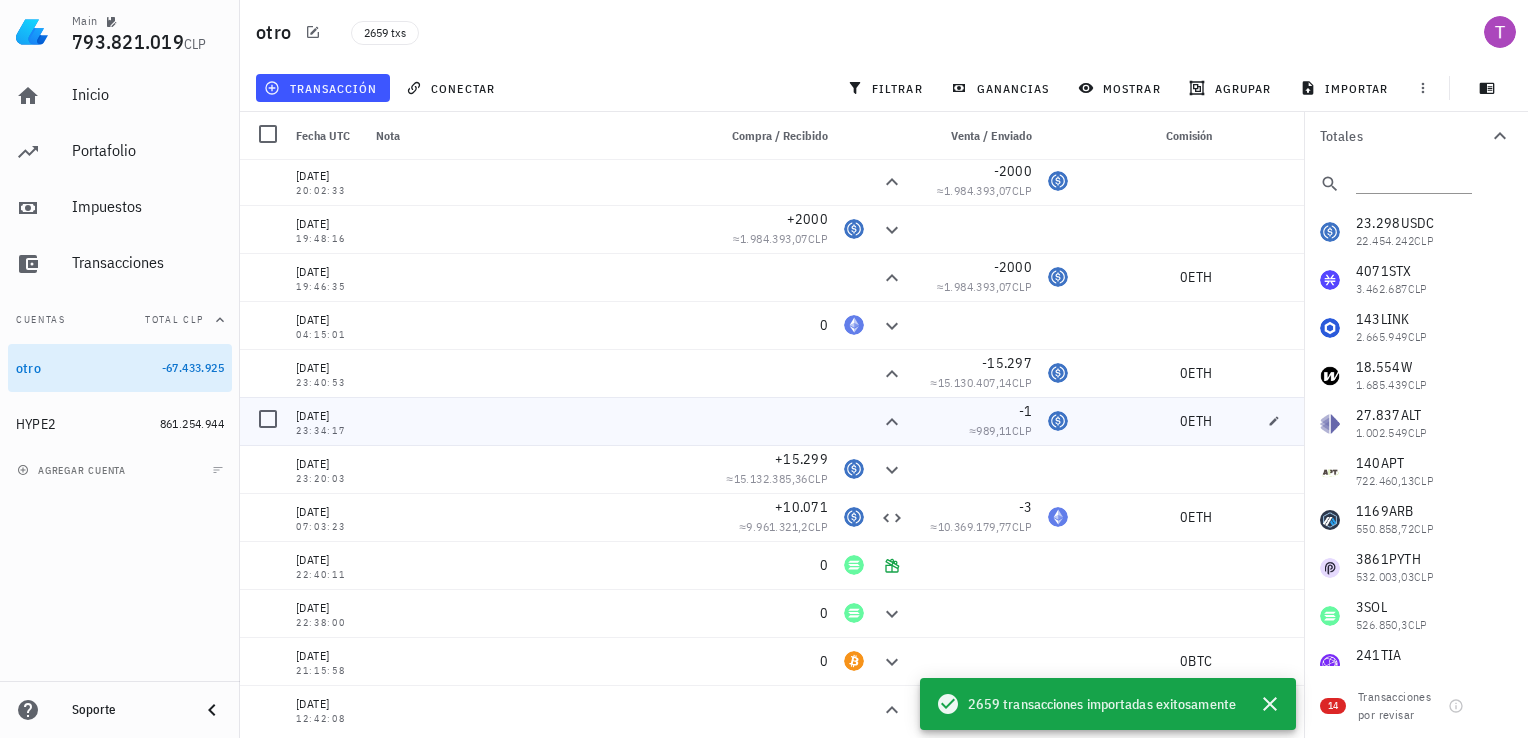 scroll, scrollTop: 0, scrollLeft: 0, axis: both 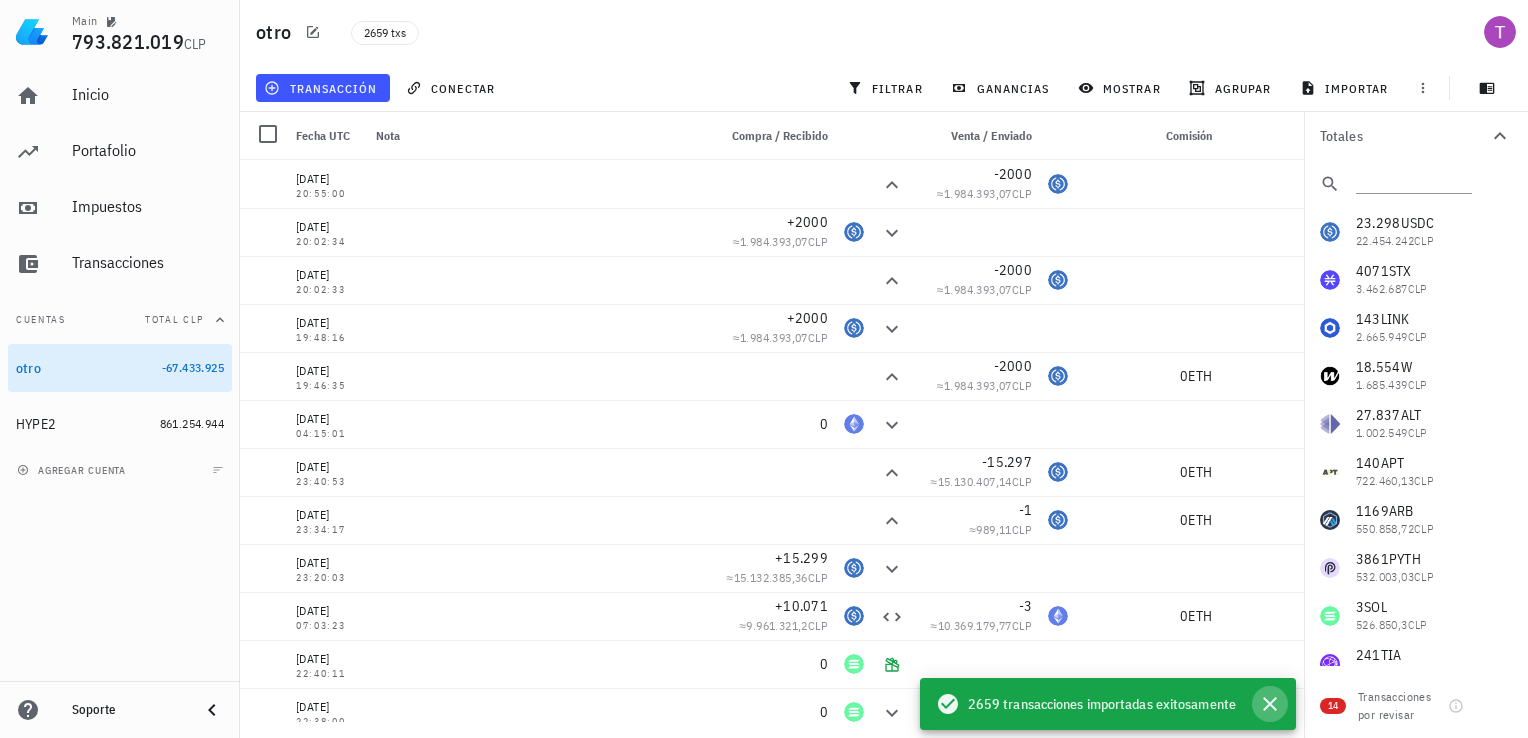 click 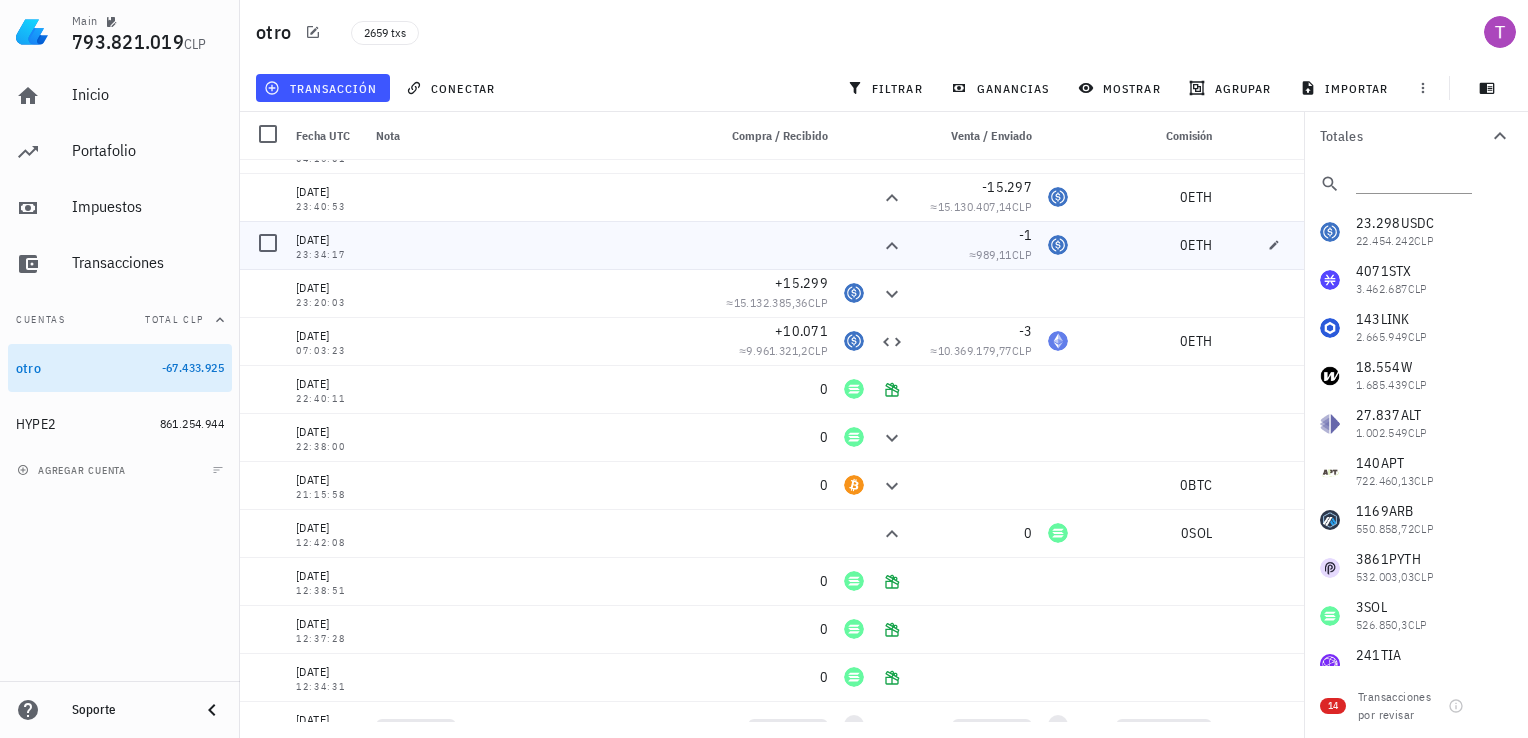 scroll, scrollTop: 0, scrollLeft: 0, axis: both 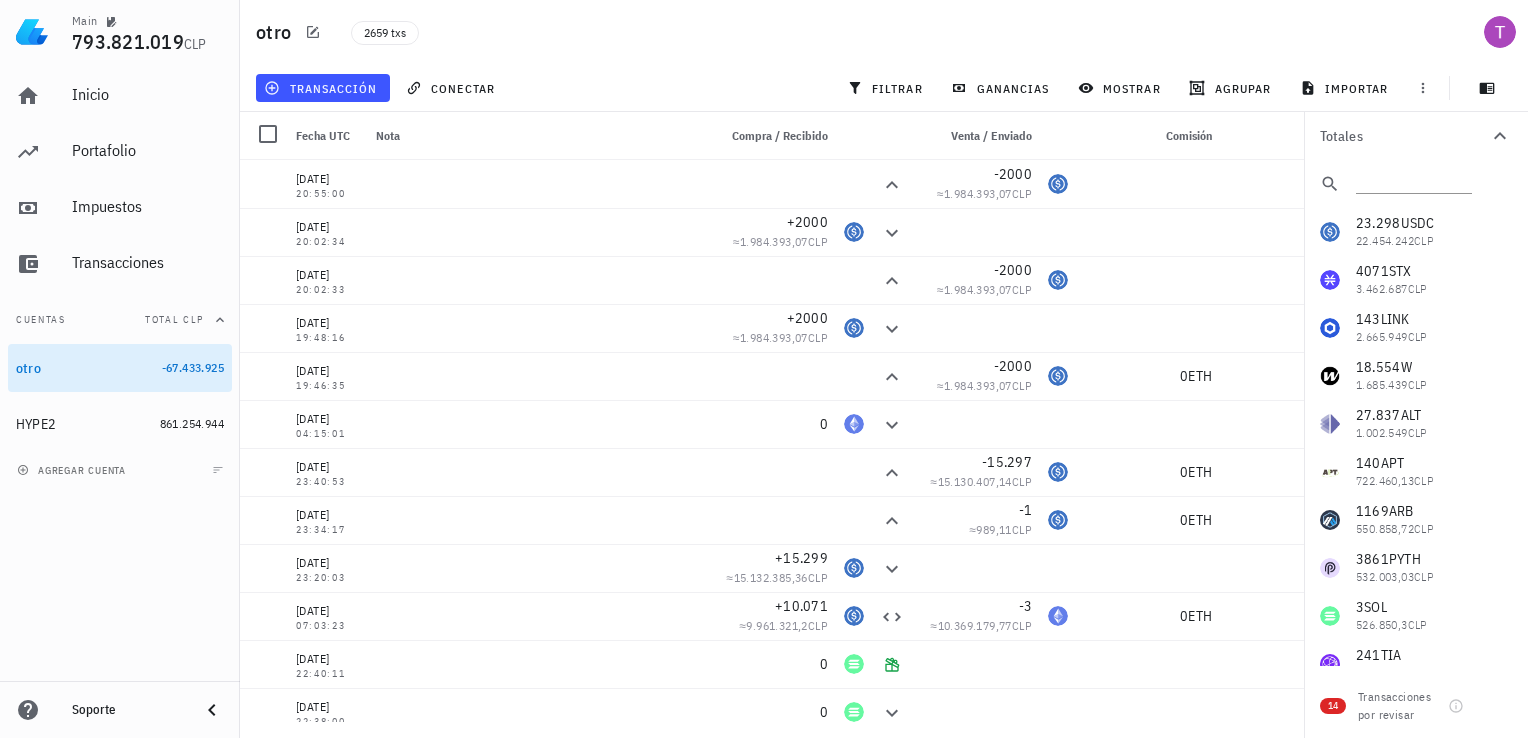 click on "Inicio
[GEOGRAPHIC_DATA]
Impuestos
[GEOGRAPHIC_DATA]" at bounding box center (120, 180) 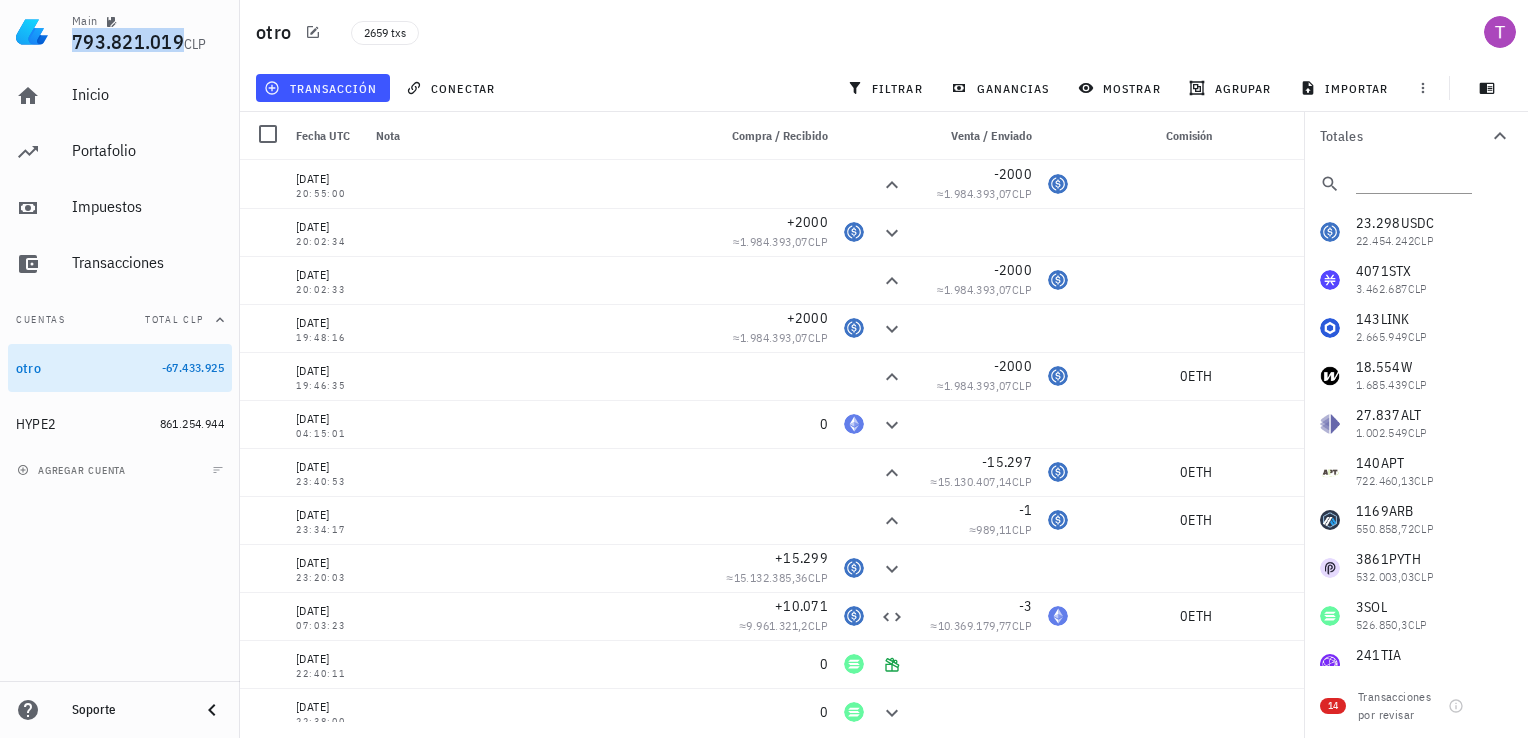 click on "793.821.019" at bounding box center (128, 41) 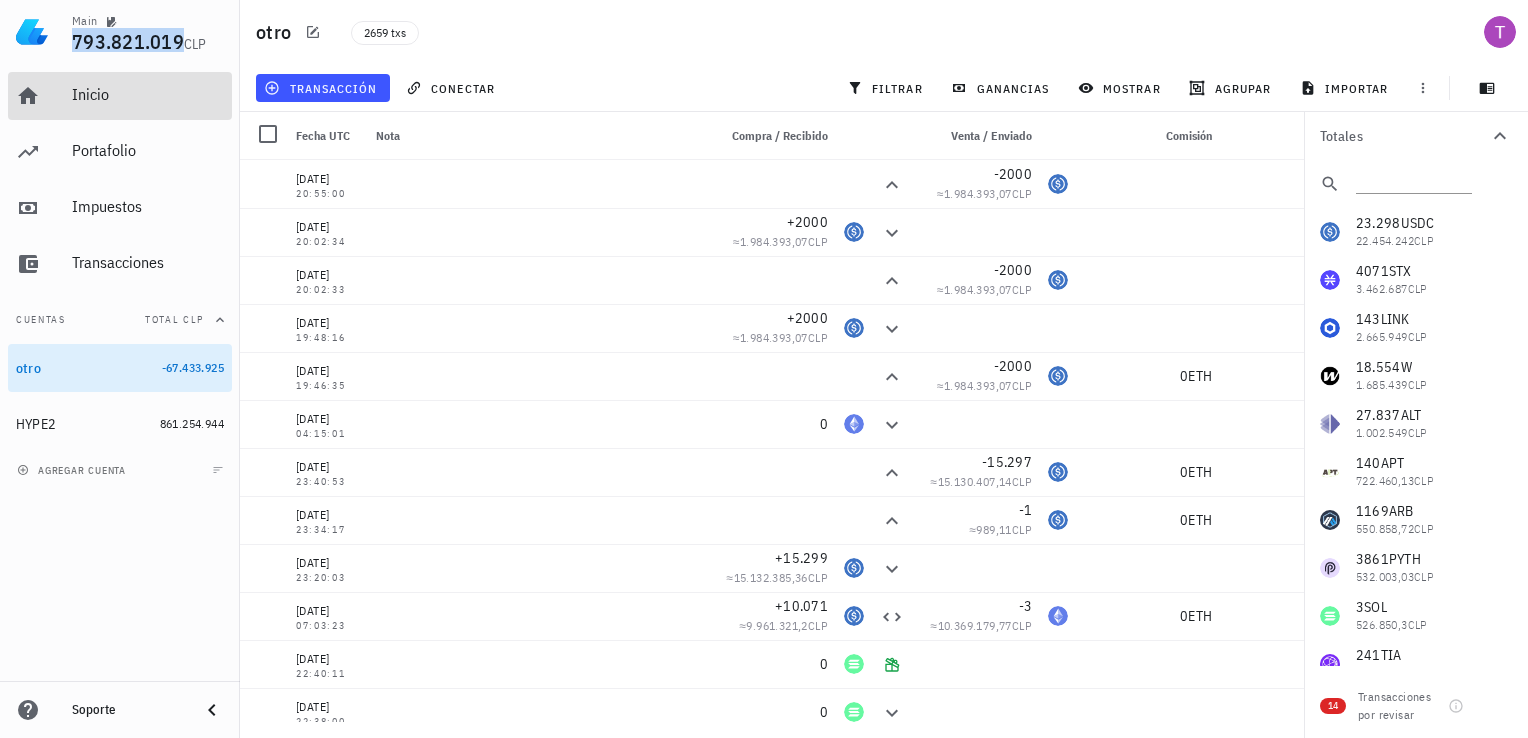 click on "Inicio" at bounding box center (148, 95) 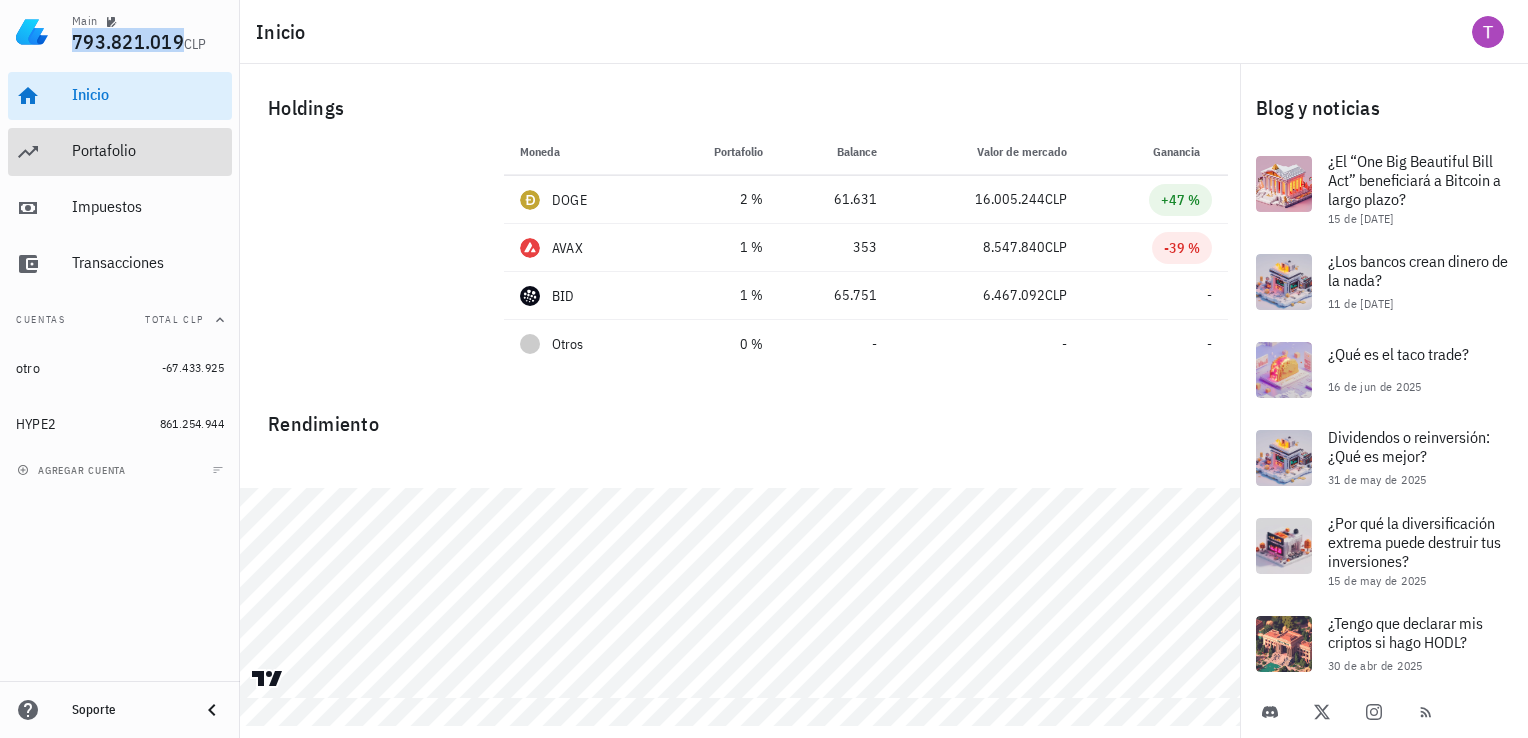 click on "Portafolio" at bounding box center [148, 150] 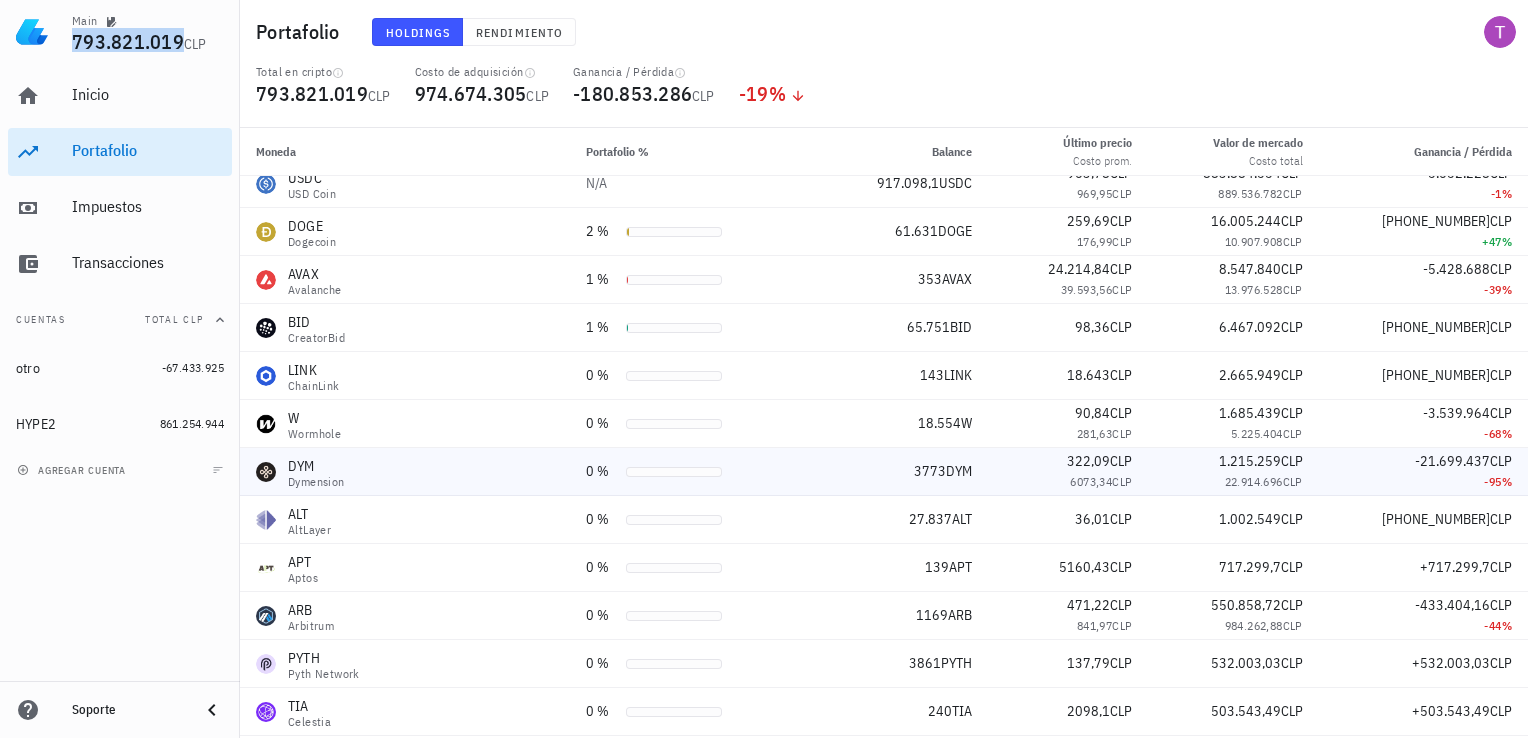 scroll, scrollTop: 0, scrollLeft: 0, axis: both 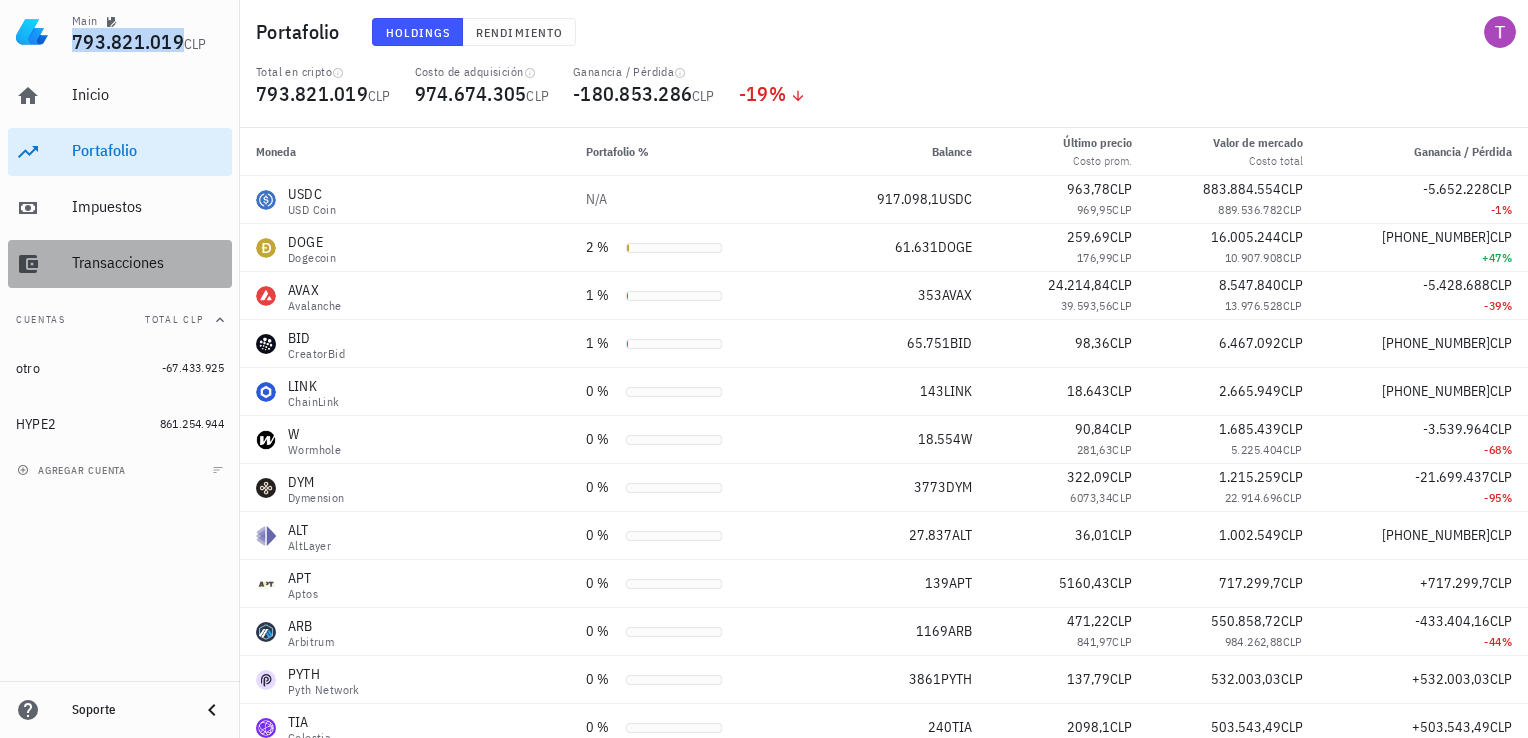 click on "Transacciones" at bounding box center [148, 262] 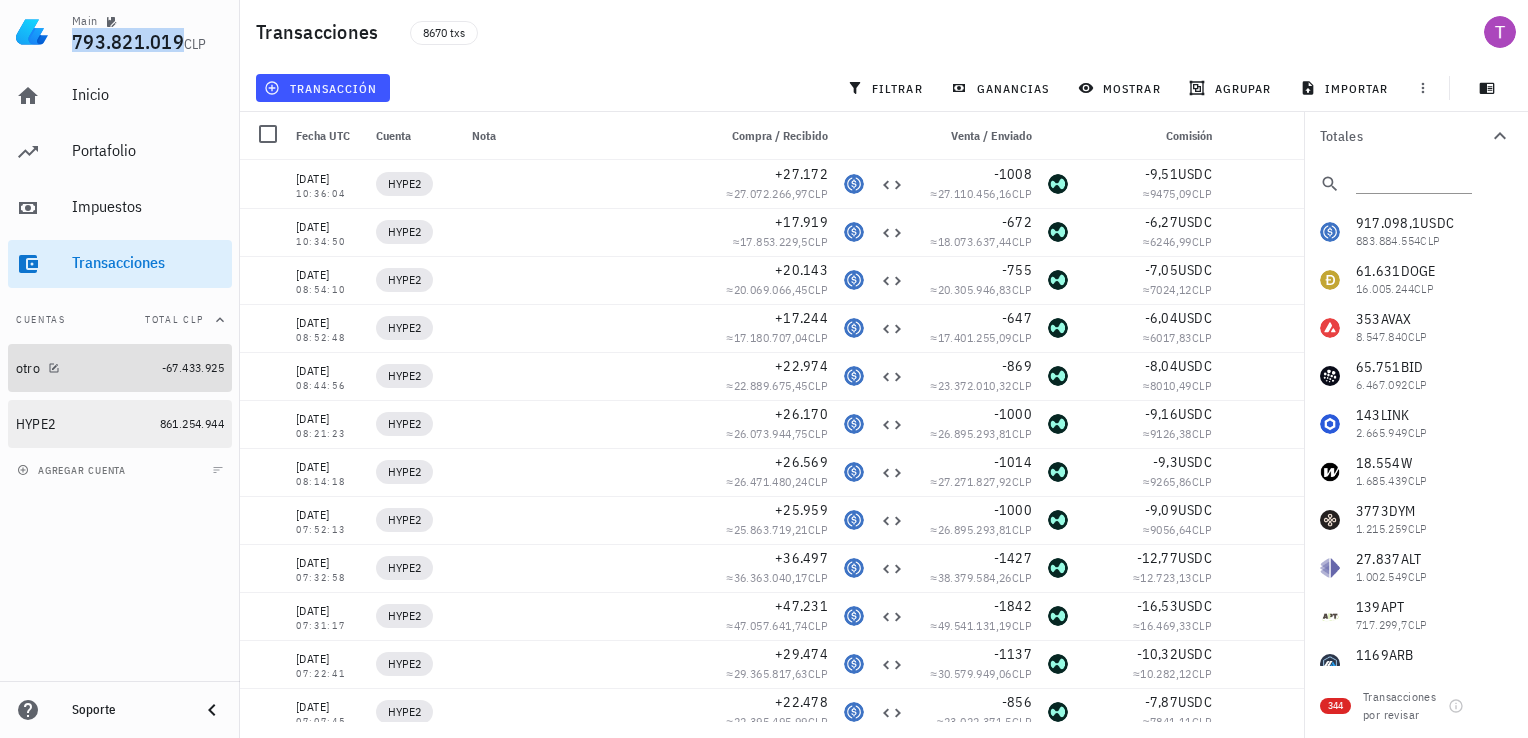 drag, startPoint x: 124, startPoint y: 388, endPoint x: 138, endPoint y: 425, distance: 39.56008 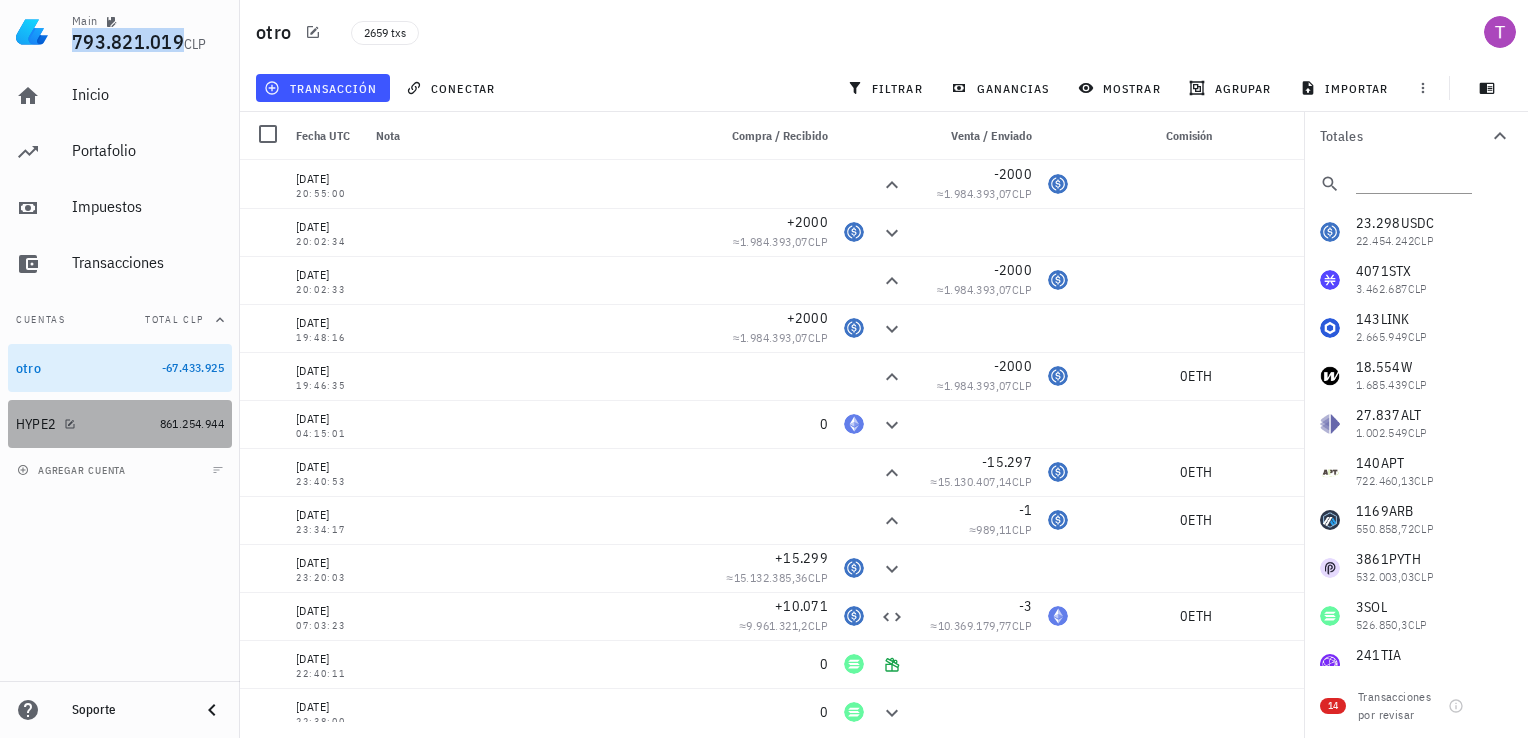 click on "HYPE2" at bounding box center [84, 424] 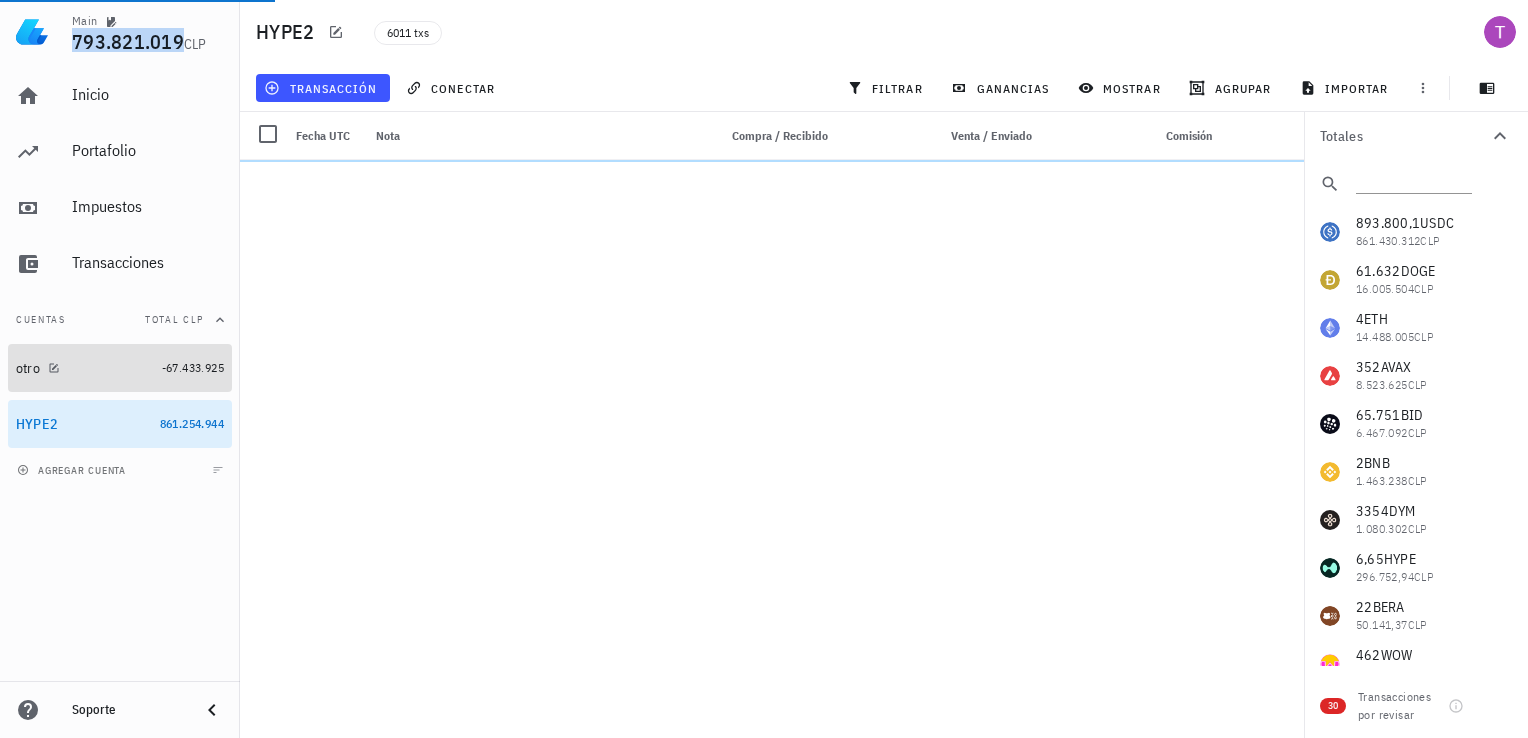click on "otro" at bounding box center [85, 368] 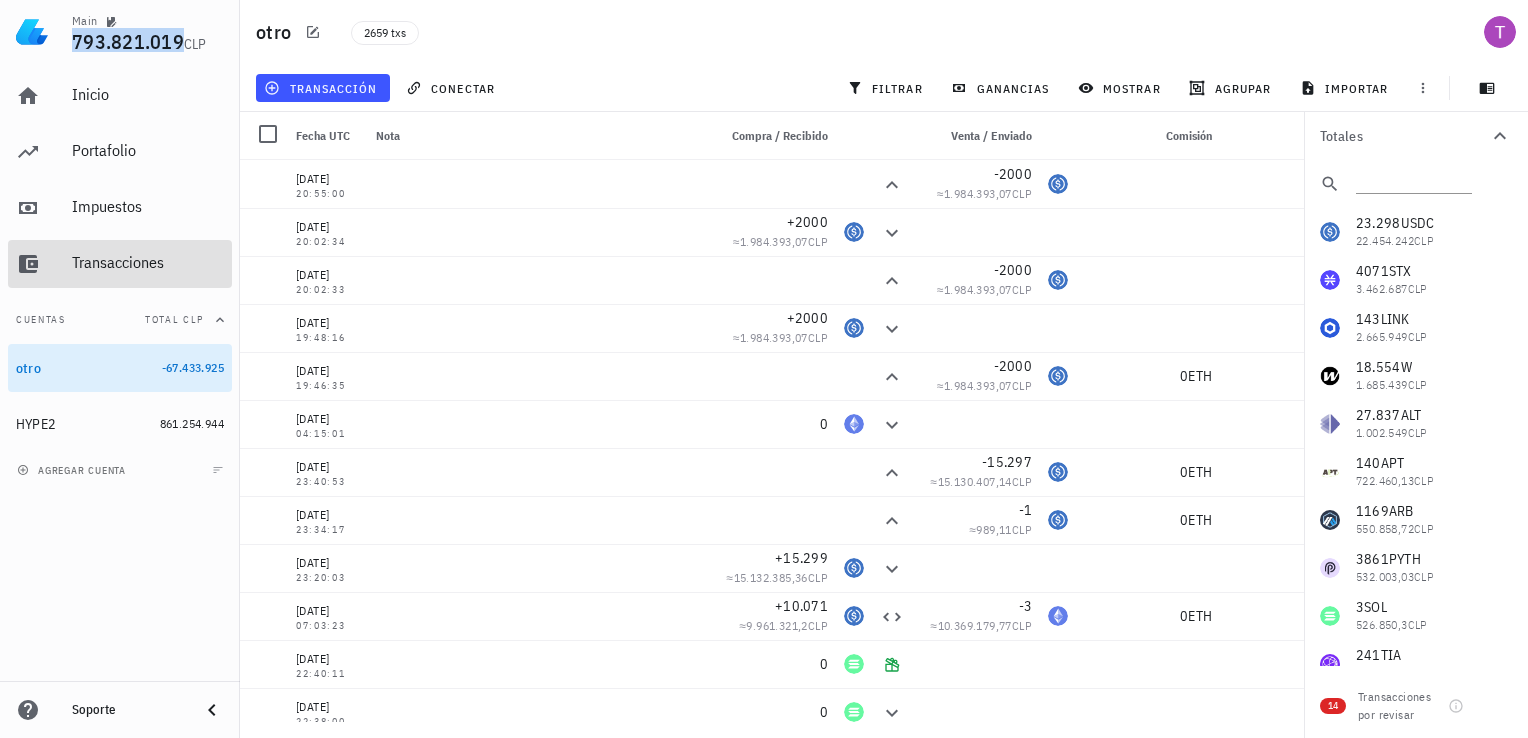 click on "Transacciones" at bounding box center (148, 263) 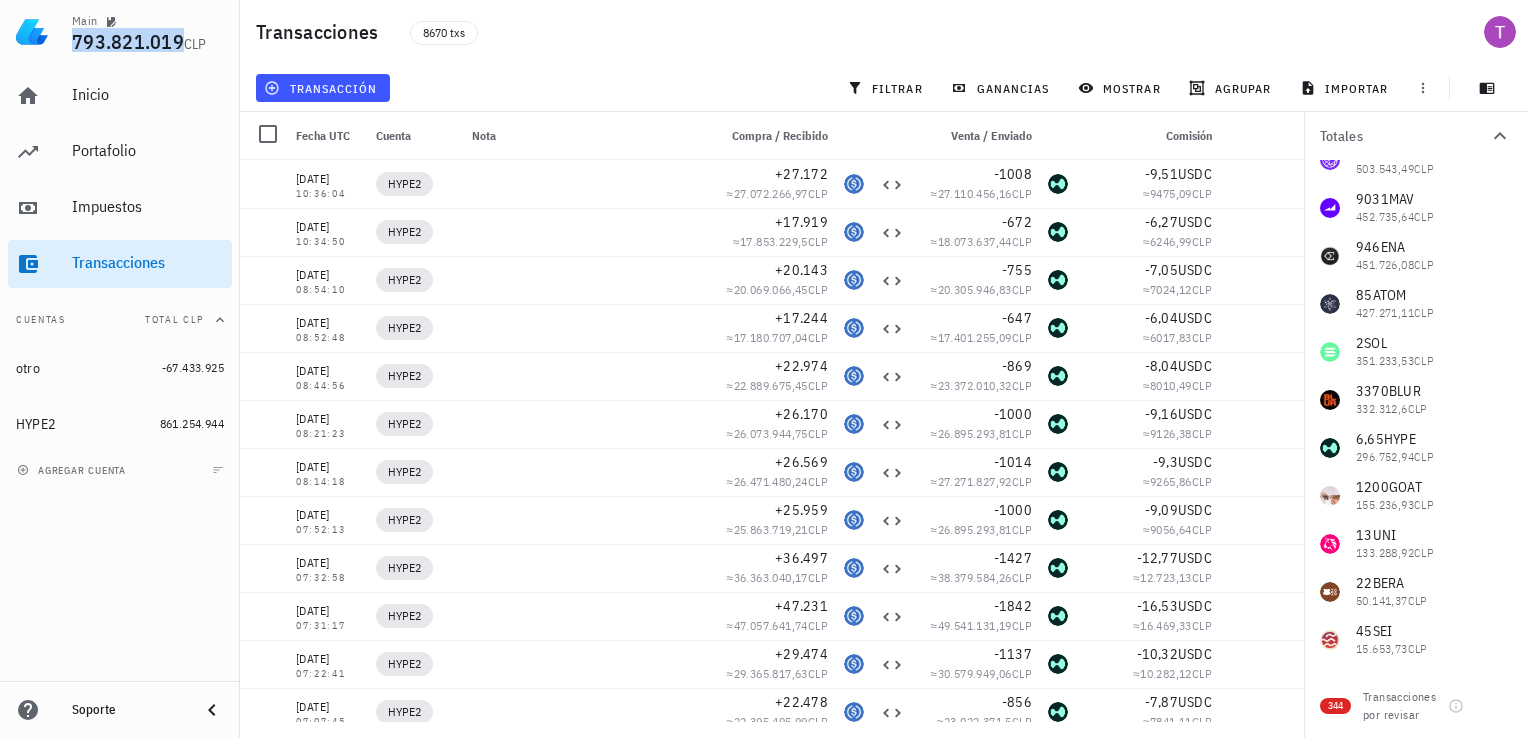scroll, scrollTop: 0, scrollLeft: 0, axis: both 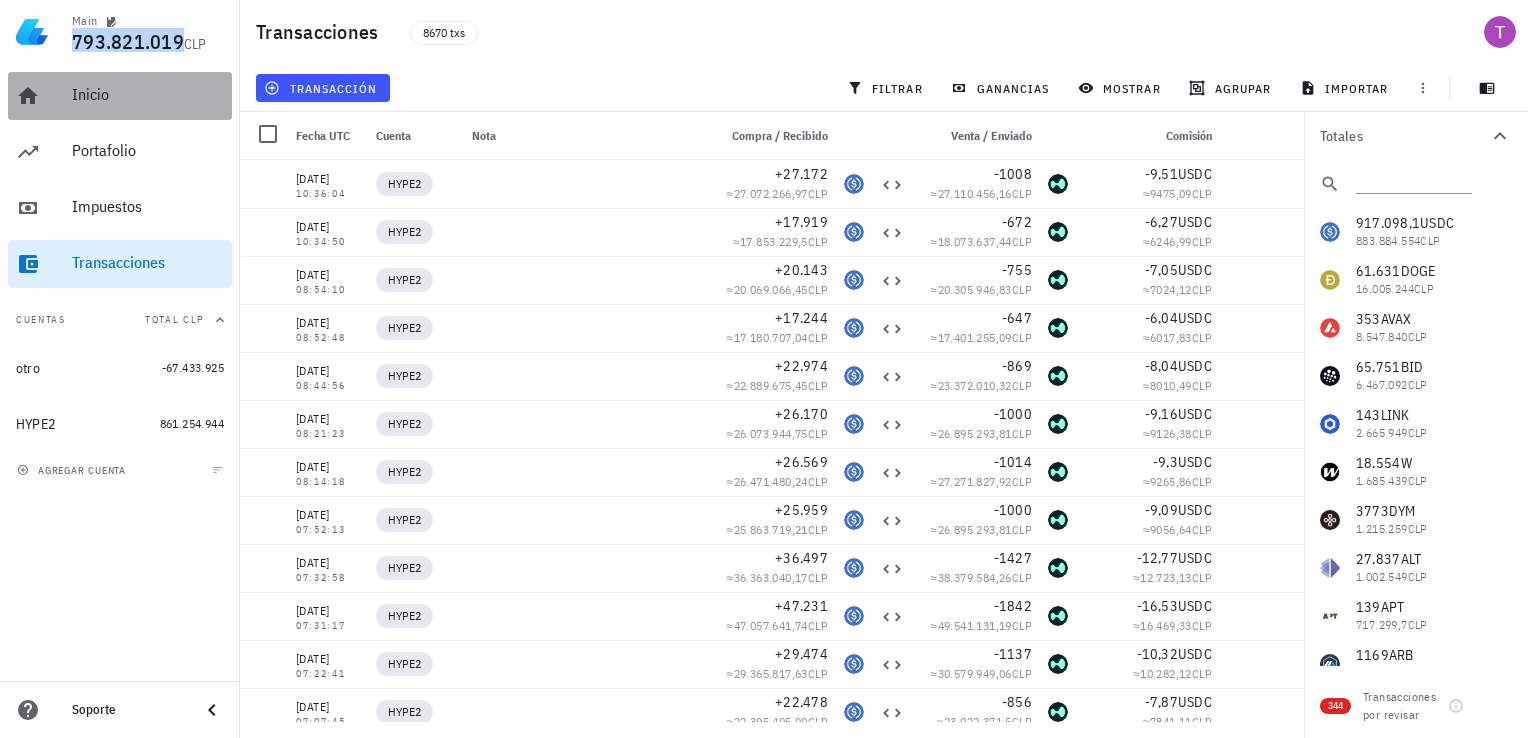click on "Inicio" at bounding box center (148, 94) 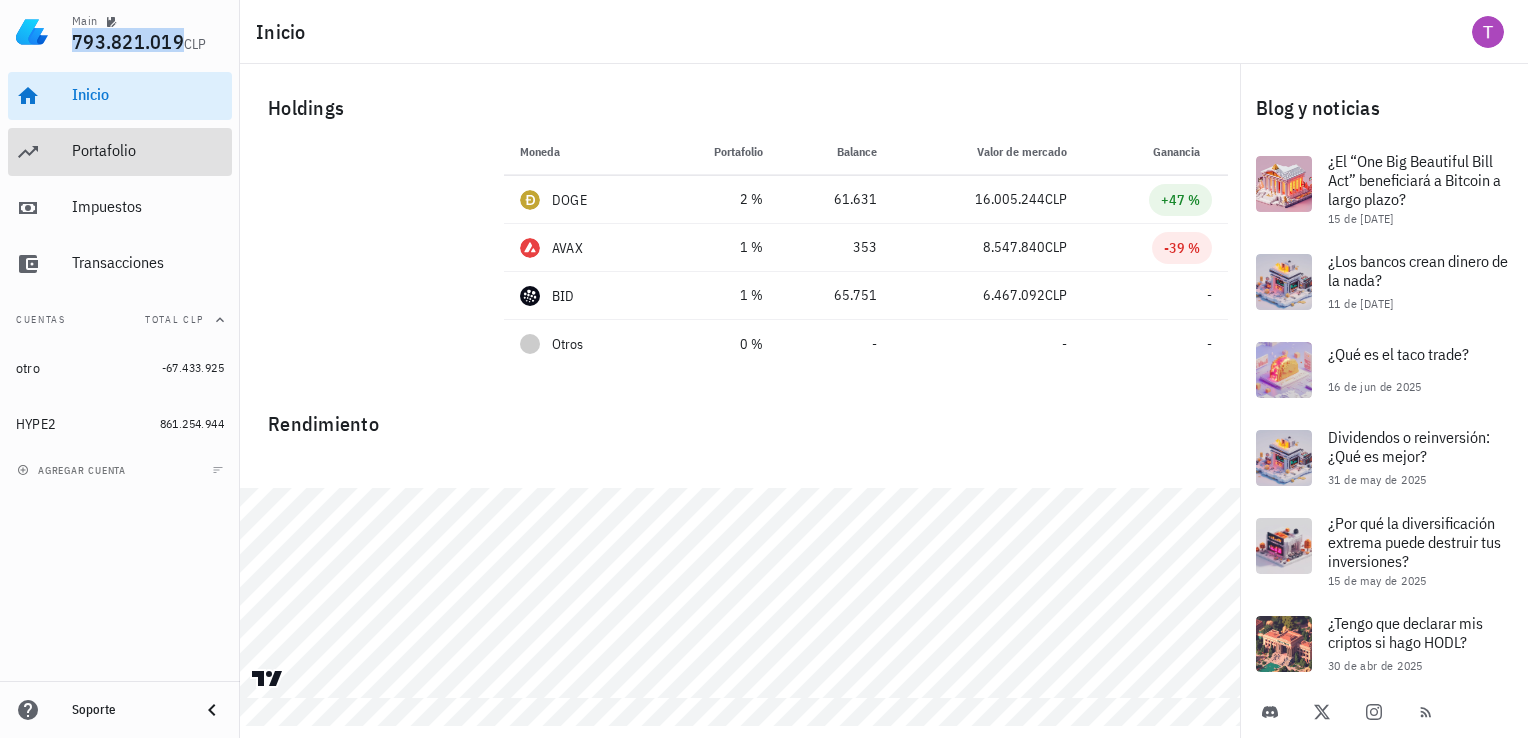 drag, startPoint x: 128, startPoint y: 147, endPoint x: 120, endPoint y: 165, distance: 19.697716 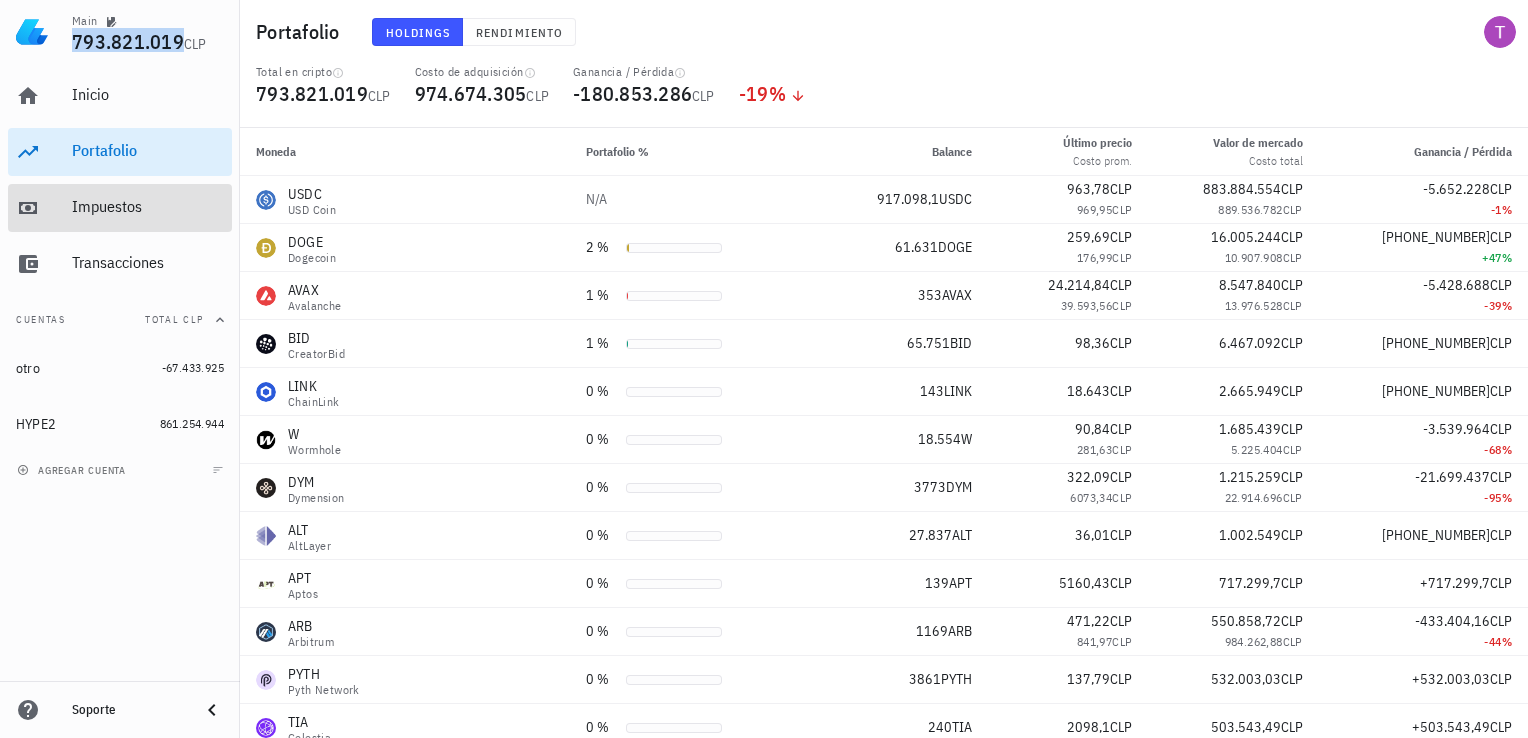 click on "Impuestos" at bounding box center (148, 206) 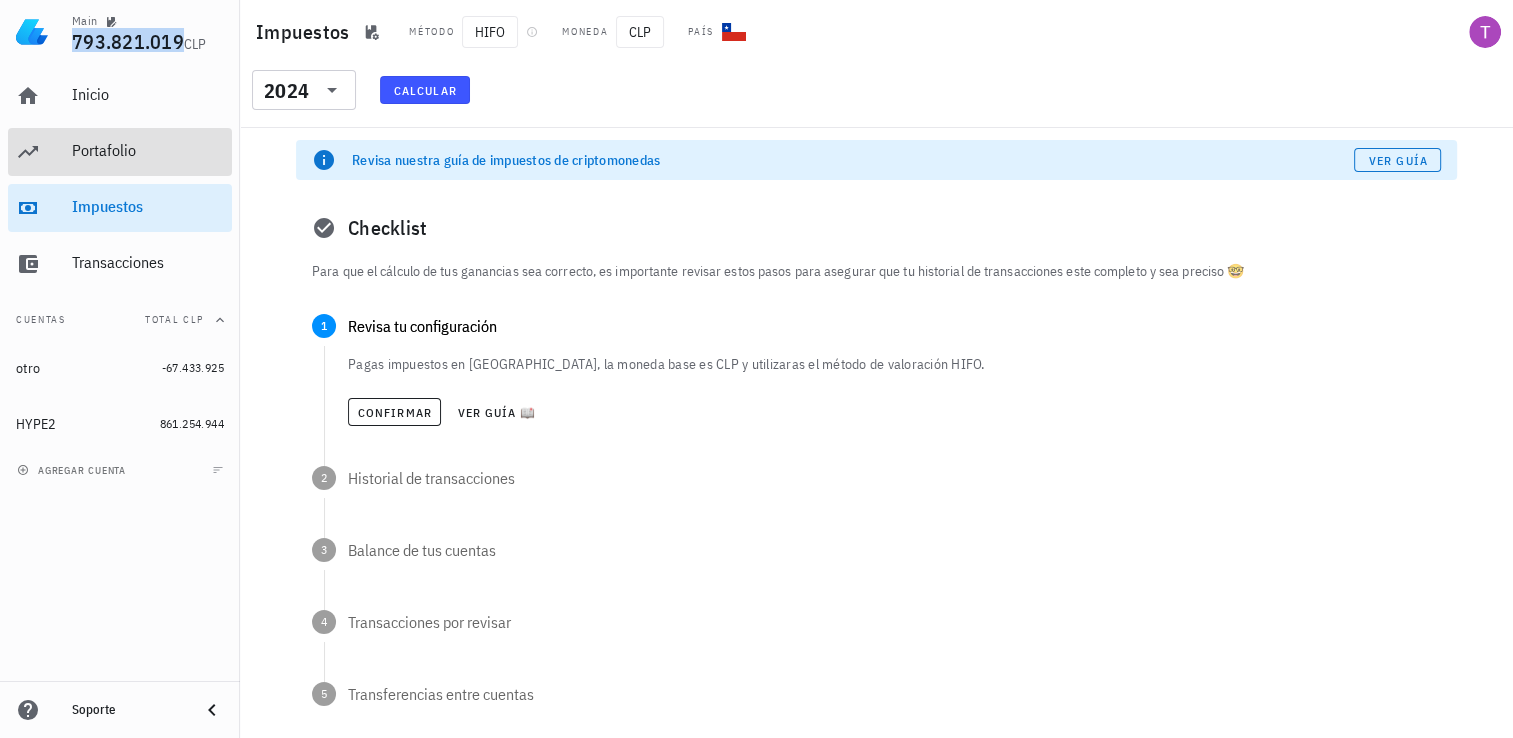 click on "Portafolio" at bounding box center [148, 151] 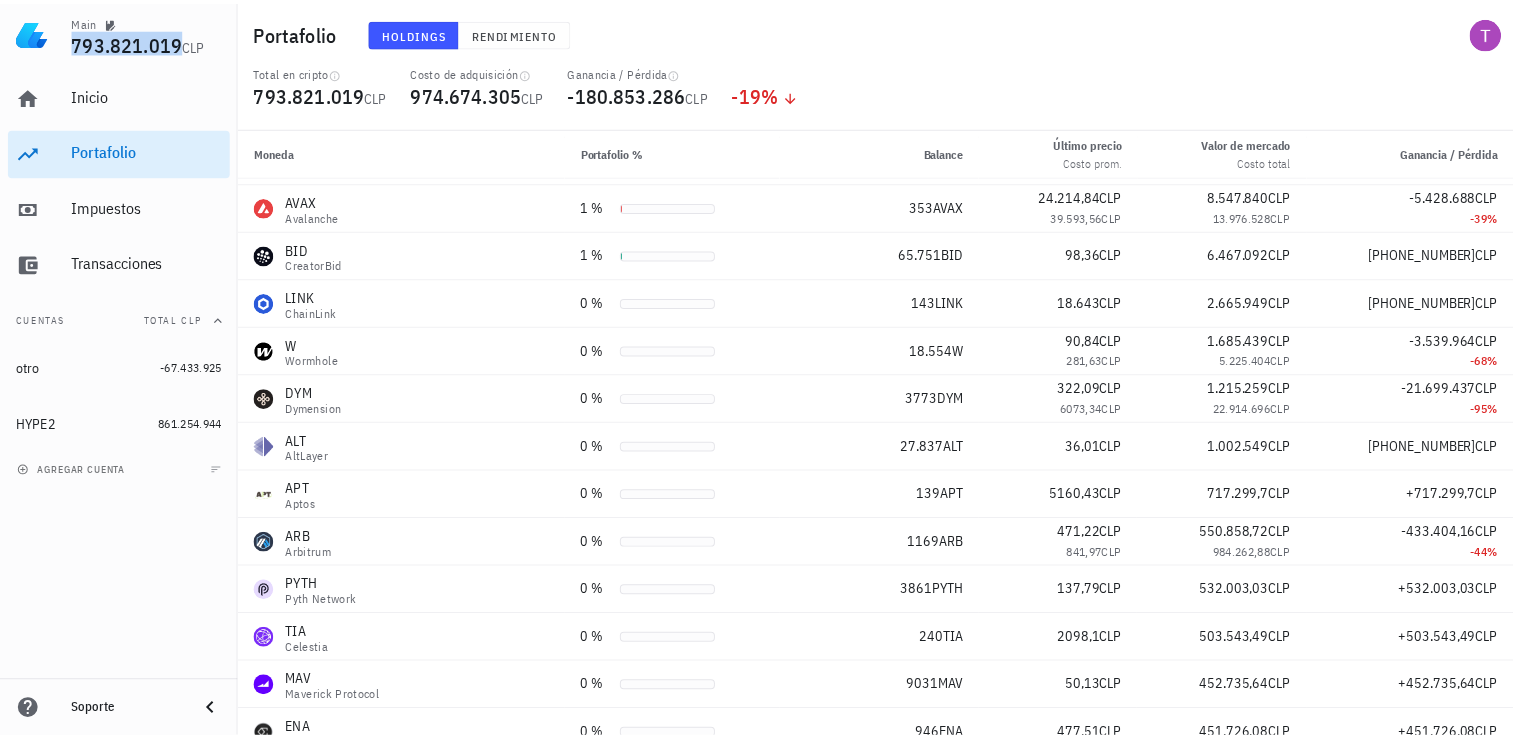 scroll, scrollTop: 0, scrollLeft: 0, axis: both 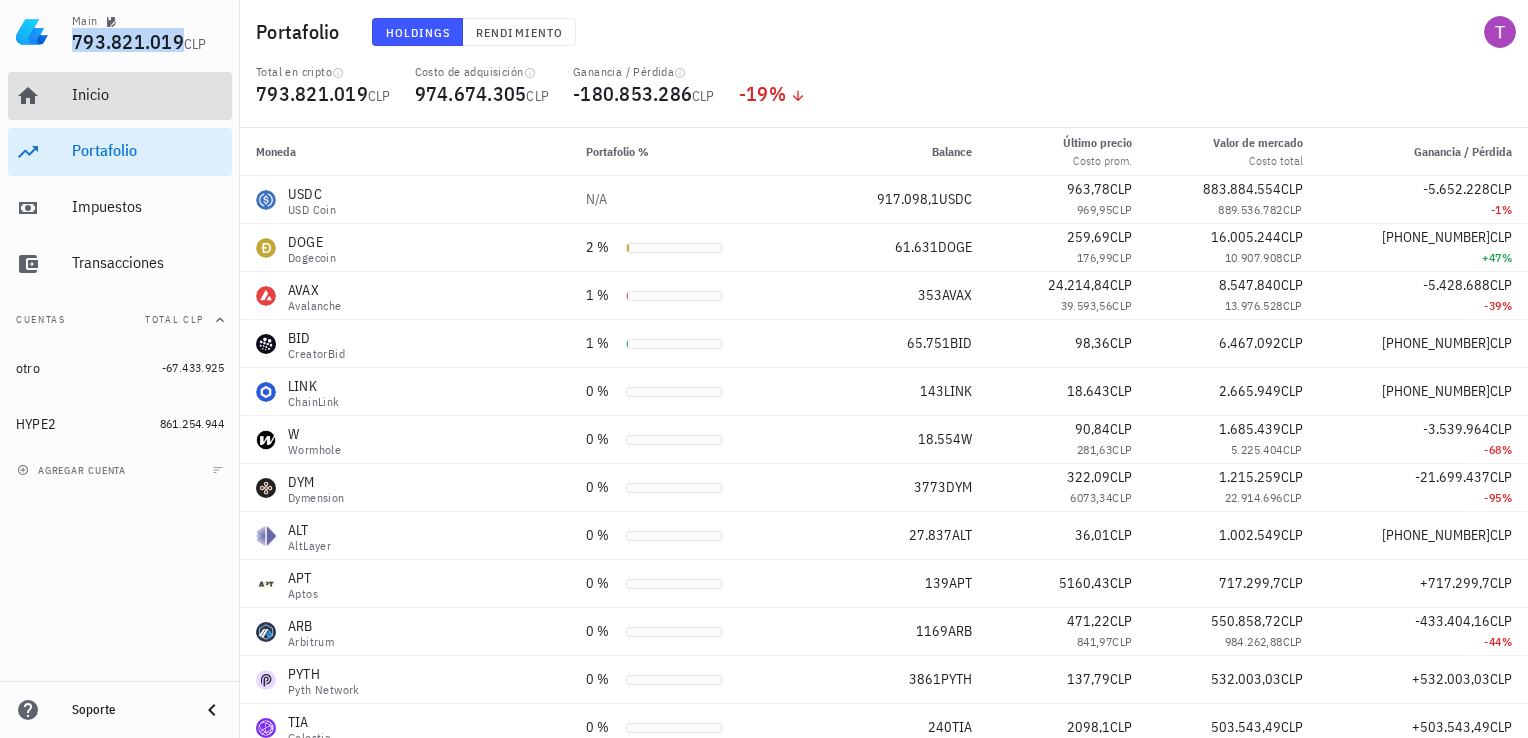 drag, startPoint x: 104, startPoint y: 100, endPoint x: 112, endPoint y: 114, distance: 16.124516 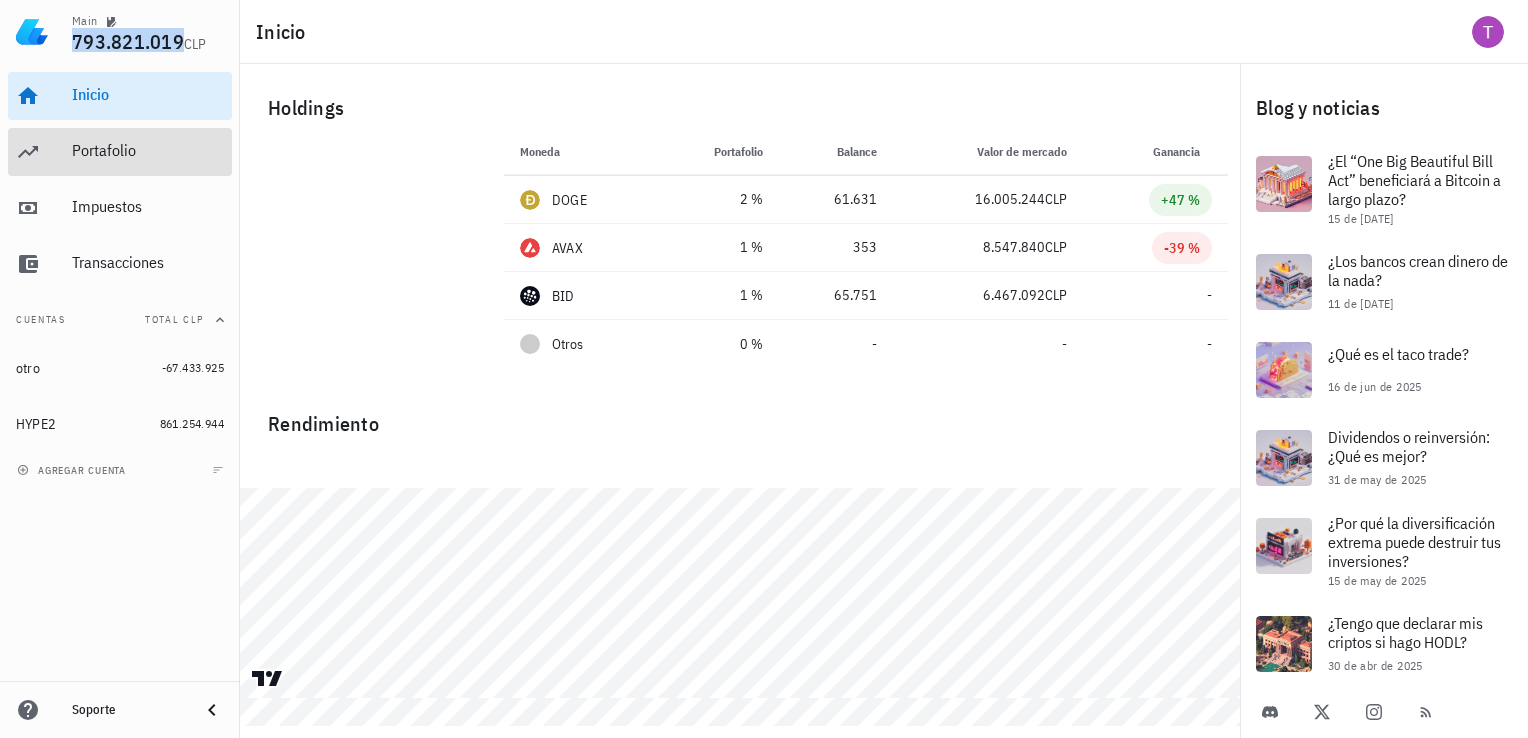 click on "Portafolio" at bounding box center [148, 150] 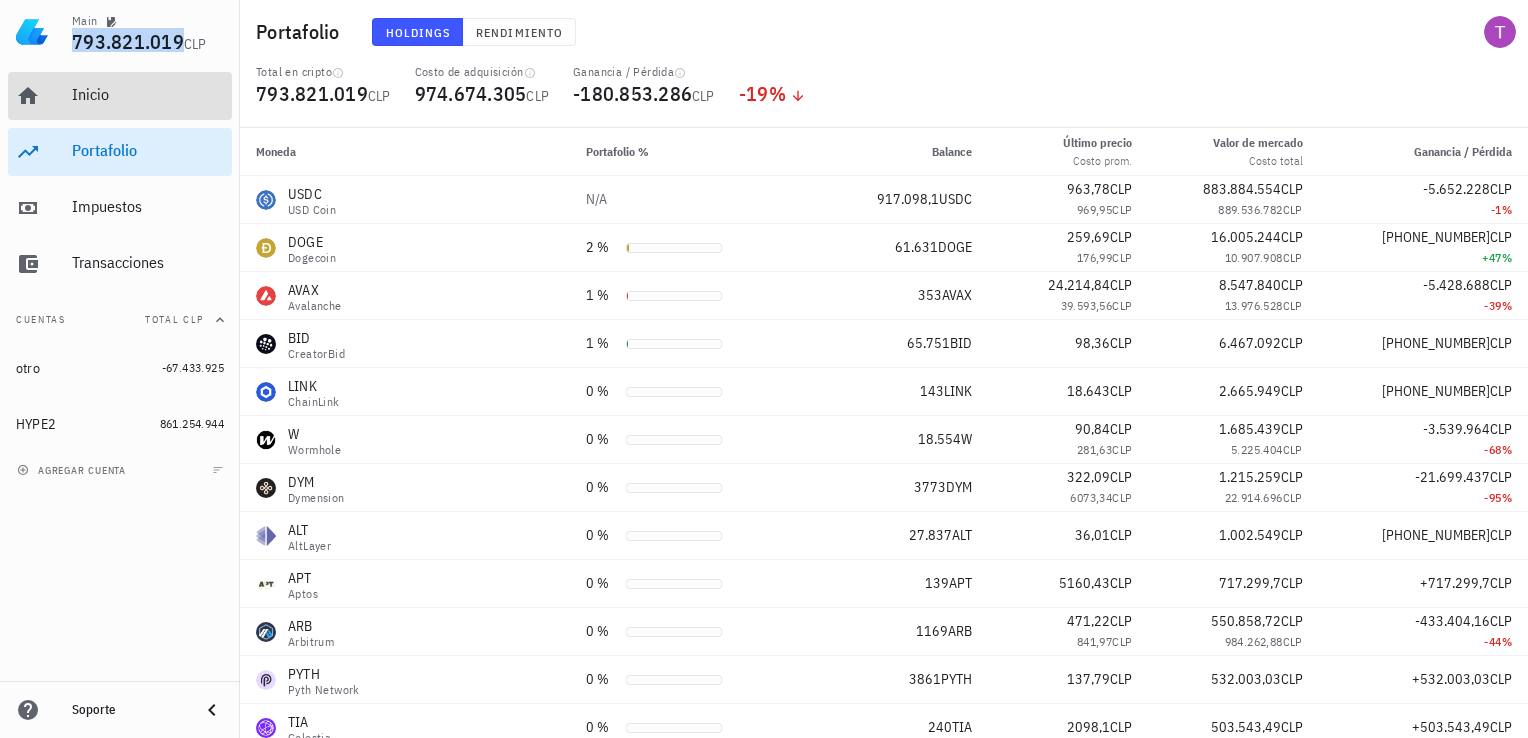 click on "Inicio" at bounding box center (148, 94) 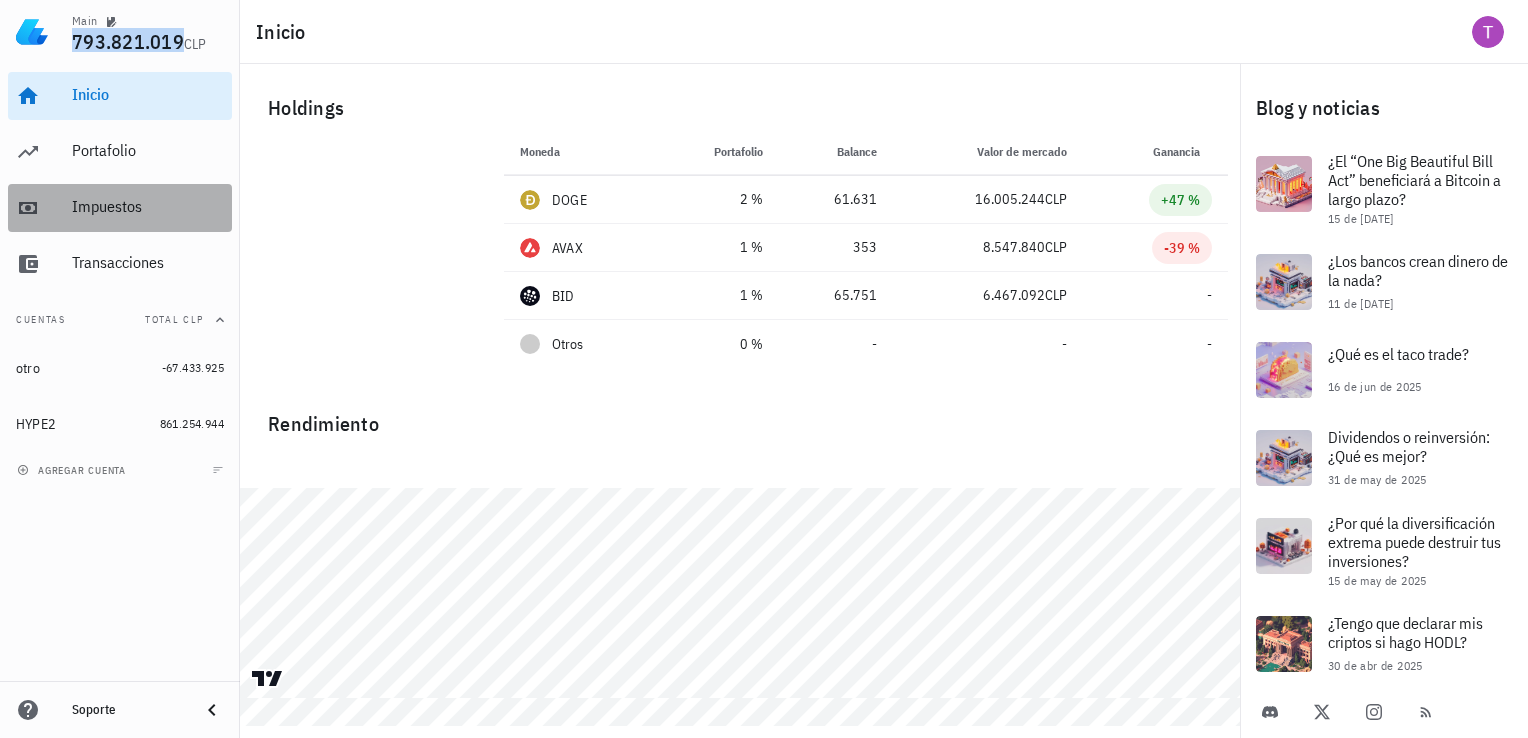 click on "Impuestos" at bounding box center [148, 206] 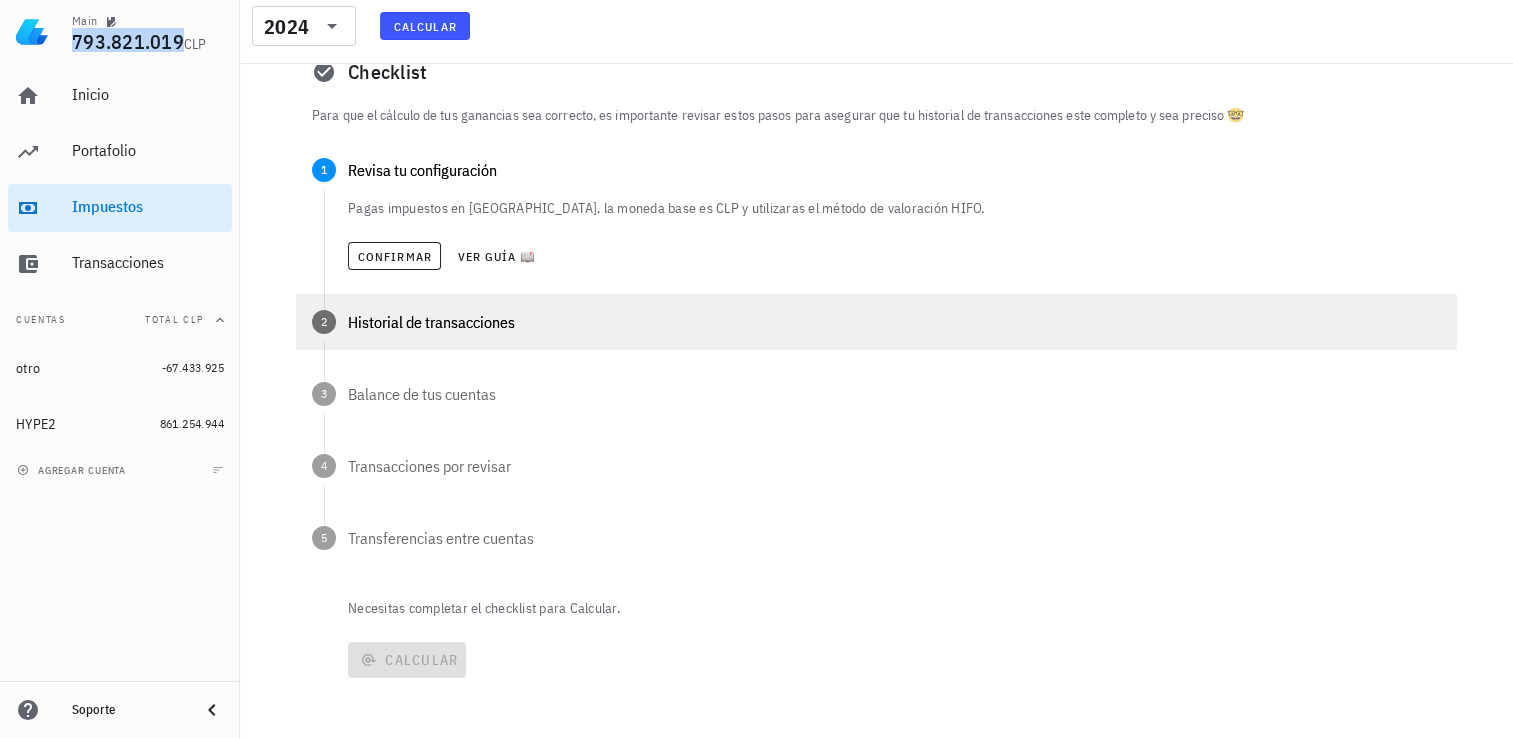 scroll, scrollTop: 164, scrollLeft: 0, axis: vertical 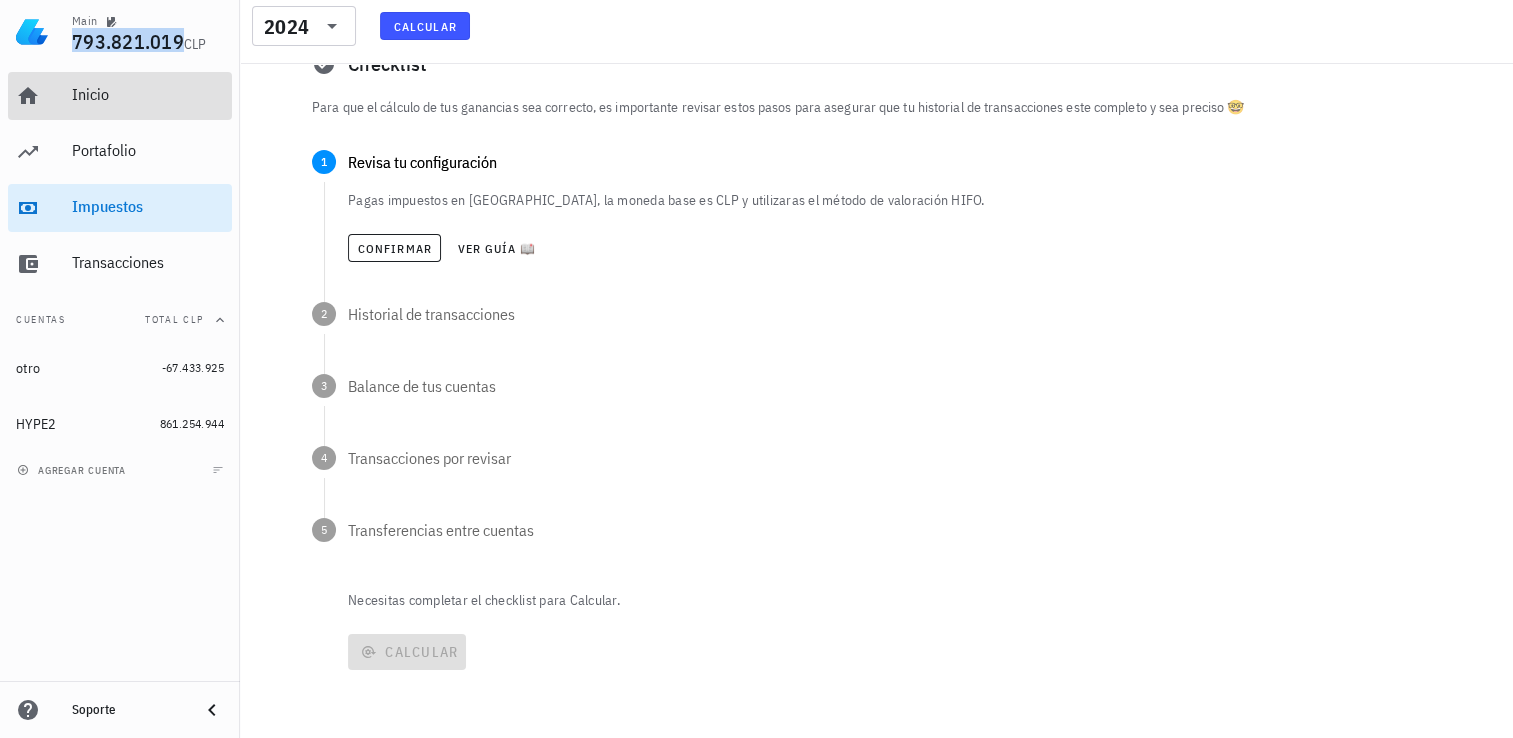 click on "Inicio" at bounding box center [148, 94] 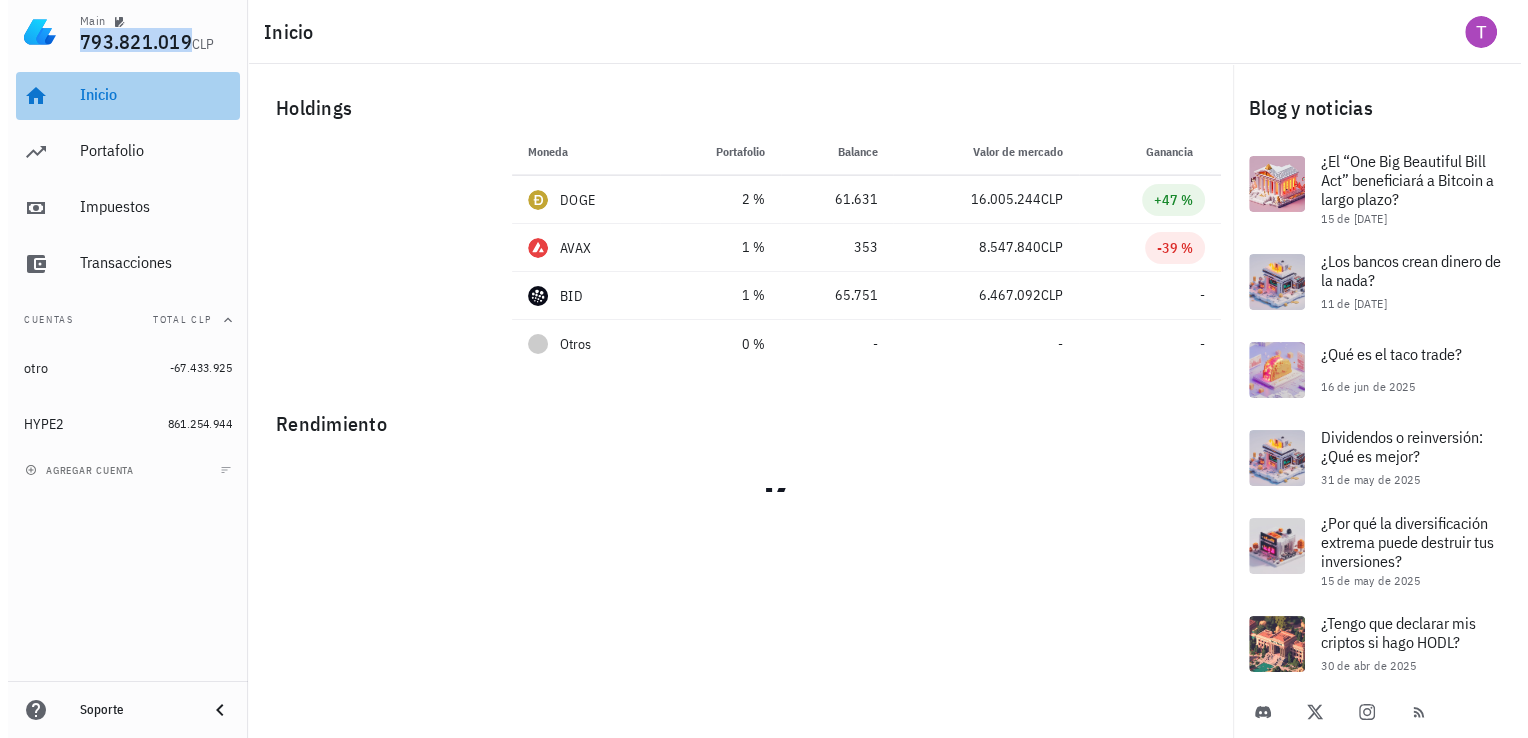 scroll, scrollTop: 0, scrollLeft: 0, axis: both 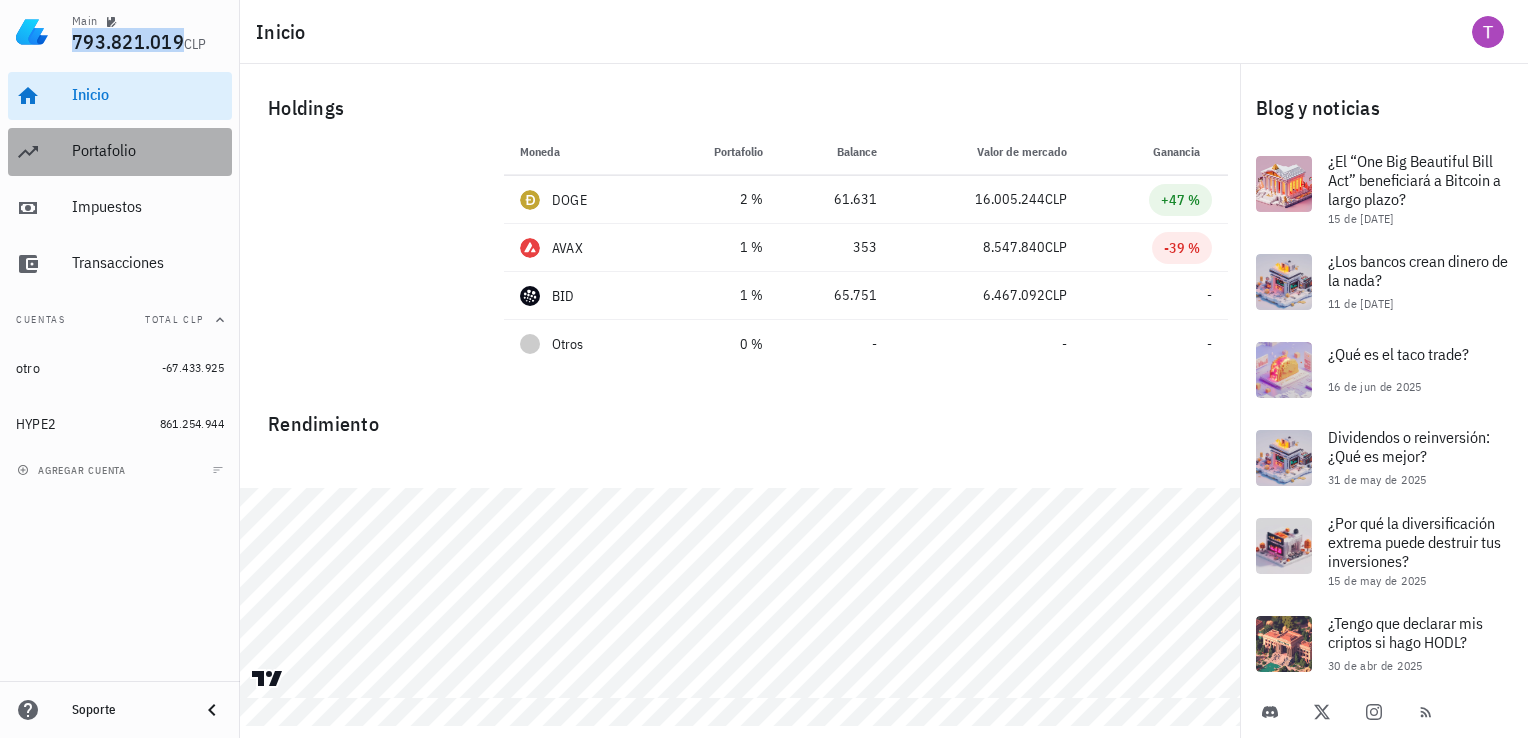 click on "Portafolio" at bounding box center [148, 150] 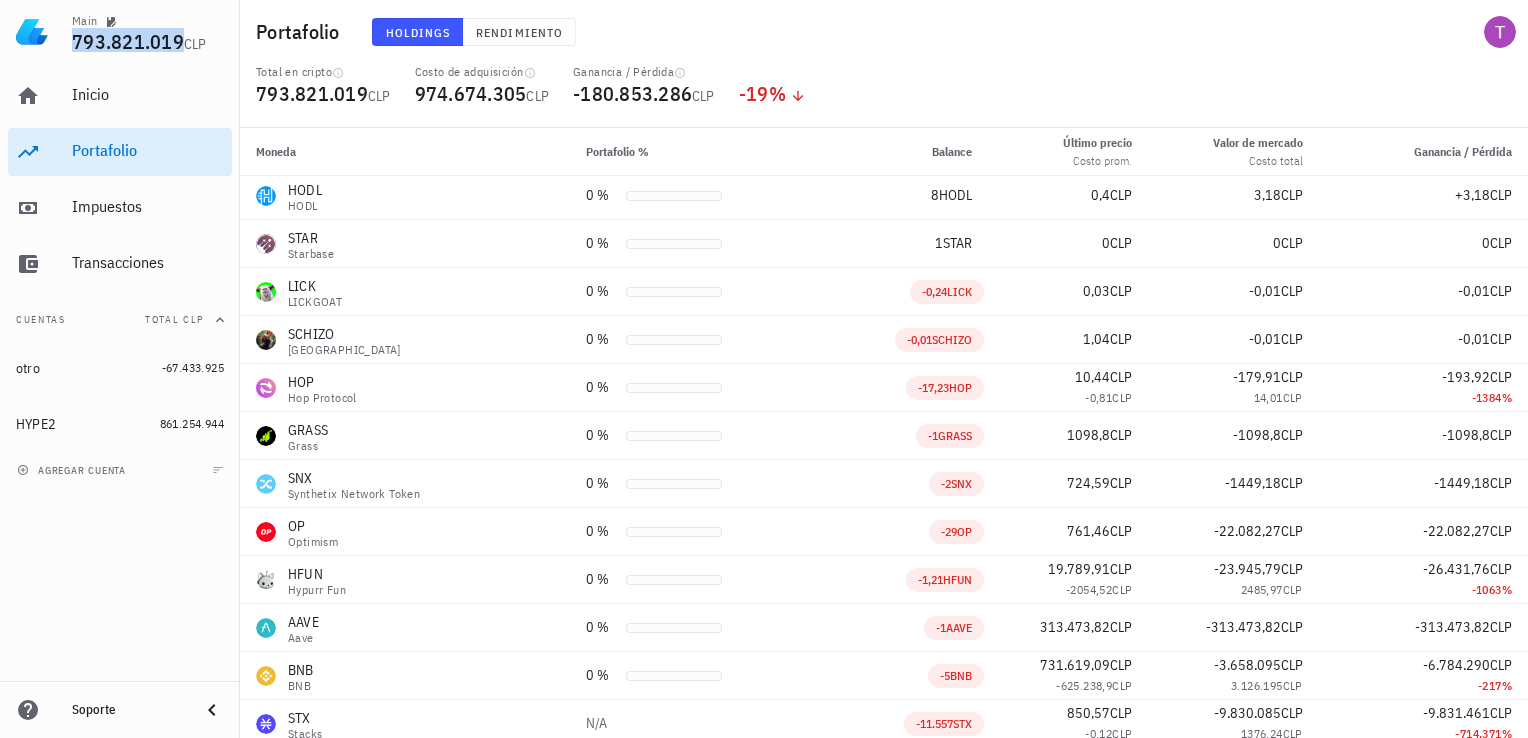 scroll, scrollTop: 1525, scrollLeft: 0, axis: vertical 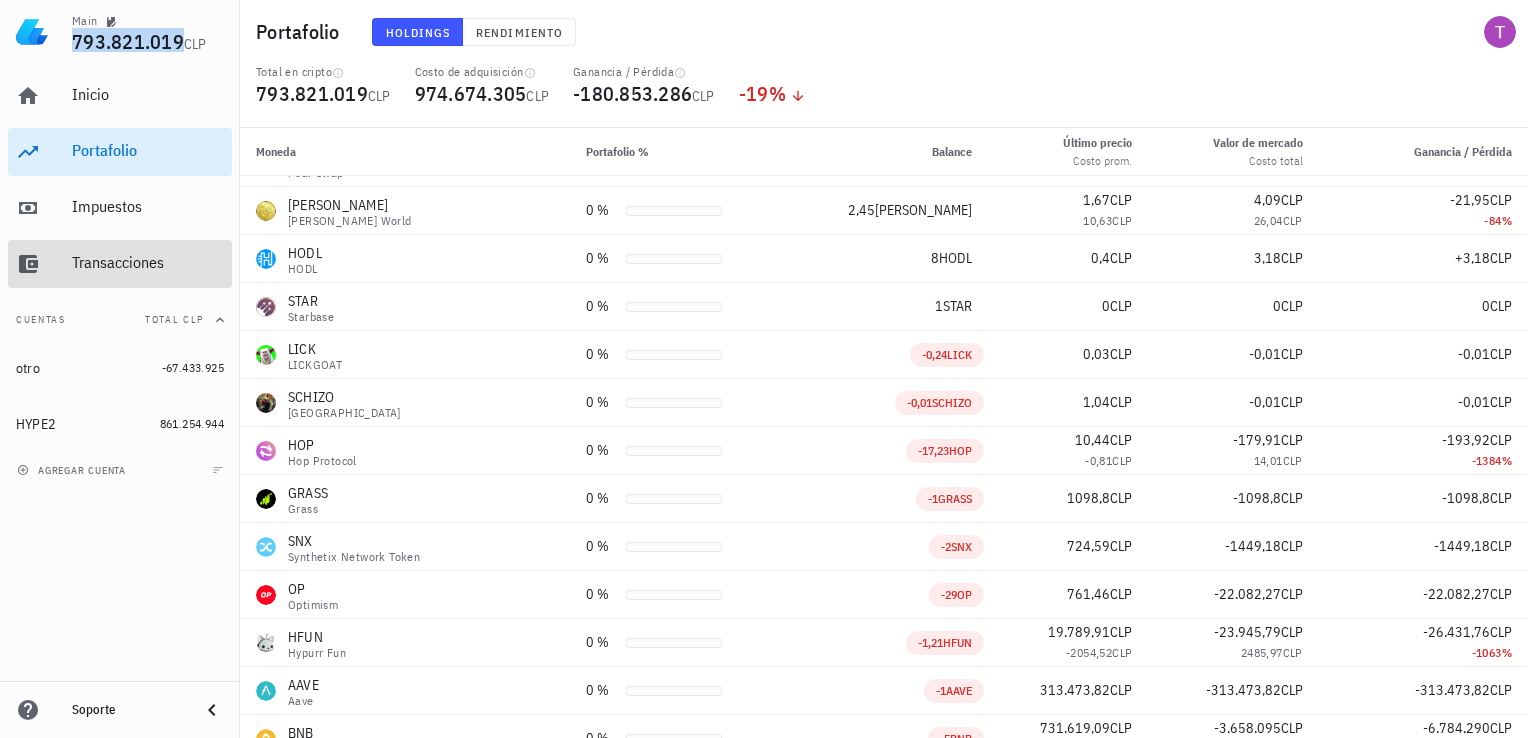 click on "Transacciones" at bounding box center [148, 263] 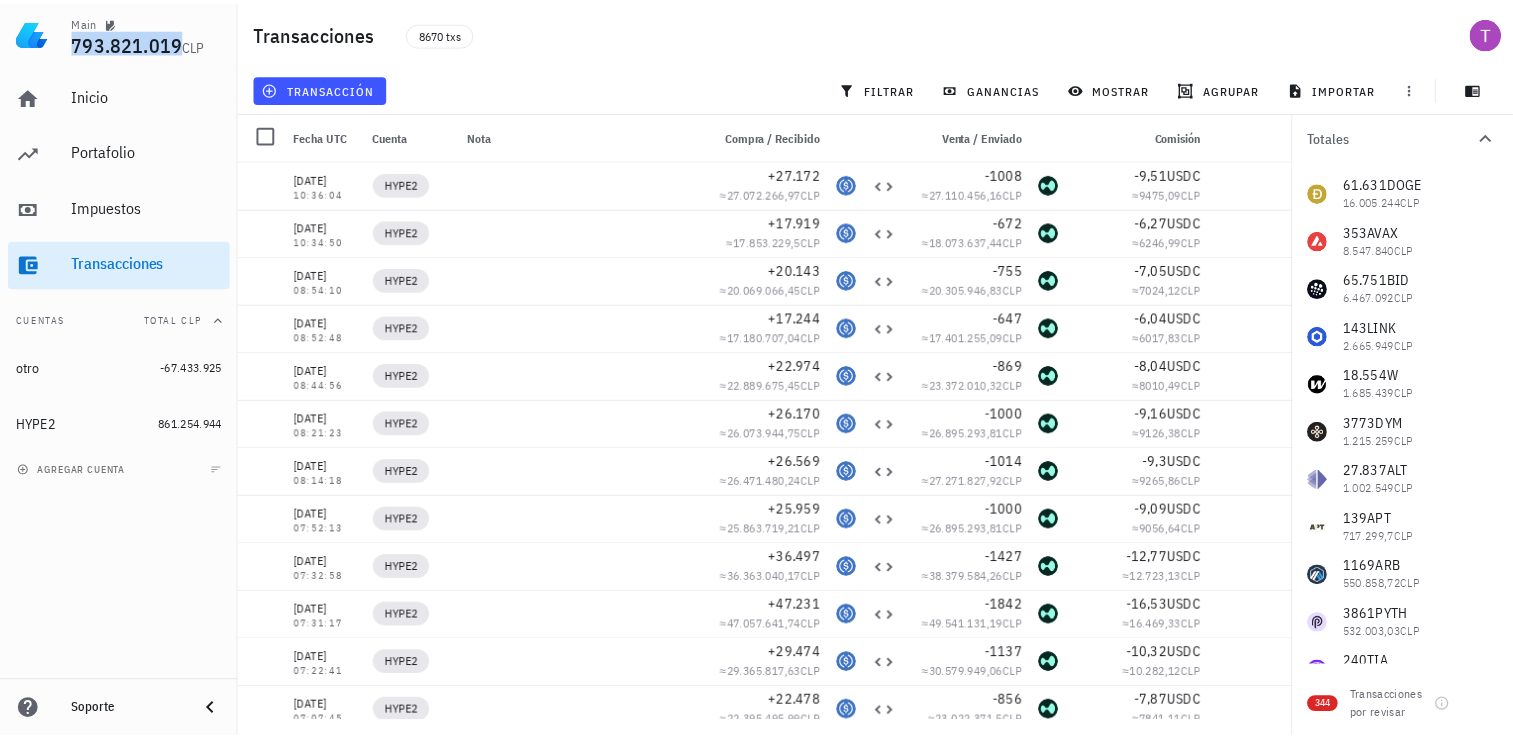 scroll, scrollTop: 0, scrollLeft: 0, axis: both 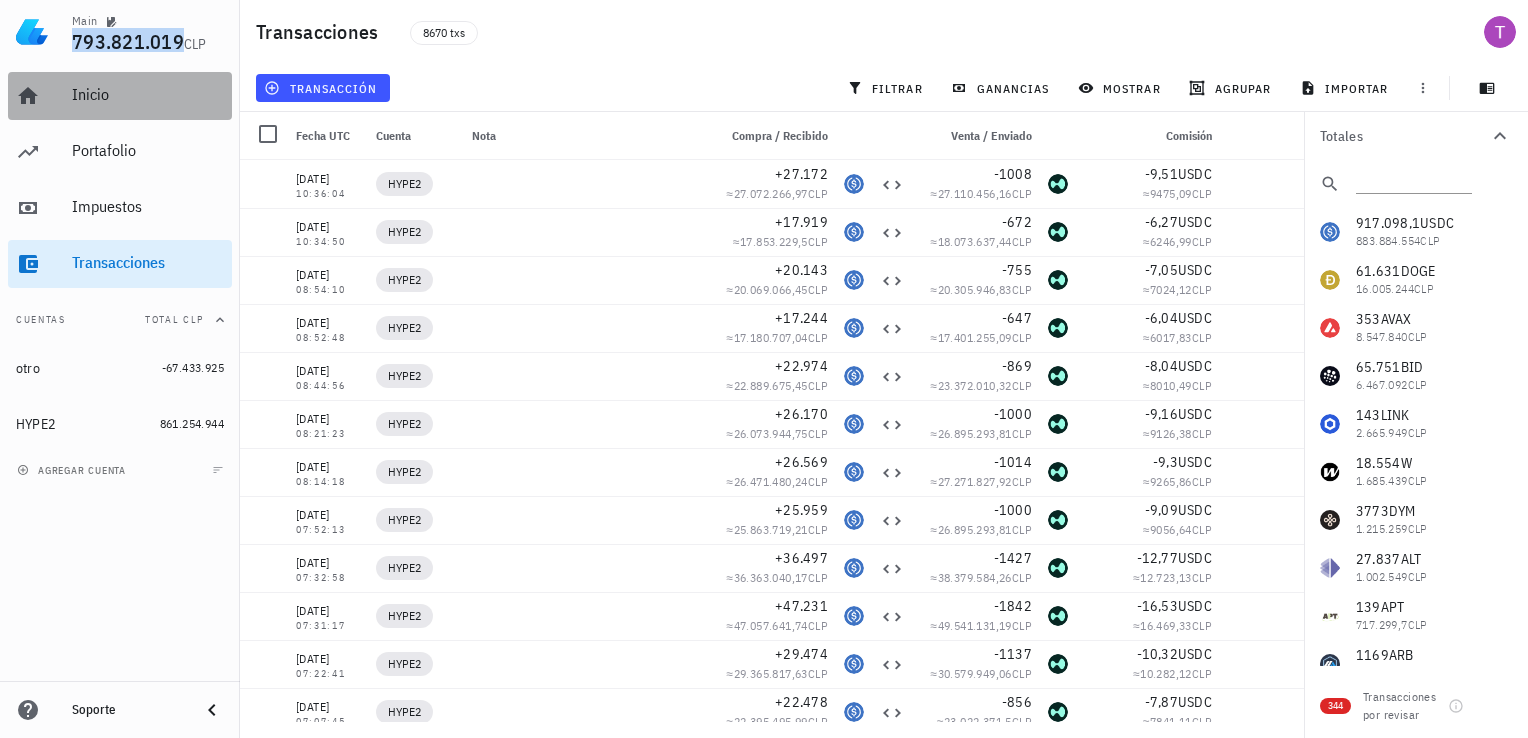 click on "Inicio" at bounding box center [148, 94] 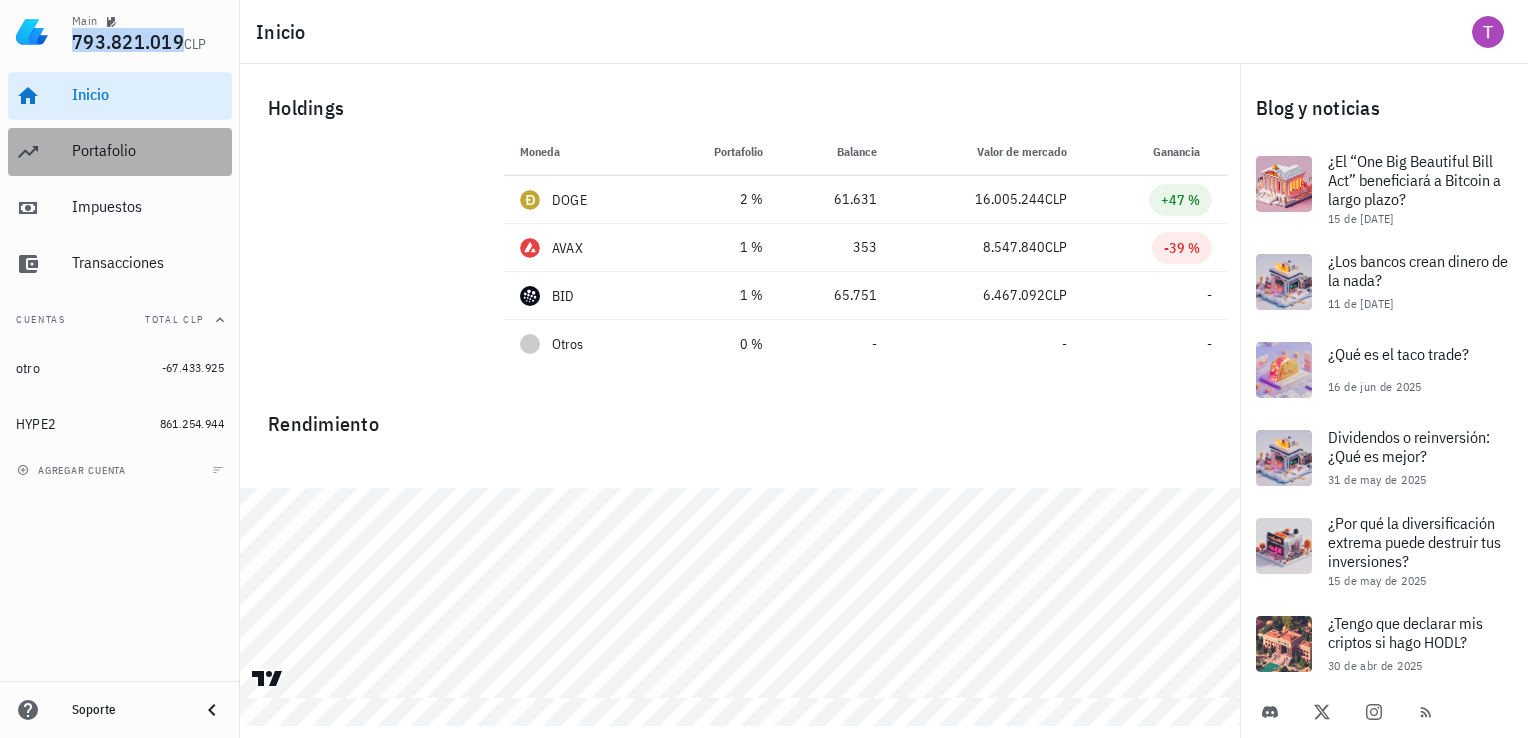 click on "Portafolio" at bounding box center (148, 150) 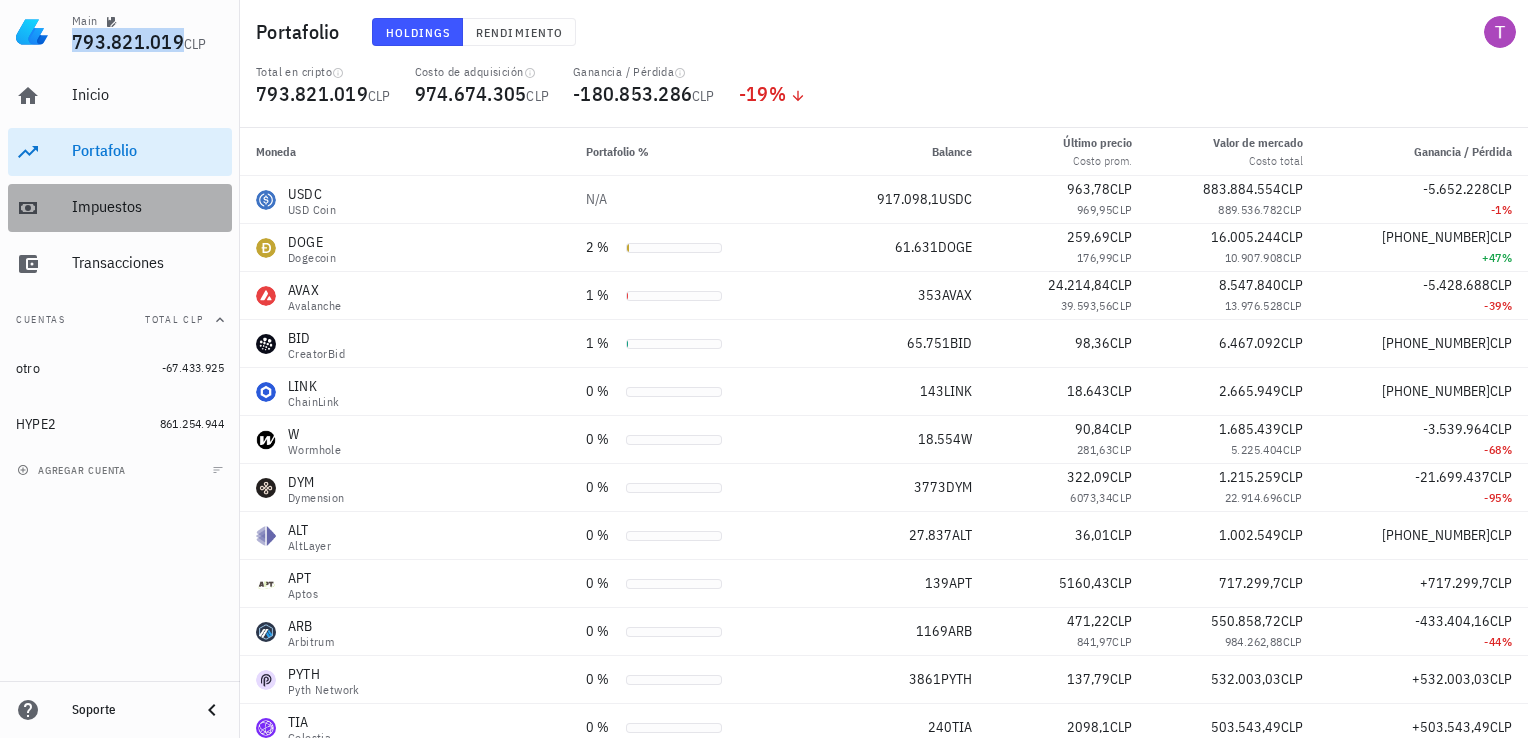 click on "Impuestos" at bounding box center (148, 206) 